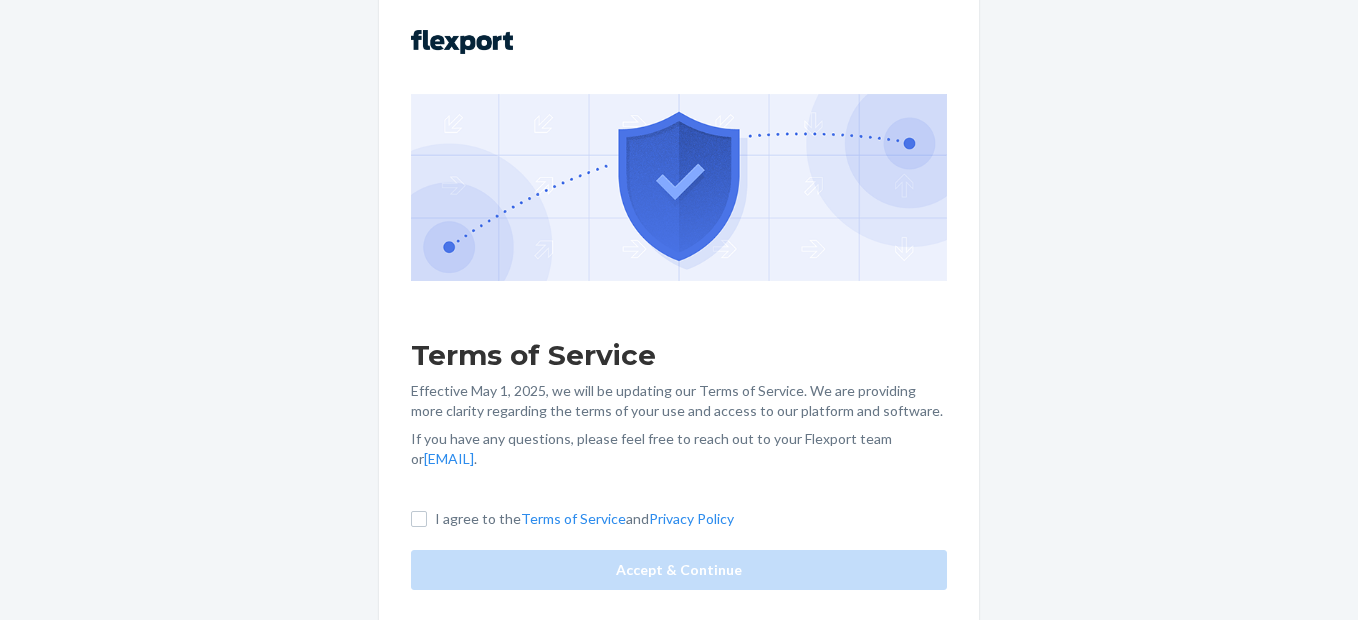 scroll, scrollTop: 0, scrollLeft: 0, axis: both 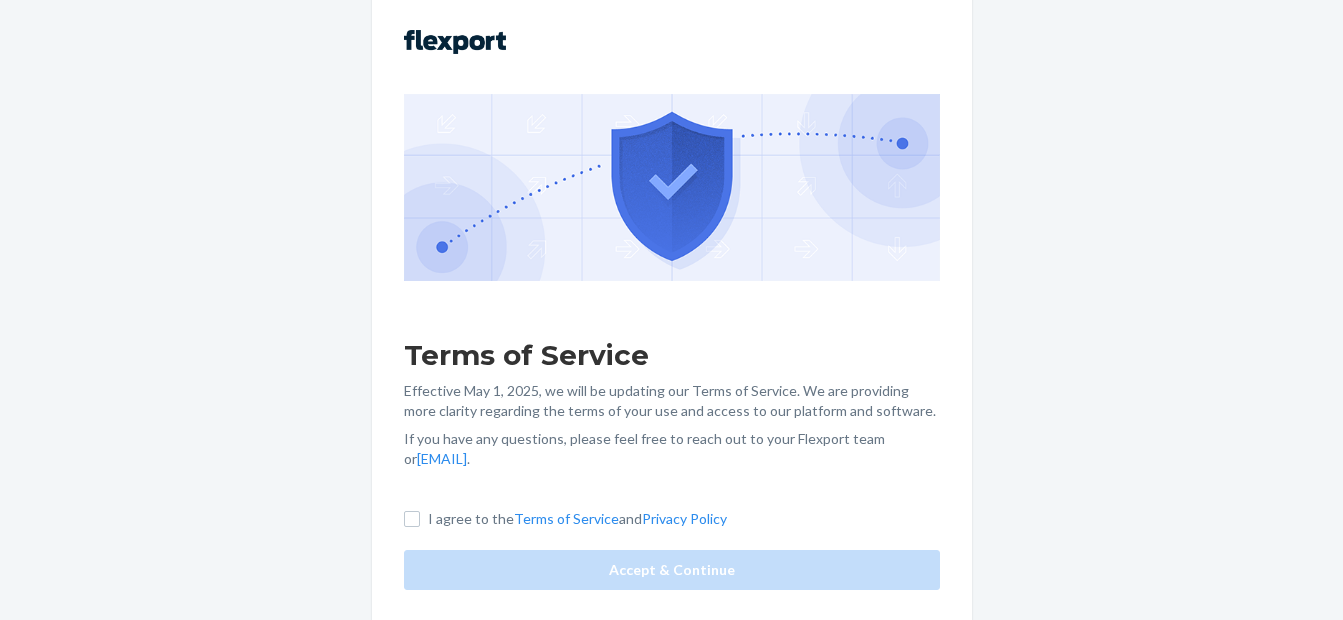 click on "I agree to the  Terms of Service  and  Privacy Policy" at bounding box center (565, 519) 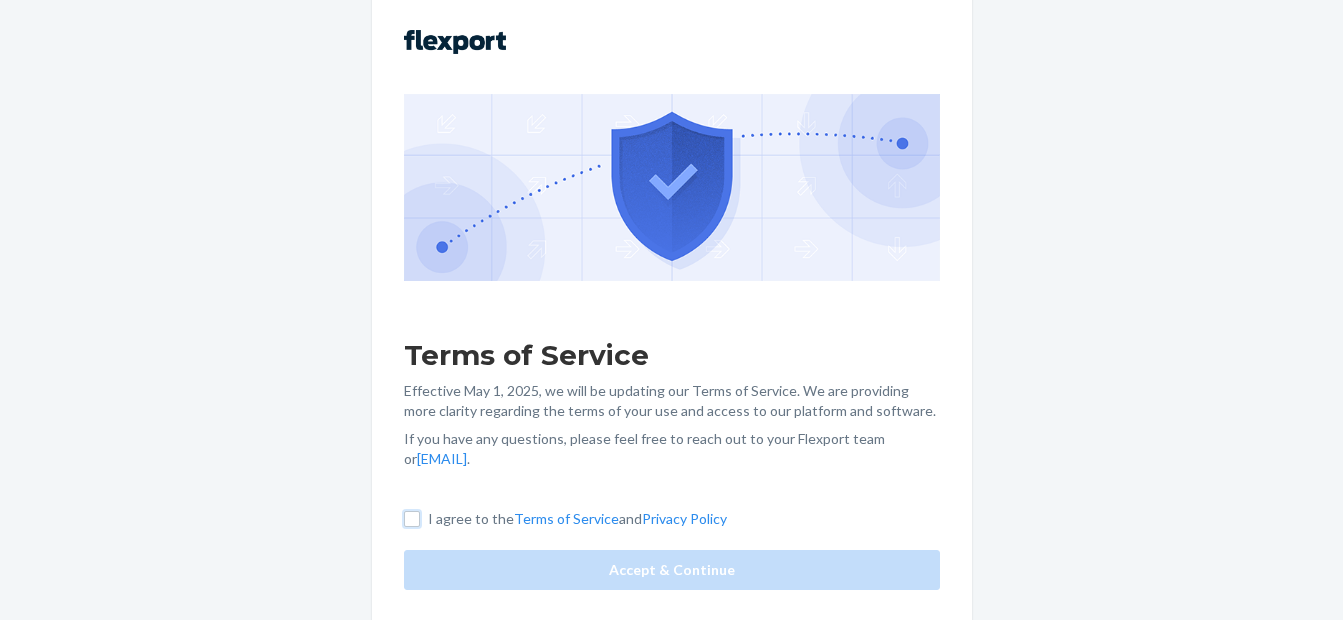 click on "I agree to the  Terms of Service  and  Privacy Policy" at bounding box center (412, 519) 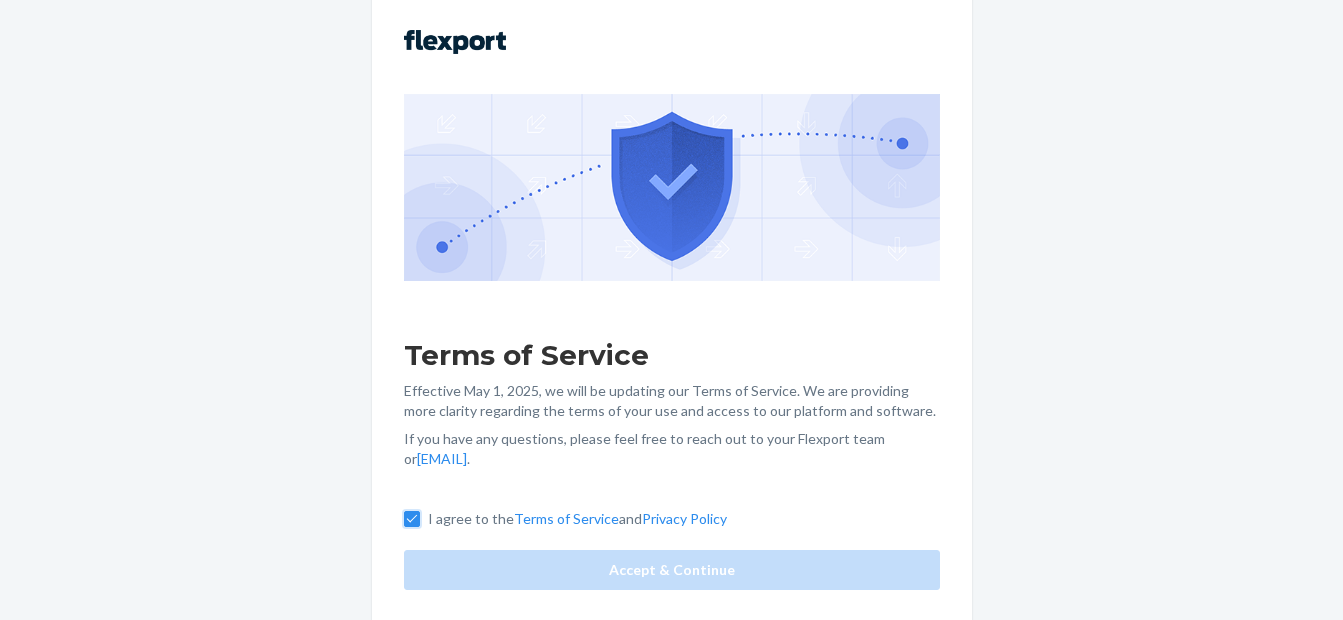 checkbox on "true" 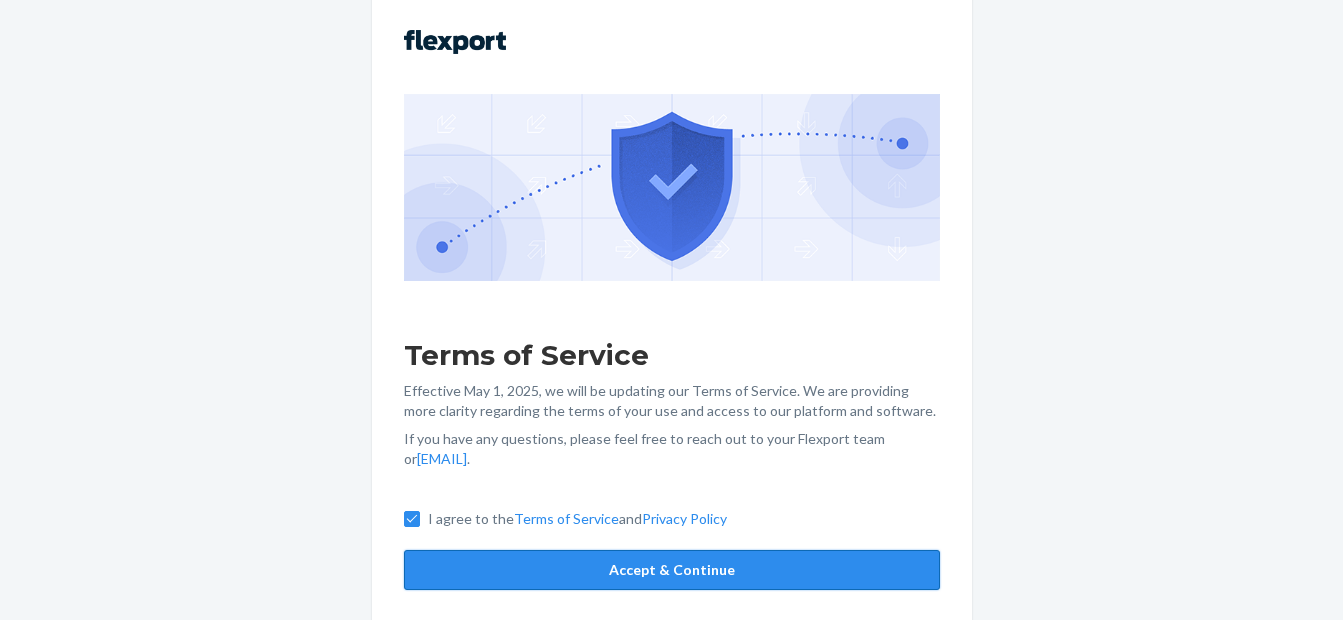 click on "Accept & Continue" at bounding box center (672, 570) 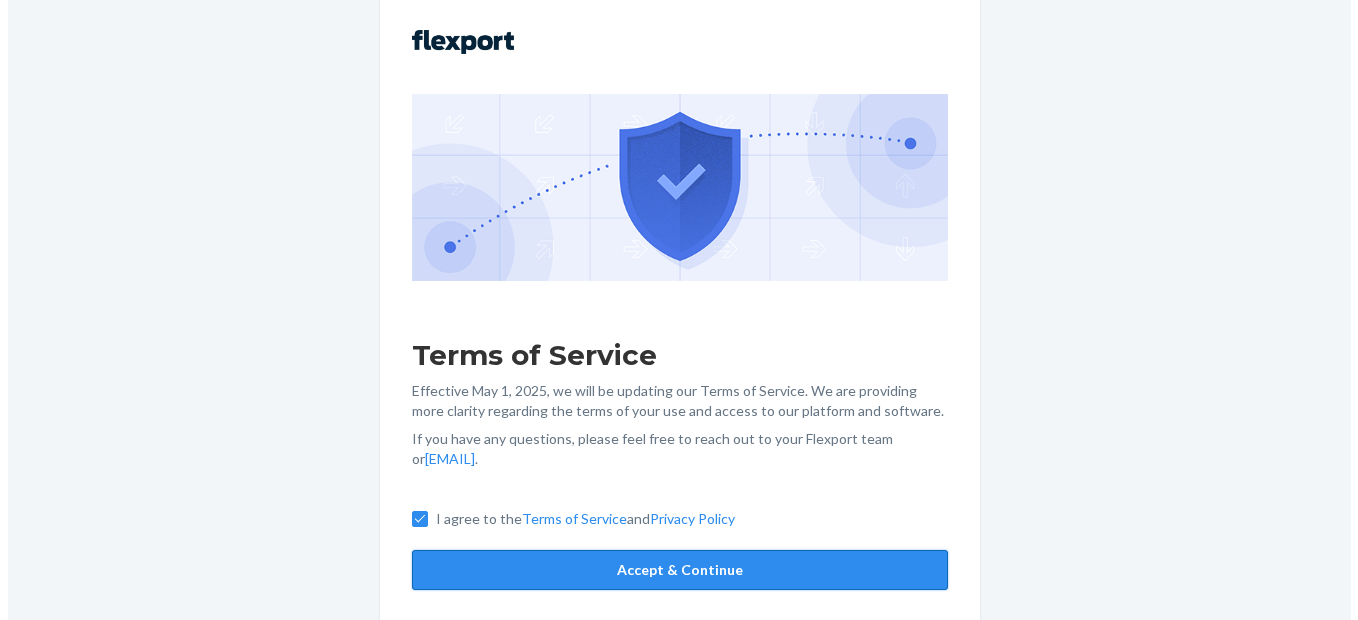 scroll, scrollTop: 0, scrollLeft: 0, axis: both 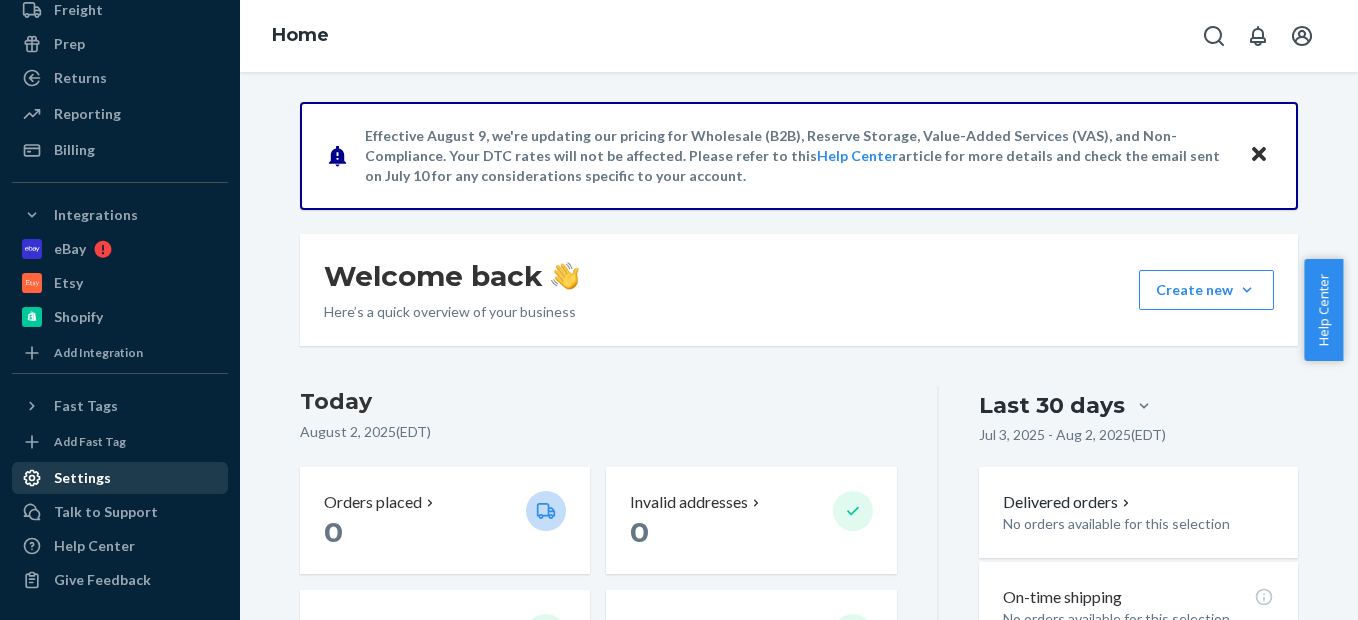 click 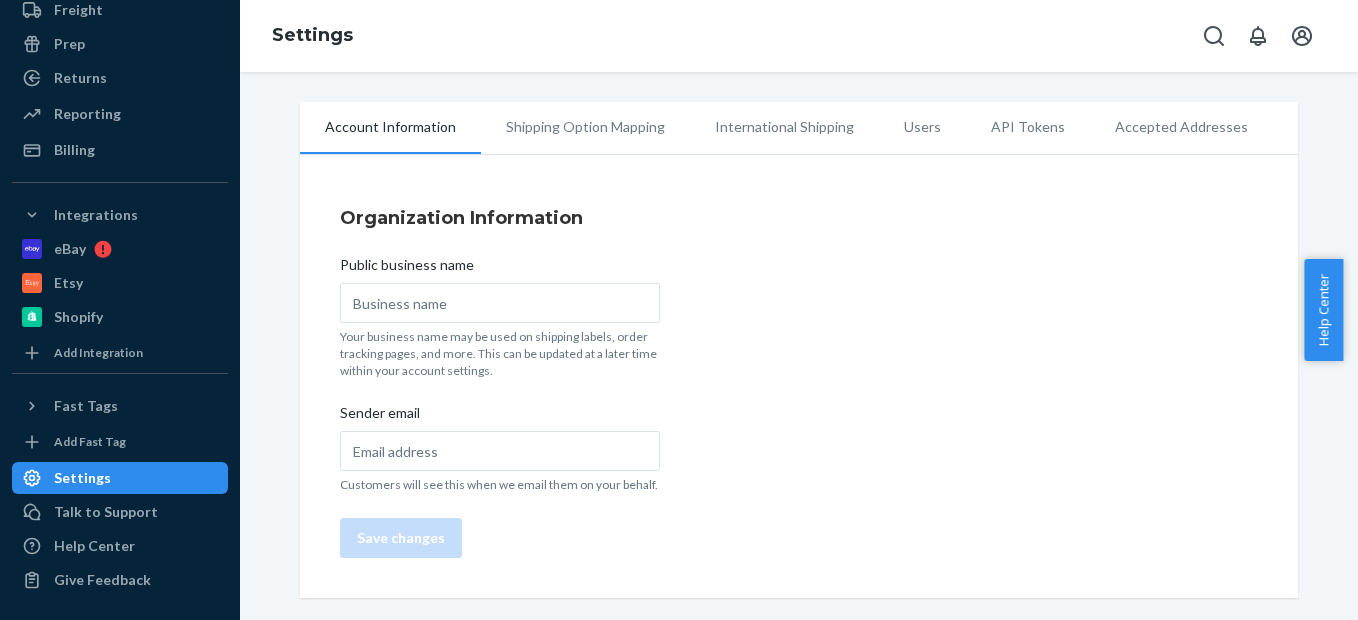 type on "[COMPANY_NAME]" 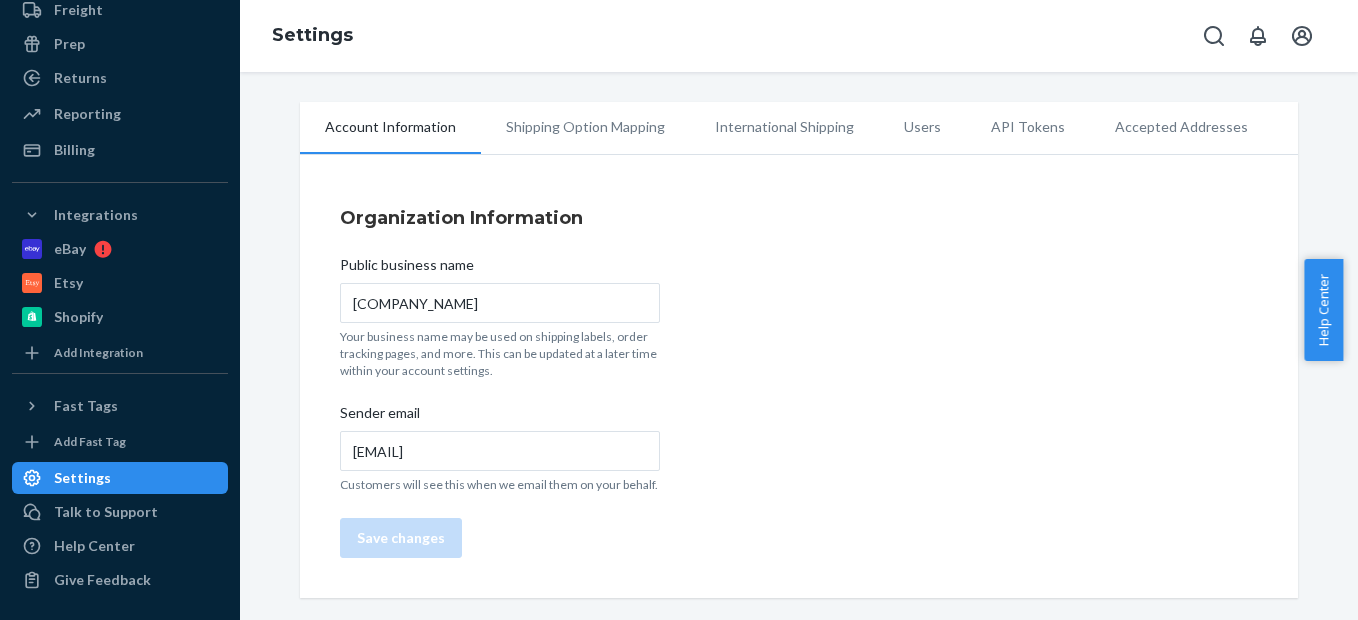 click on "International Shipping" at bounding box center (784, 127) 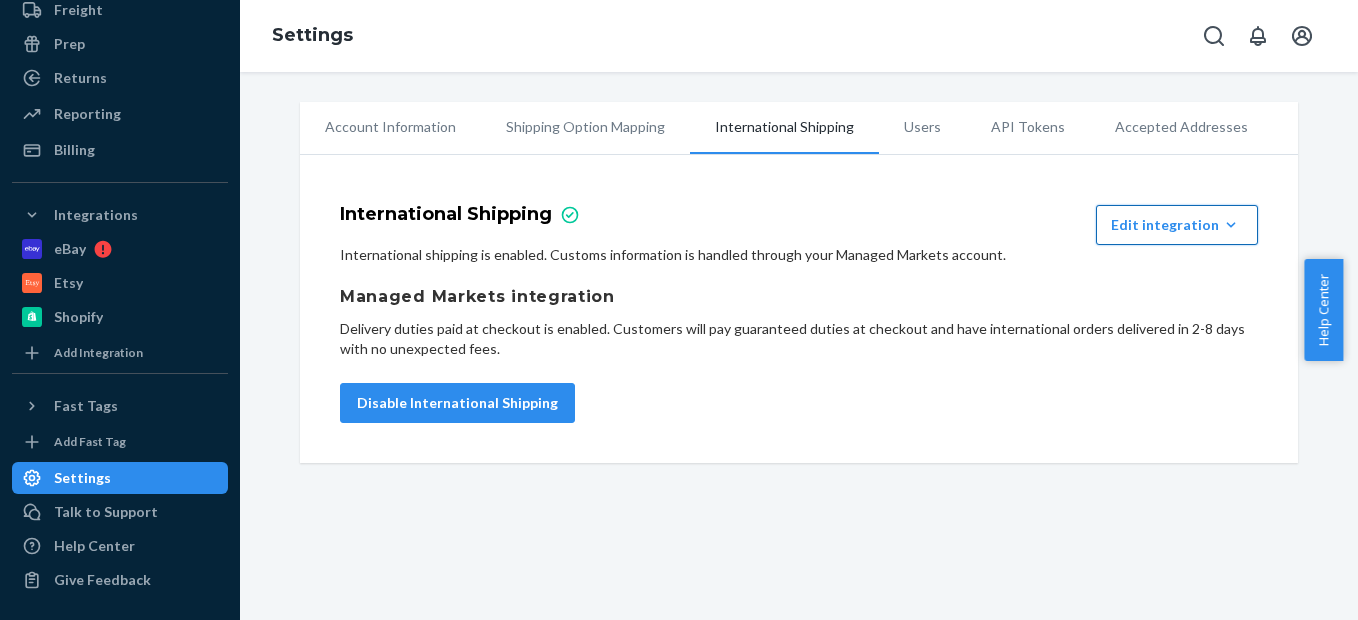 click 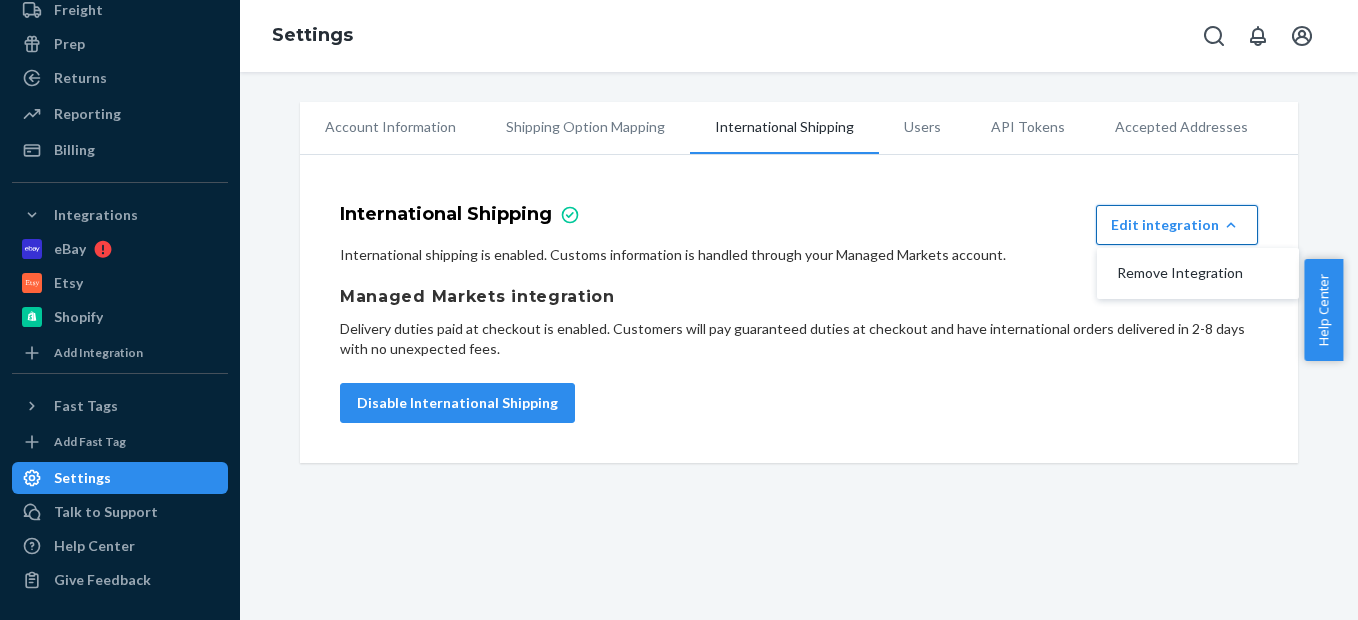 click on "Shipping Option Mapping" at bounding box center [585, 127] 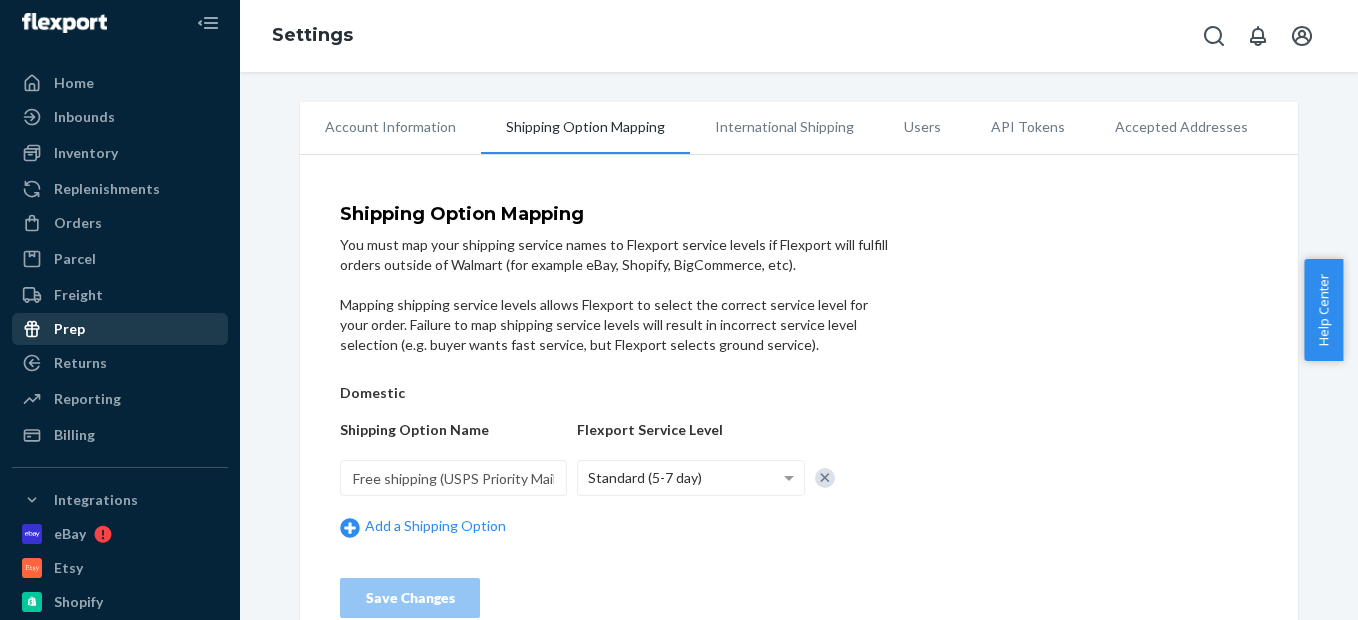scroll, scrollTop: 0, scrollLeft: 0, axis: both 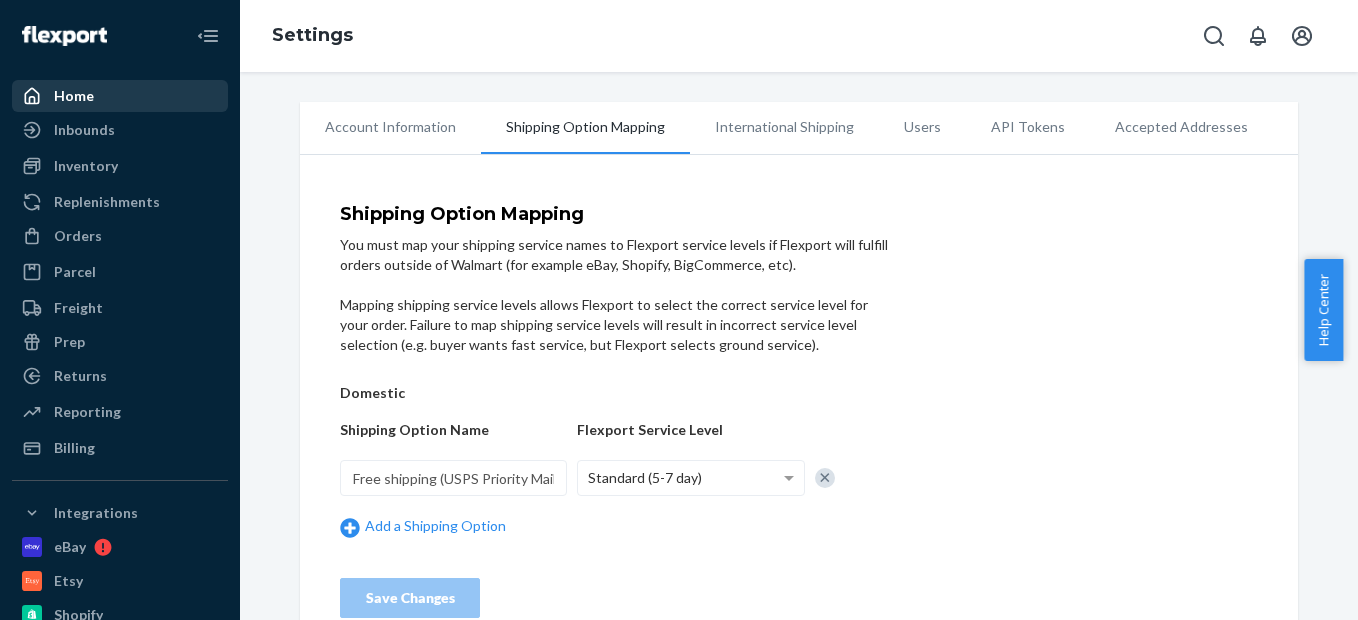 click on "Home" at bounding box center (120, 96) 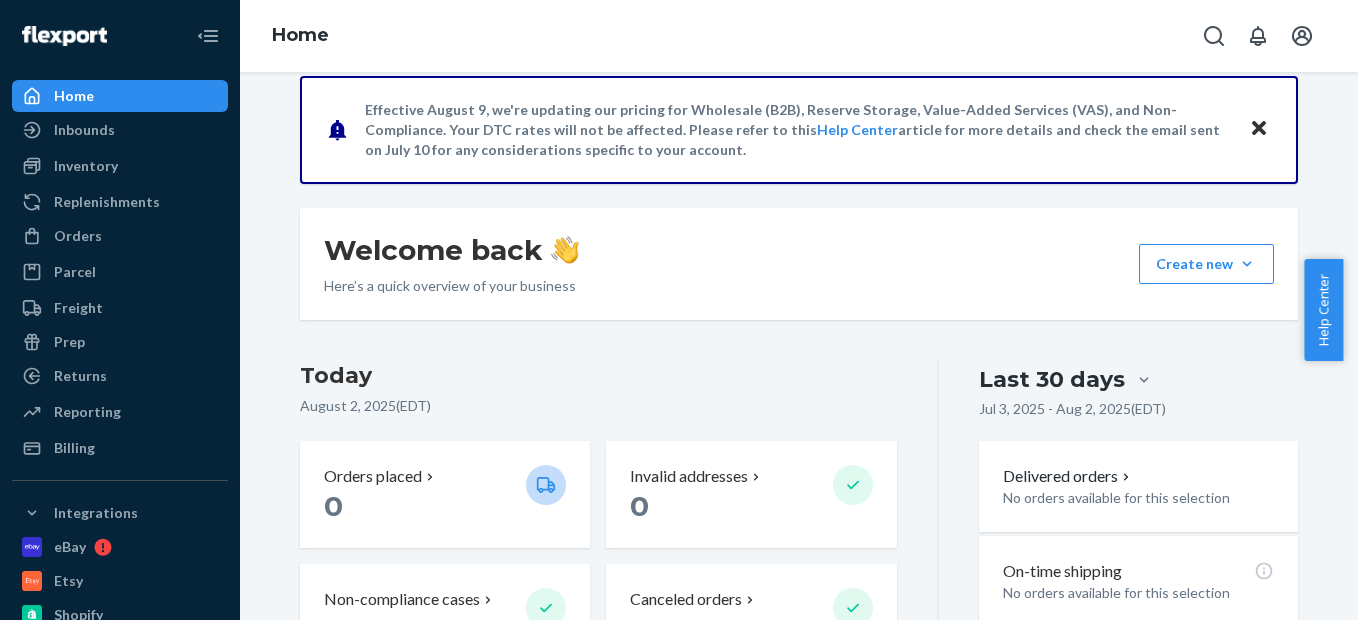 scroll, scrollTop: 0, scrollLeft: 0, axis: both 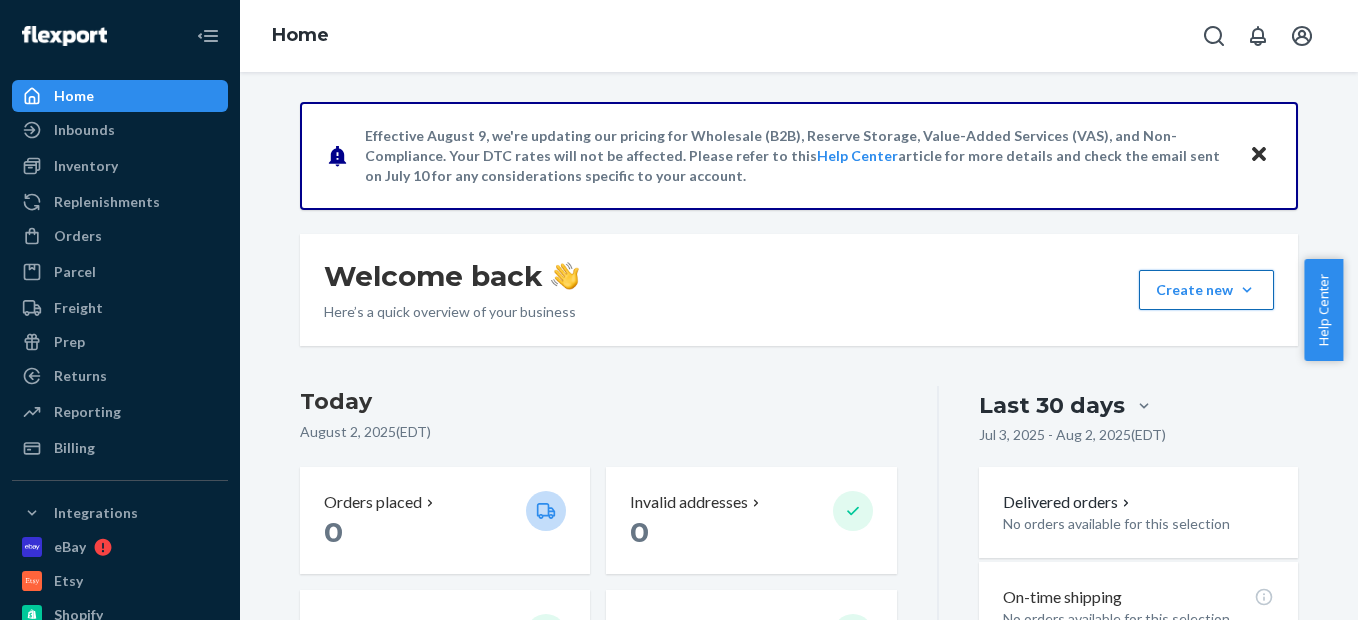 click on "Create new Create new inbound Create new order Create new product" at bounding box center [1206, 290] 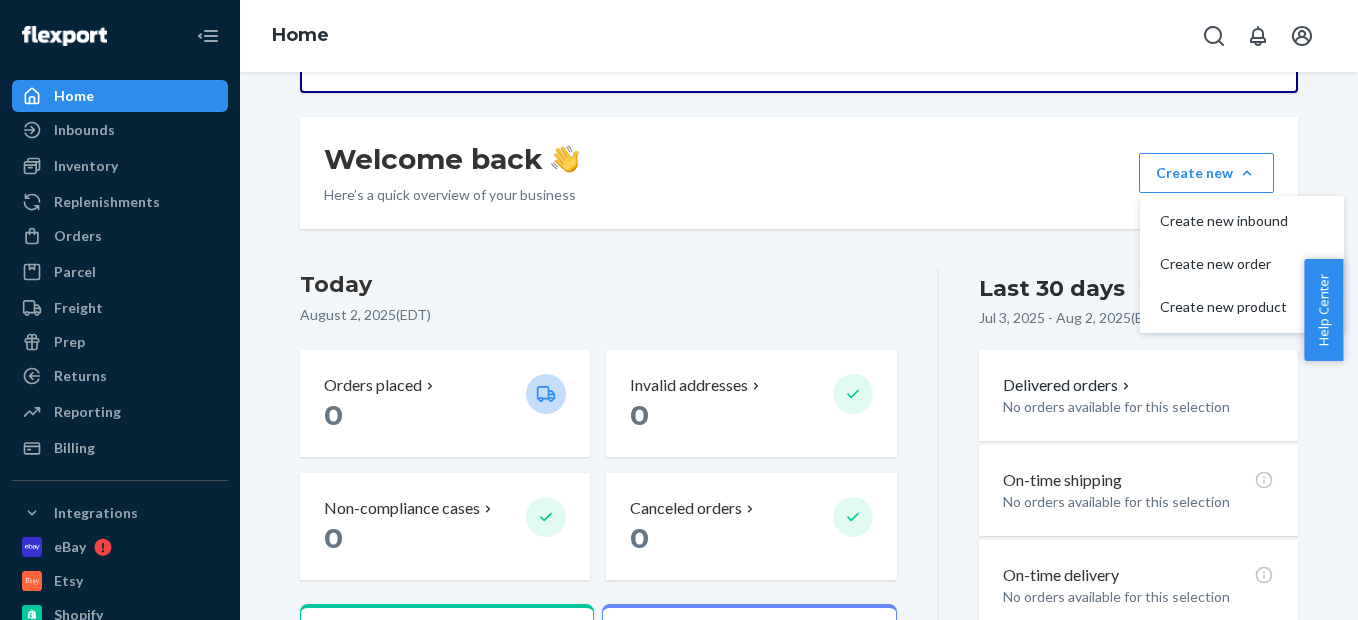 scroll, scrollTop: 0, scrollLeft: 0, axis: both 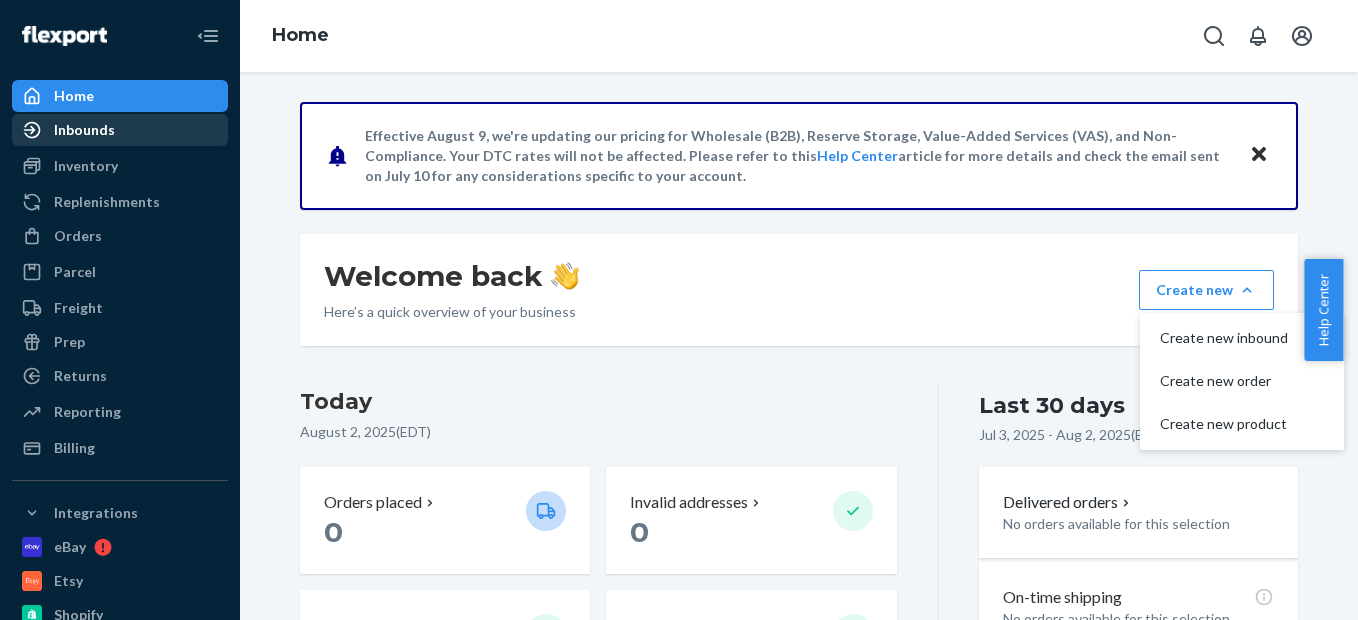 click on "Inbounds" at bounding box center (120, 130) 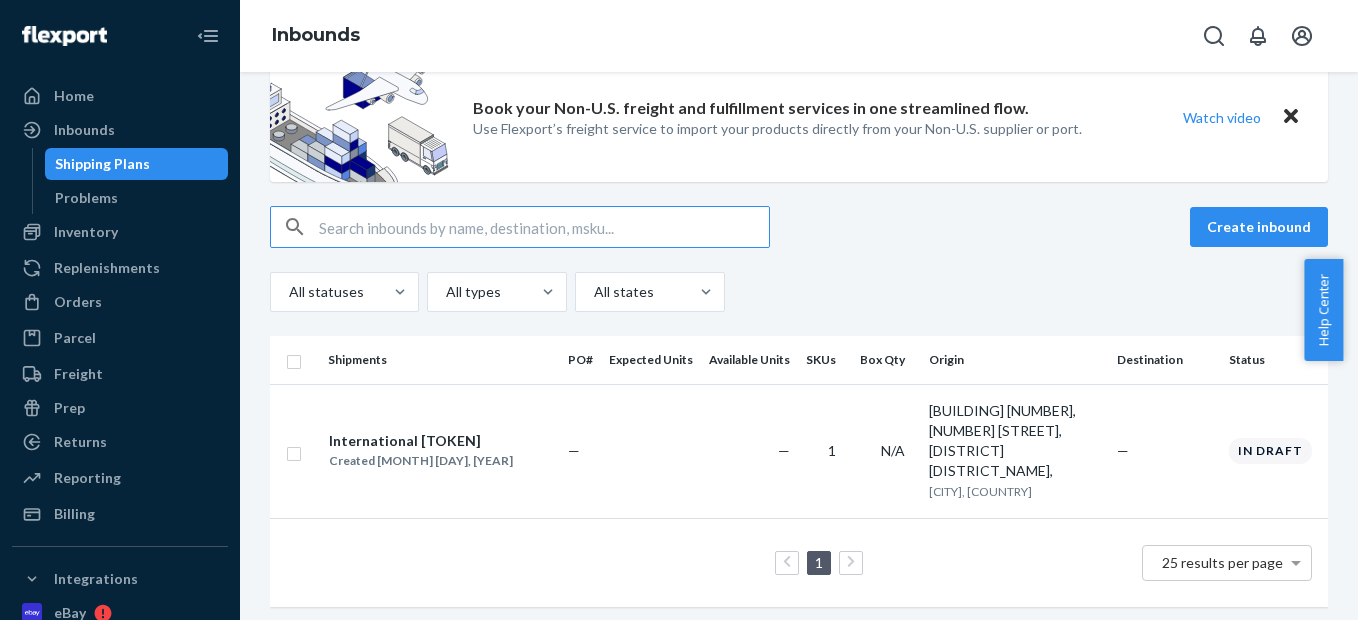 scroll, scrollTop: 50, scrollLeft: 0, axis: vertical 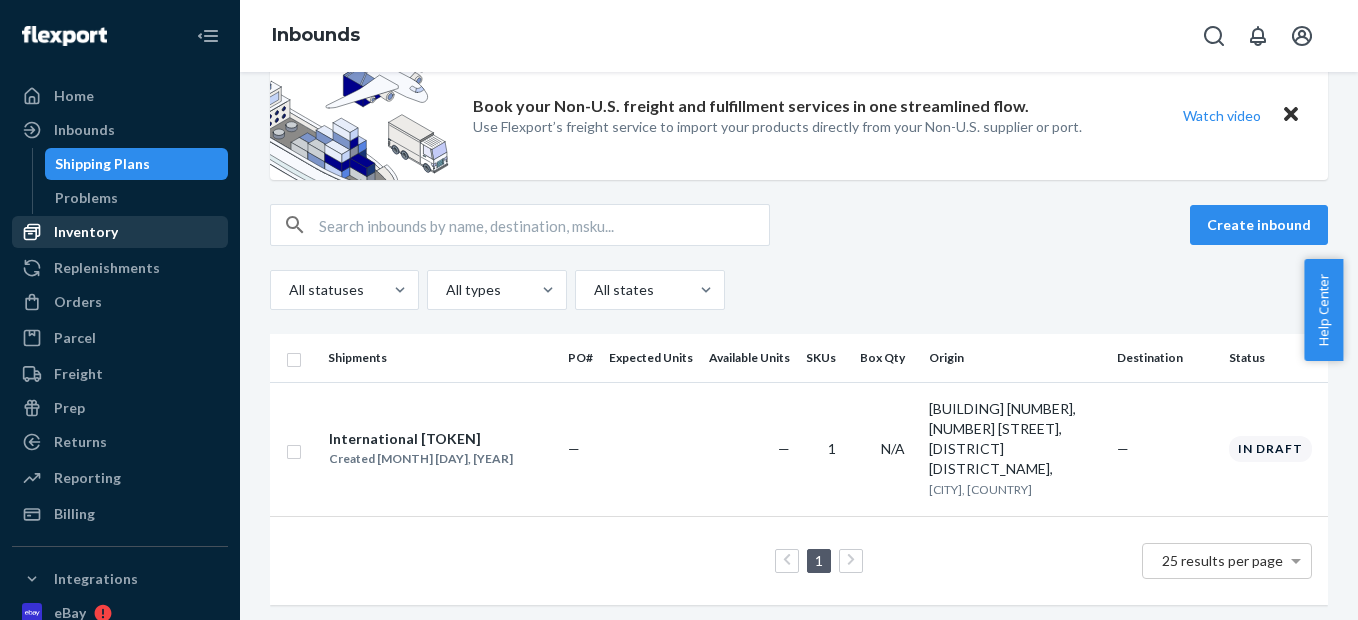 click on "Inventory" at bounding box center [120, 232] 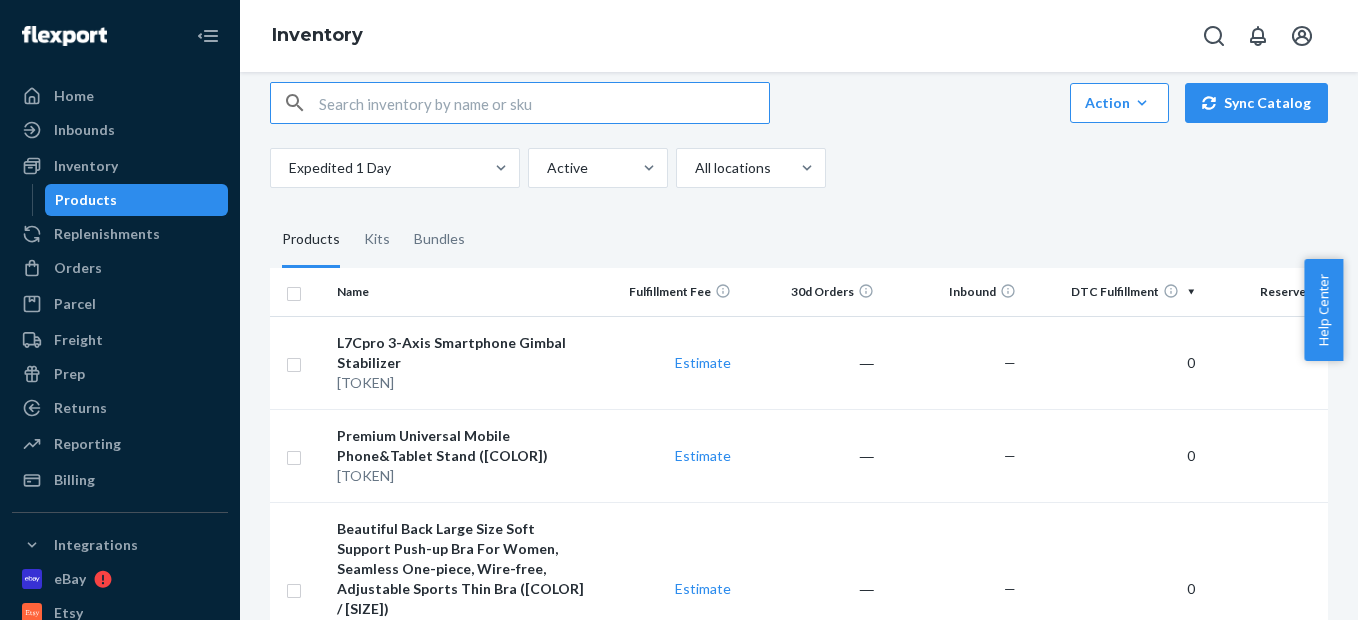 scroll, scrollTop: 0, scrollLeft: 0, axis: both 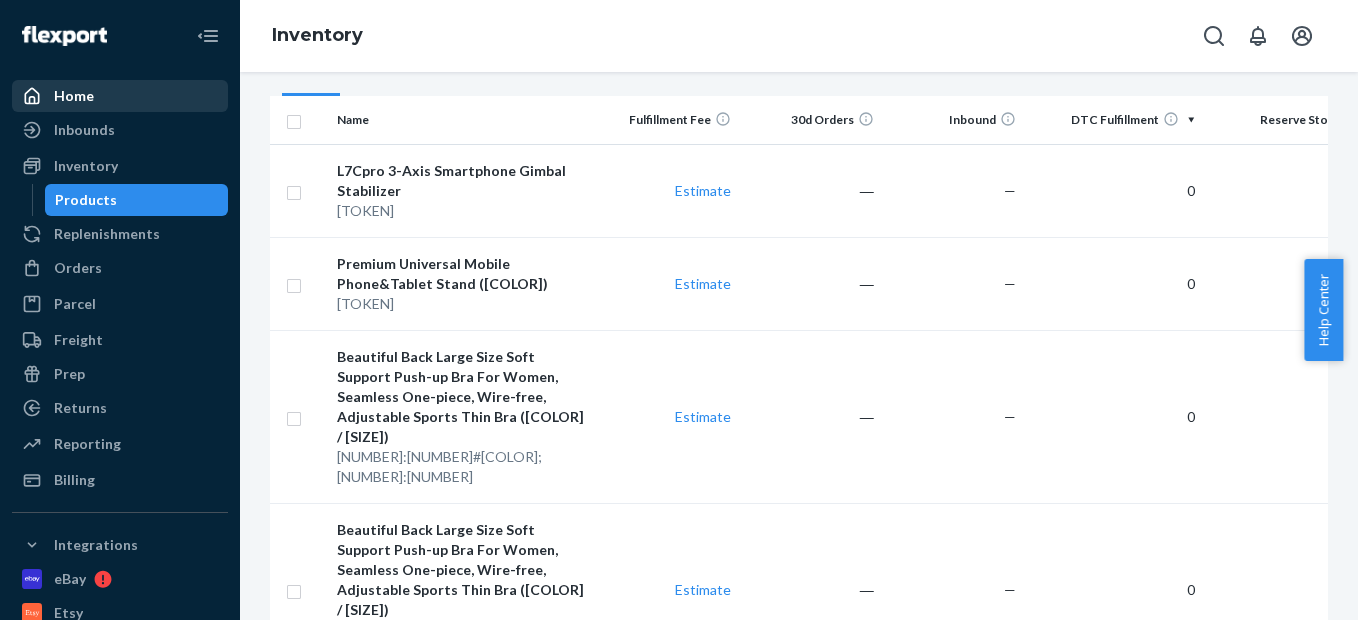 click on "Home" at bounding box center (120, 96) 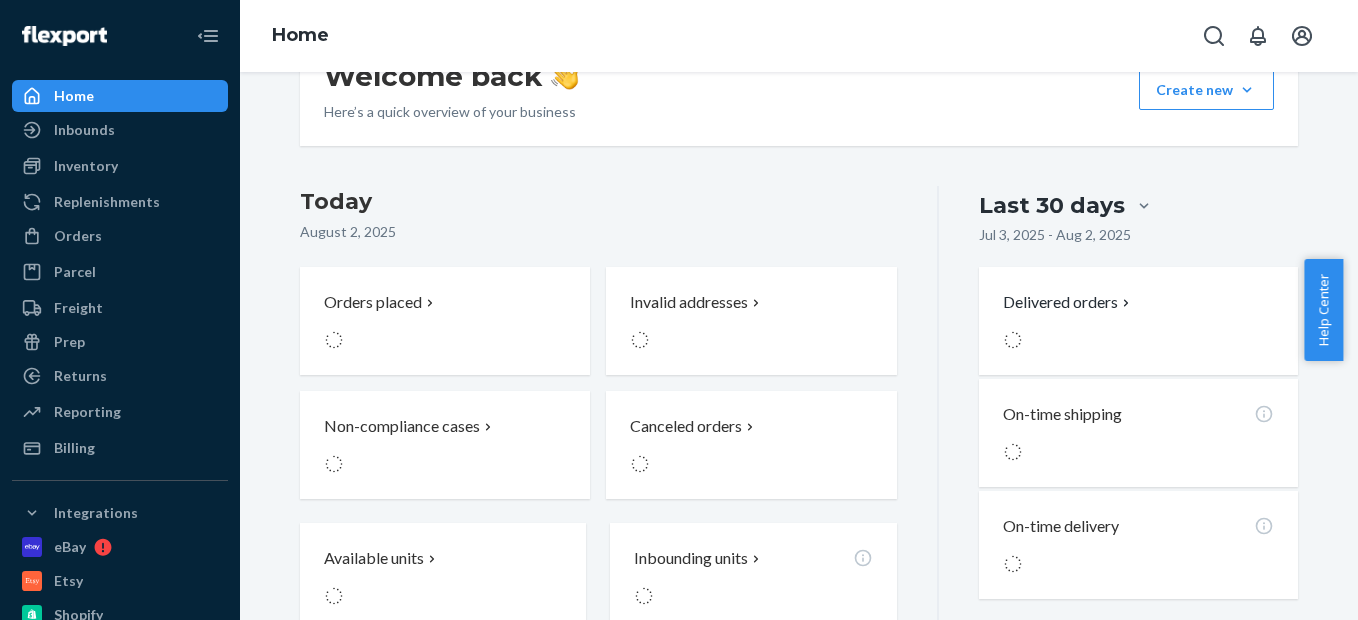 scroll, scrollTop: 0, scrollLeft: 0, axis: both 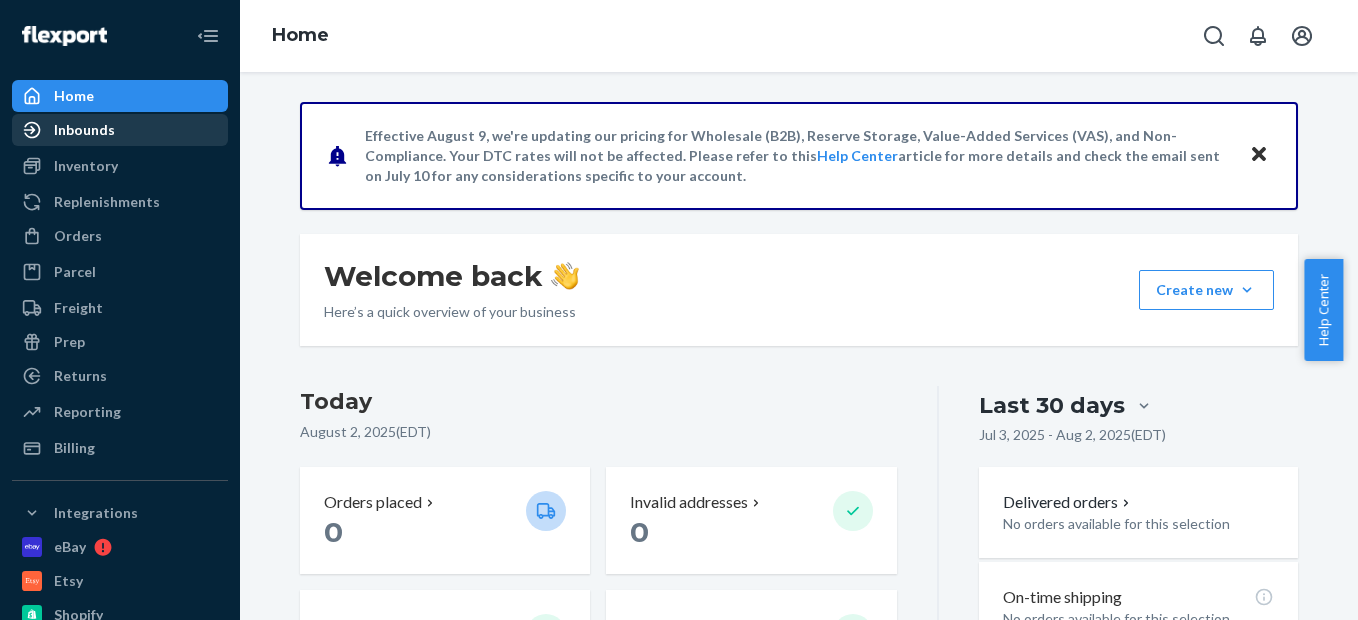 click on "Inbounds" at bounding box center [120, 130] 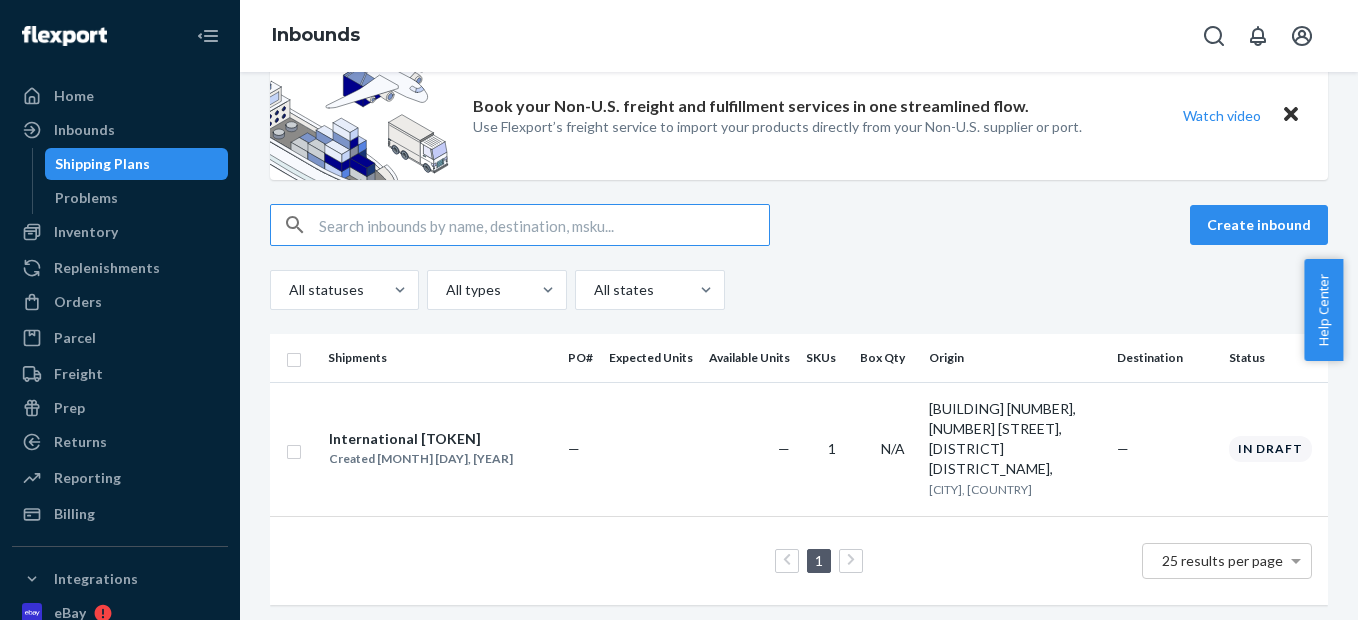 scroll, scrollTop: 0, scrollLeft: 0, axis: both 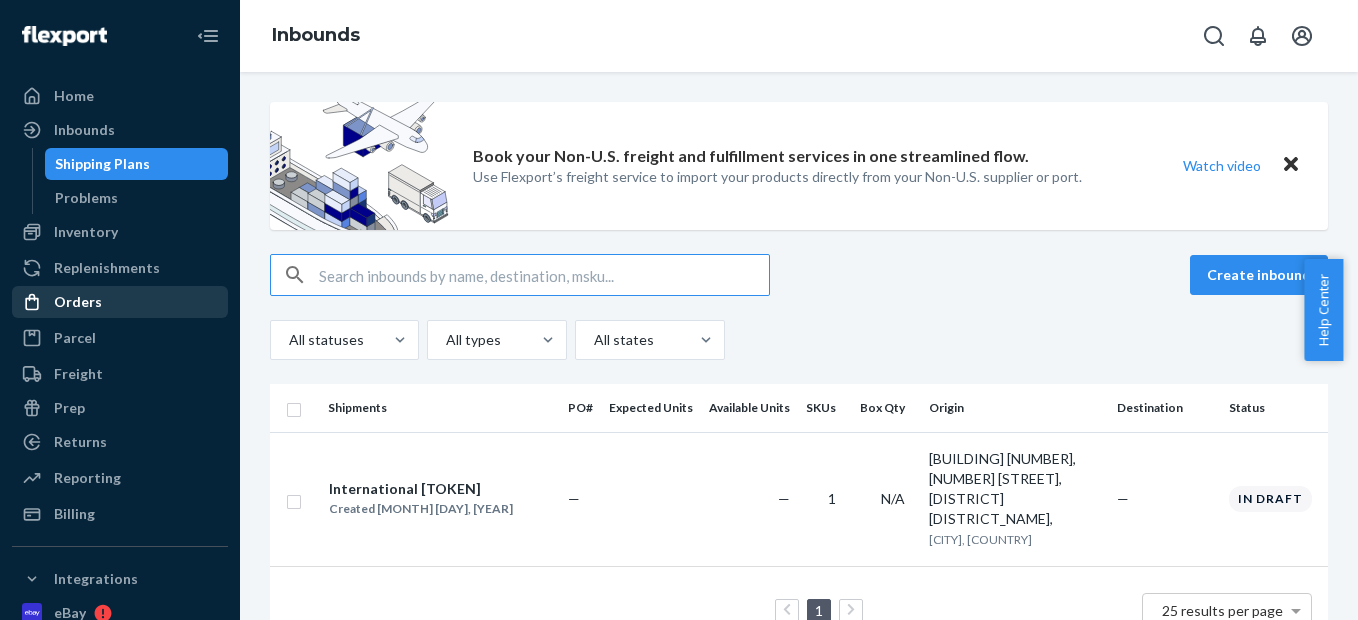 click on "Orders" at bounding box center (120, 302) 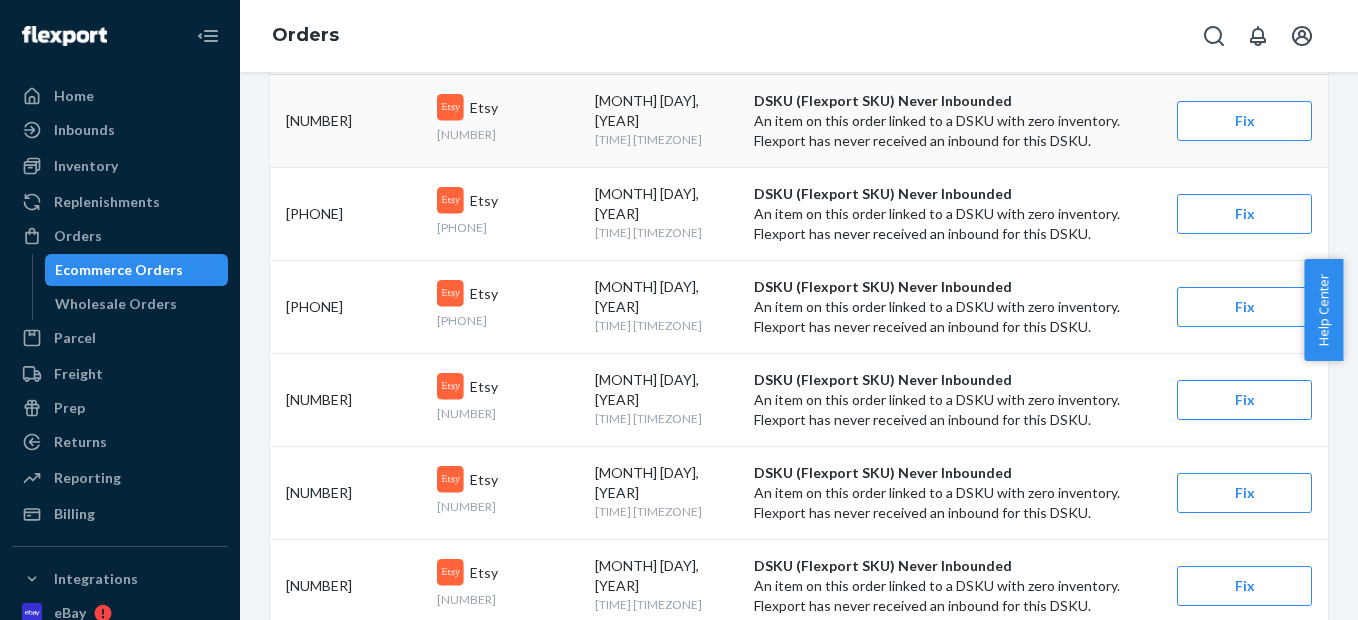 scroll, scrollTop: 0, scrollLeft: 0, axis: both 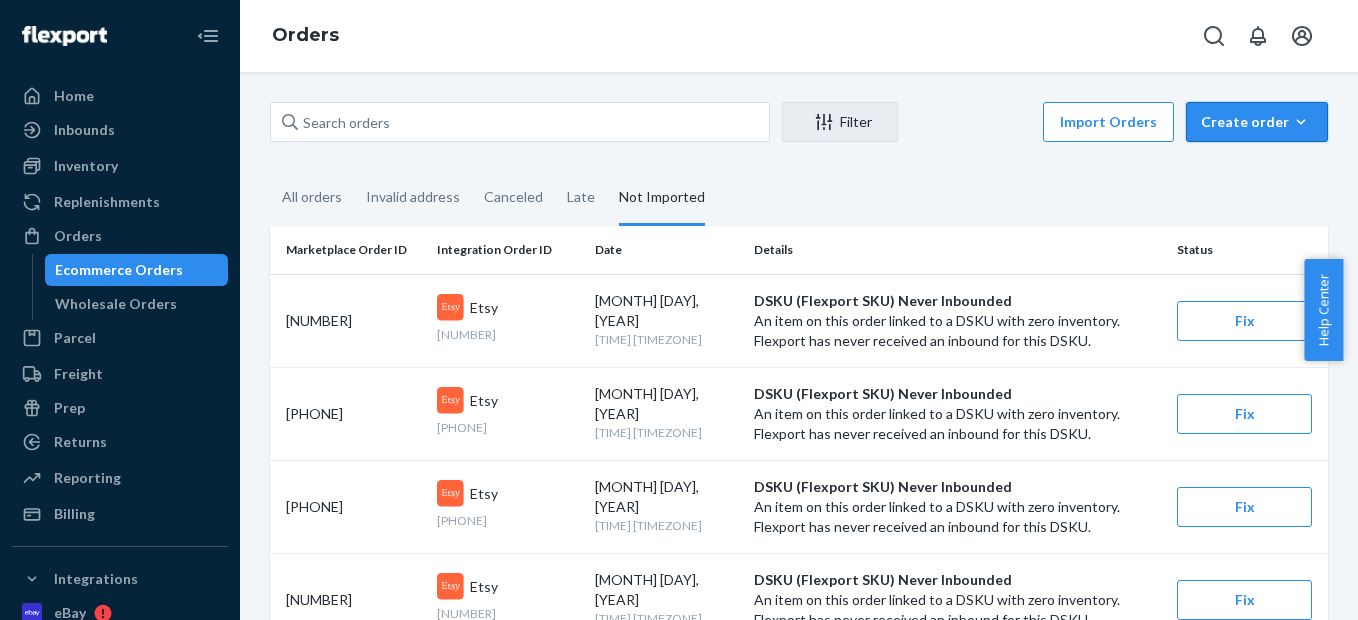 click on "Create order" at bounding box center [1257, 122] 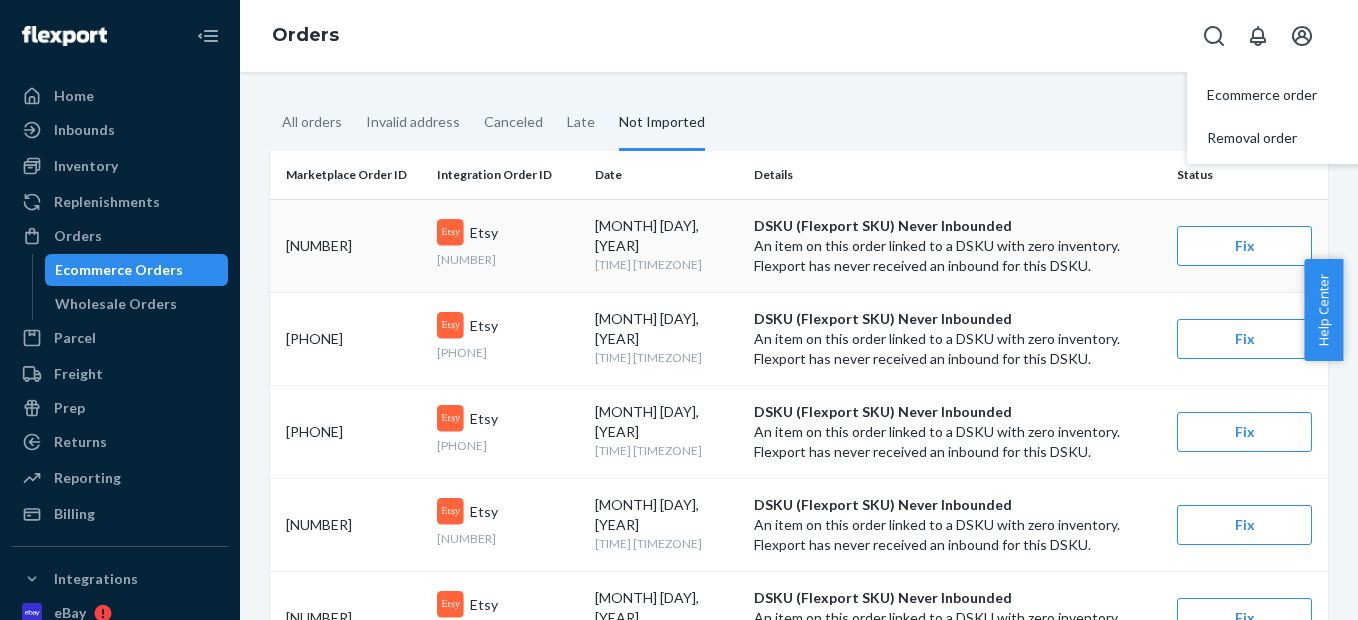 scroll, scrollTop: 0, scrollLeft: 0, axis: both 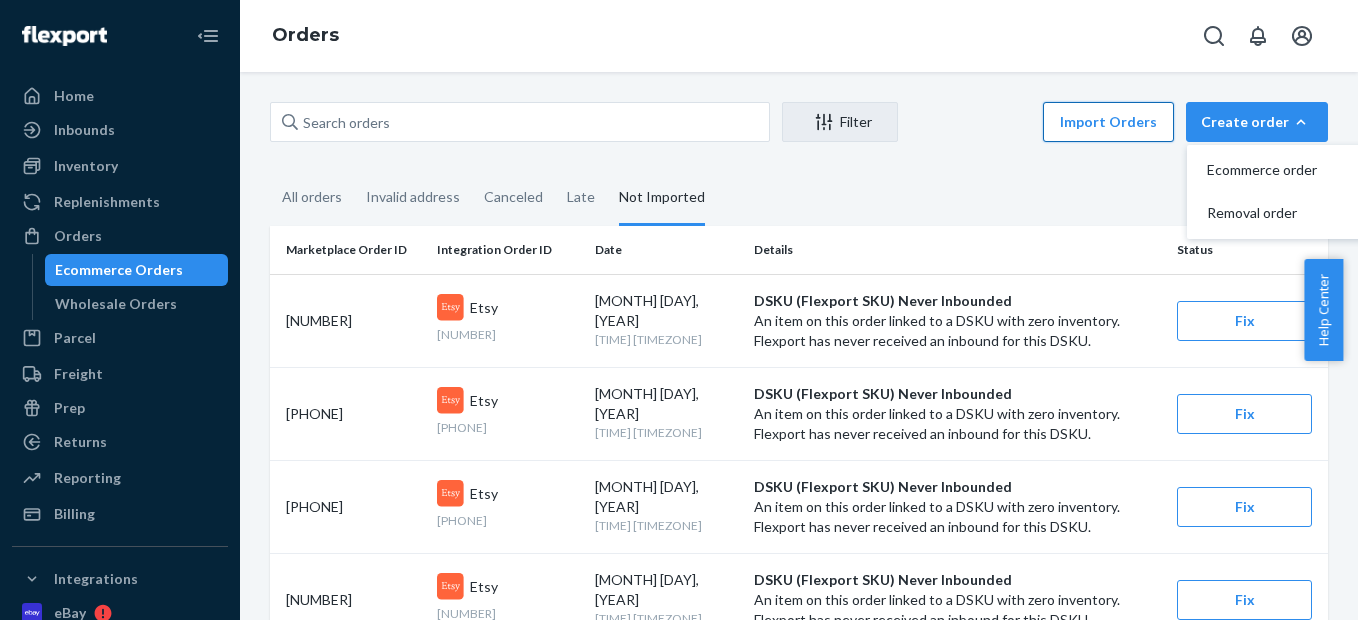click on "Import Orders" at bounding box center (1108, 122) 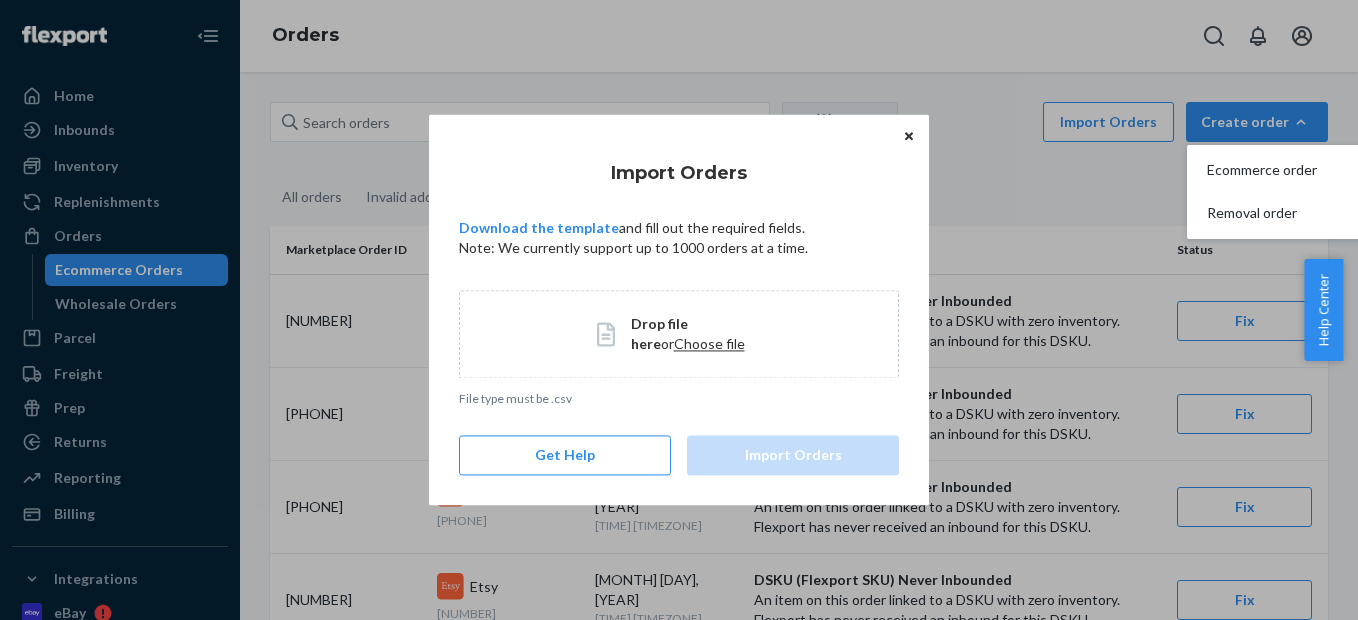 click 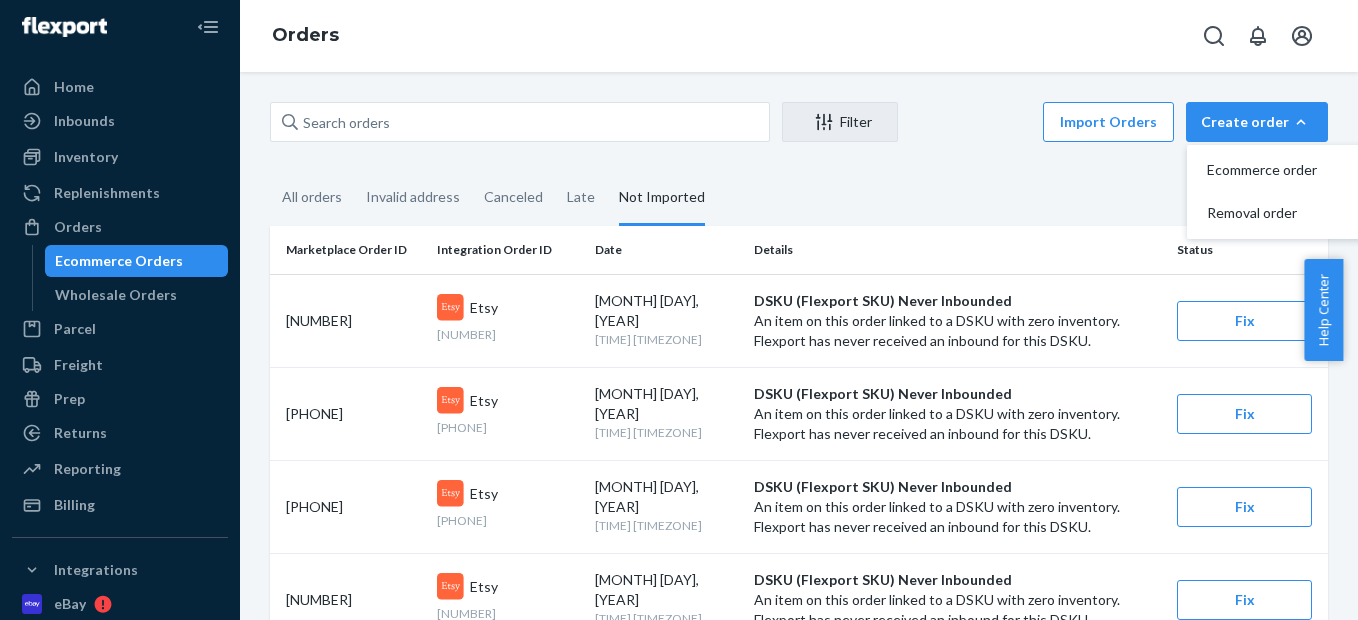 scroll, scrollTop: 0, scrollLeft: 0, axis: both 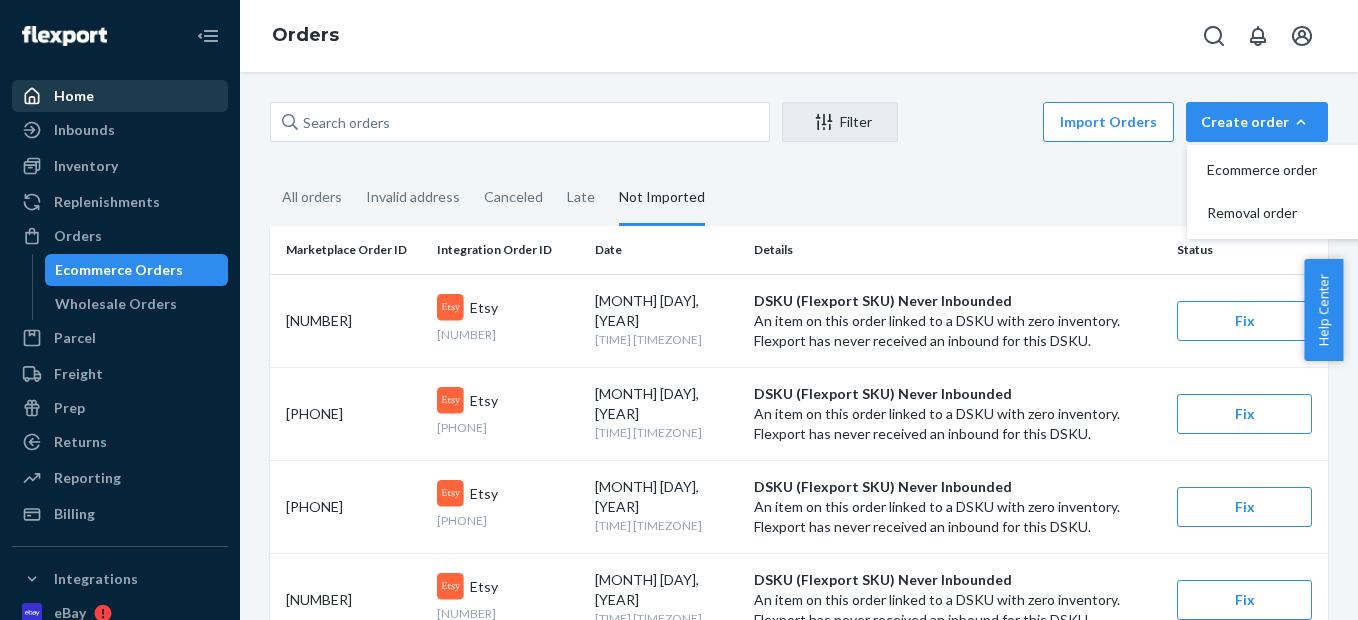 click on "Home" at bounding box center (120, 96) 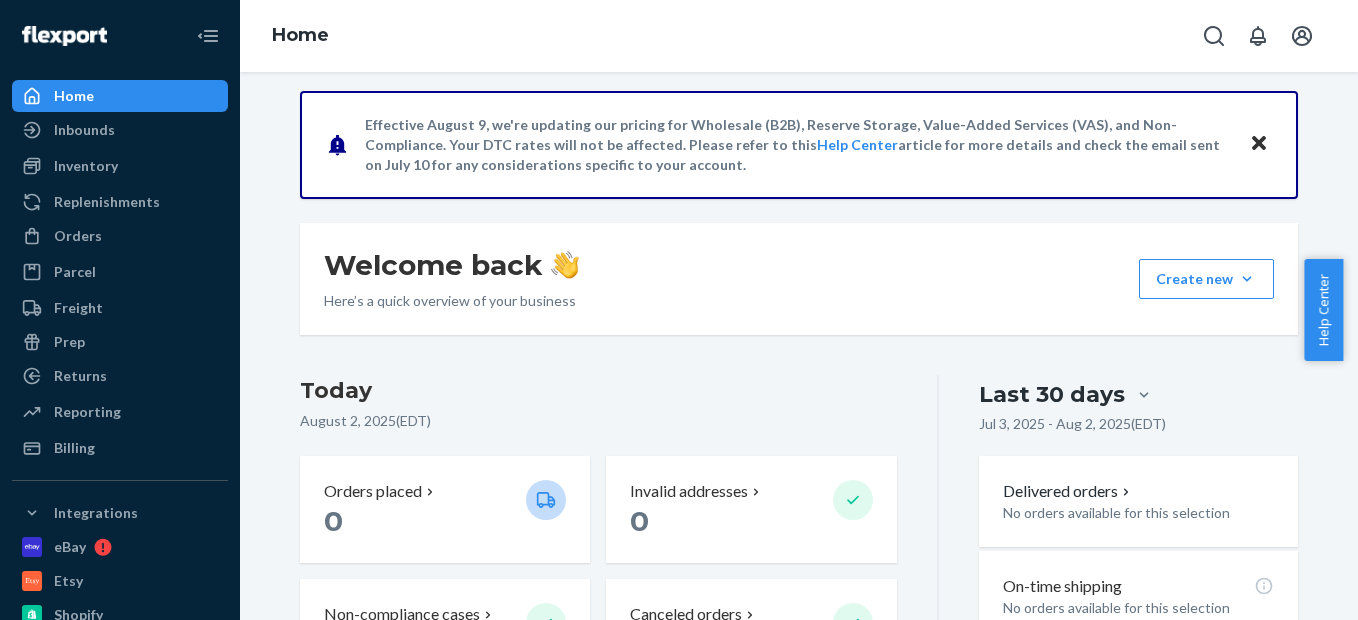 scroll, scrollTop: 0, scrollLeft: 0, axis: both 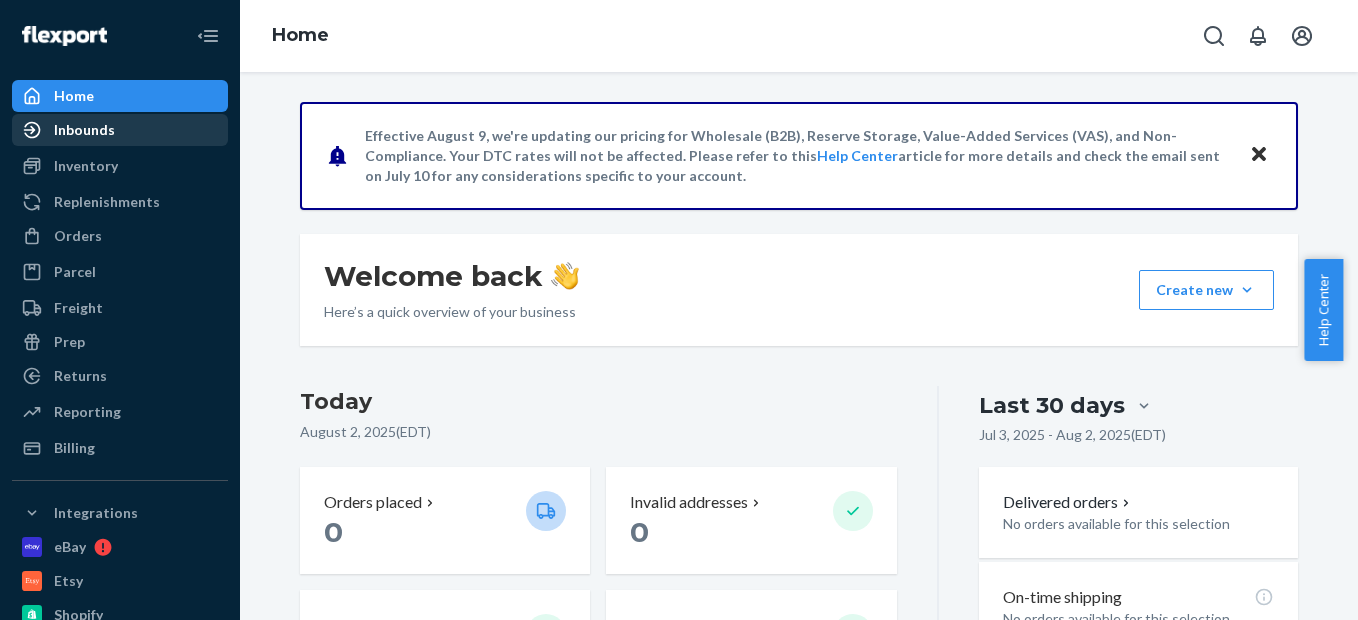 click on "Inbounds" at bounding box center (84, 130) 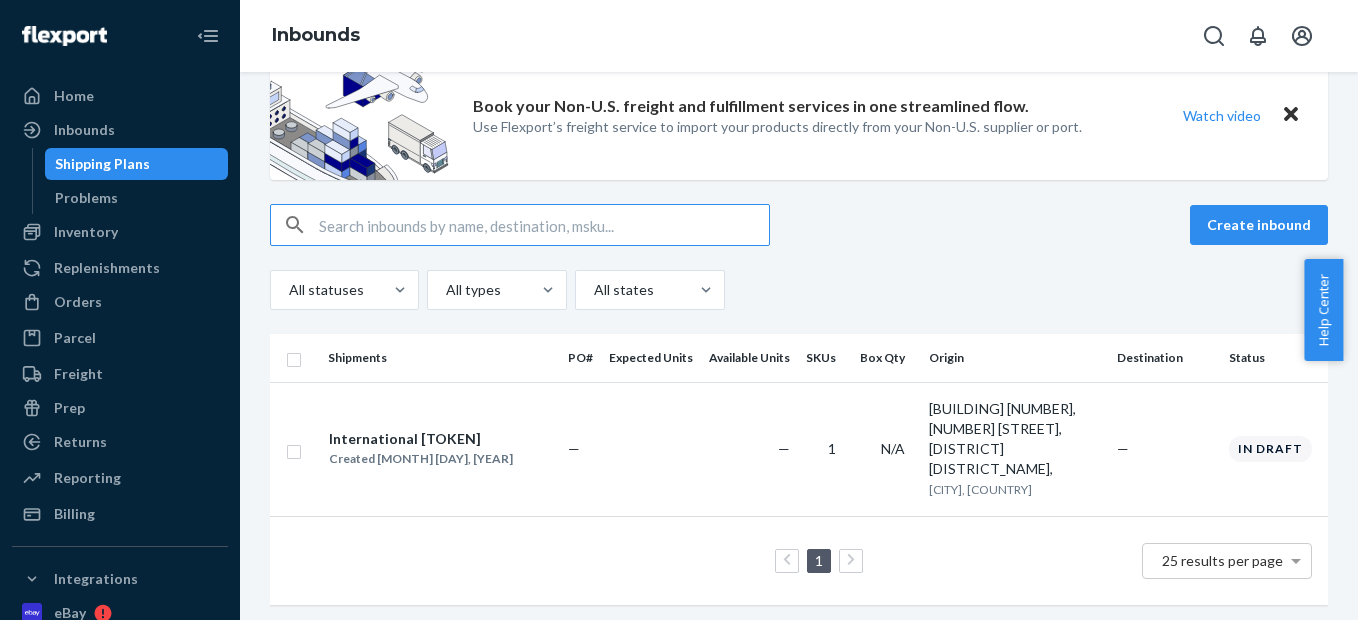 scroll, scrollTop: 0, scrollLeft: 0, axis: both 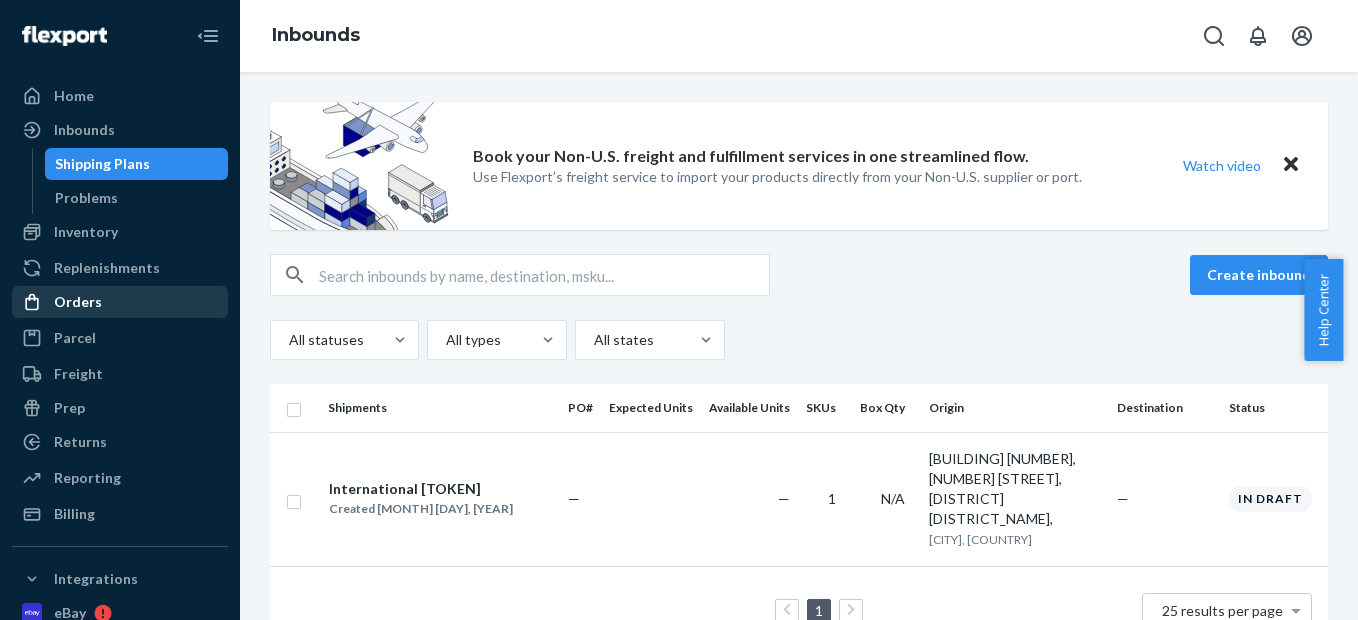 click on "Orders" at bounding box center [120, 302] 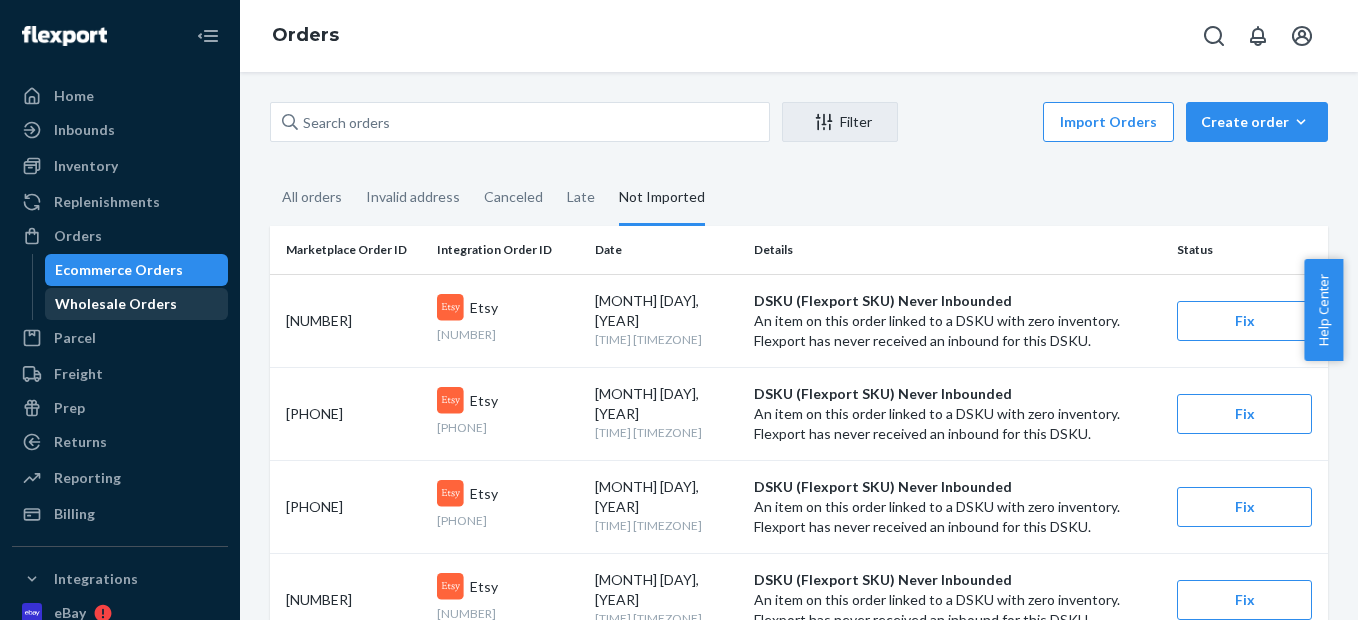 click on "Wholesale Orders" at bounding box center (116, 304) 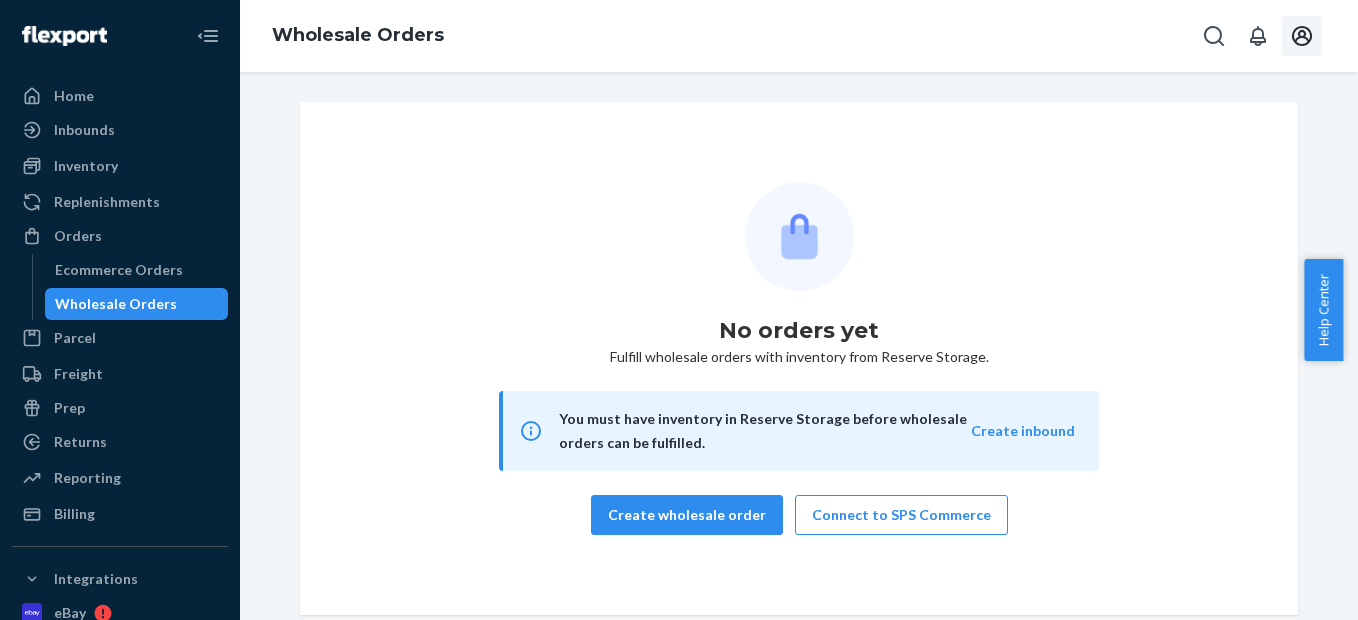 click 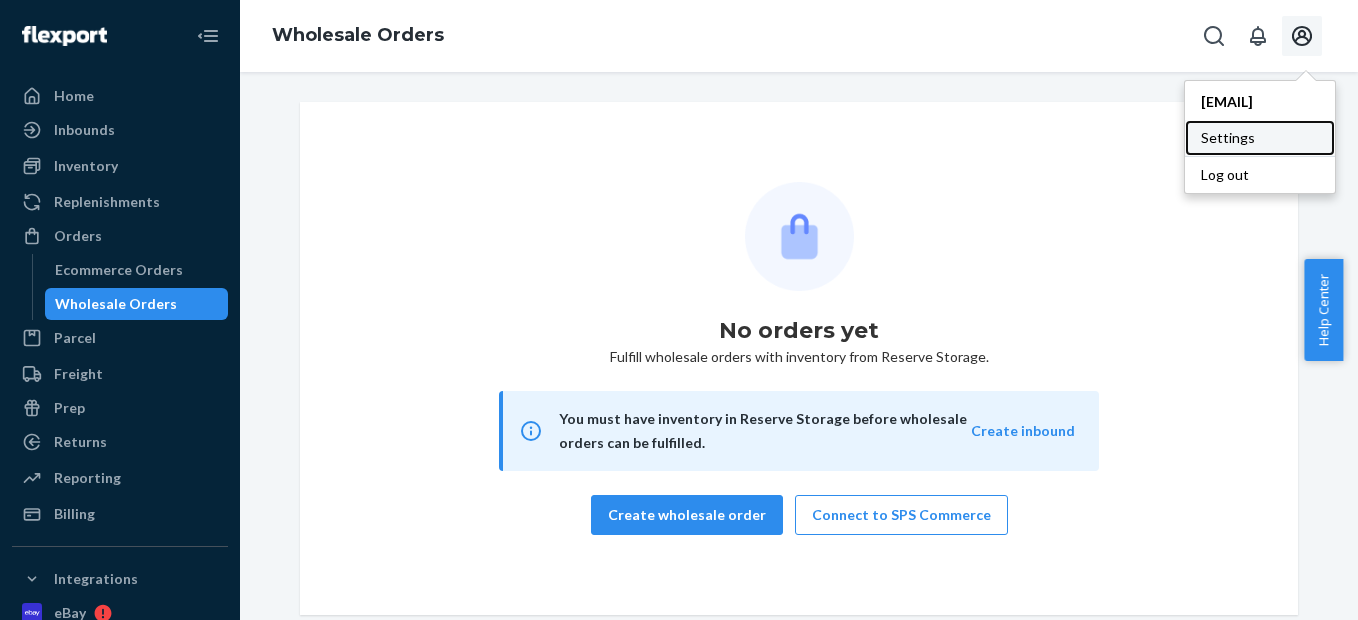 click on "Settings" at bounding box center (1260, 138) 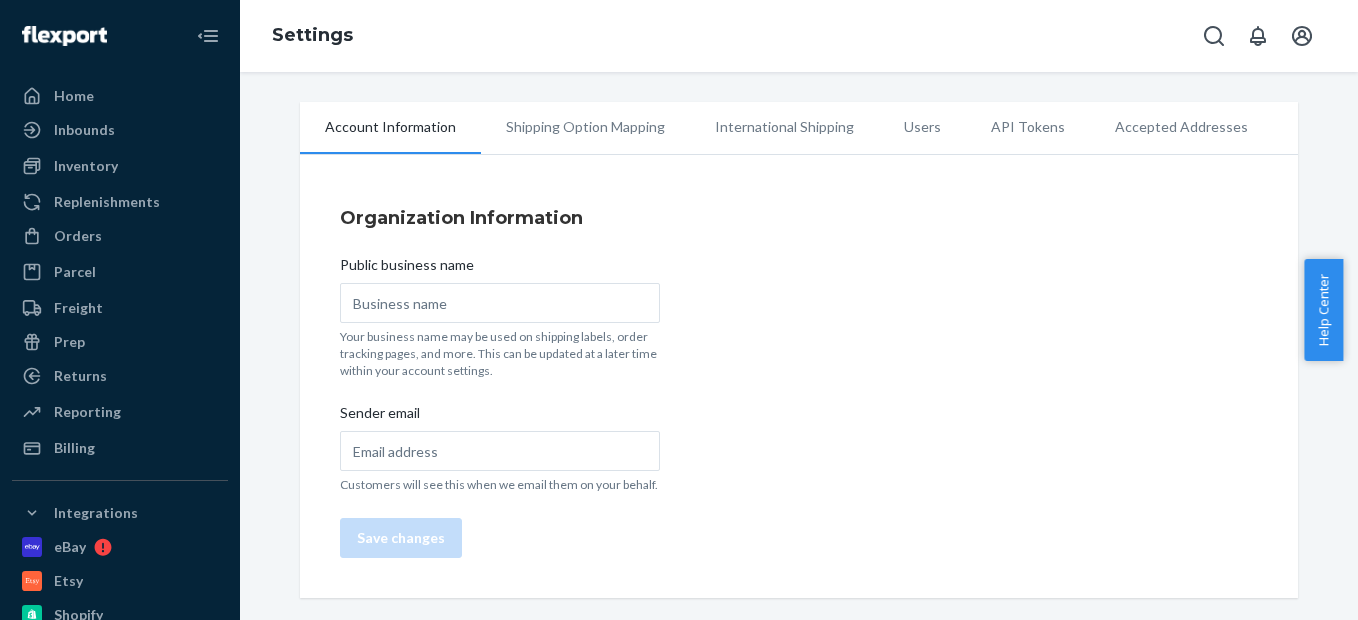 type on "[COMPANY_NAME]" 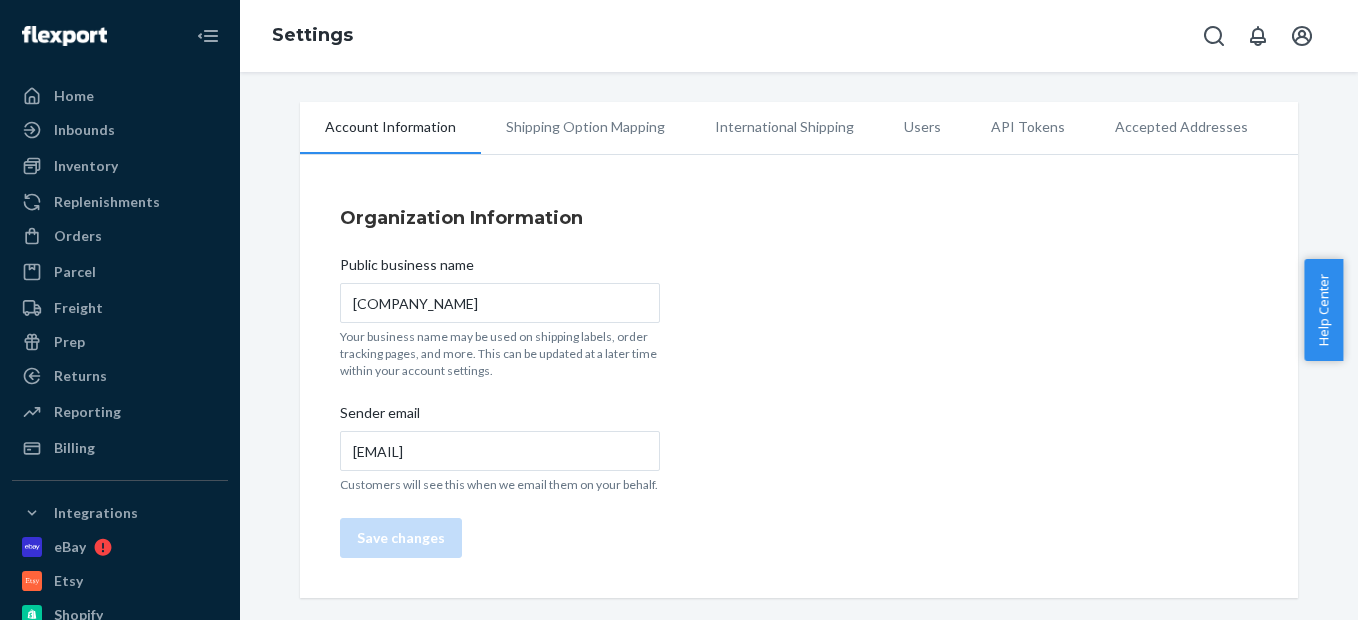 click on "Settings" at bounding box center (799, 36) 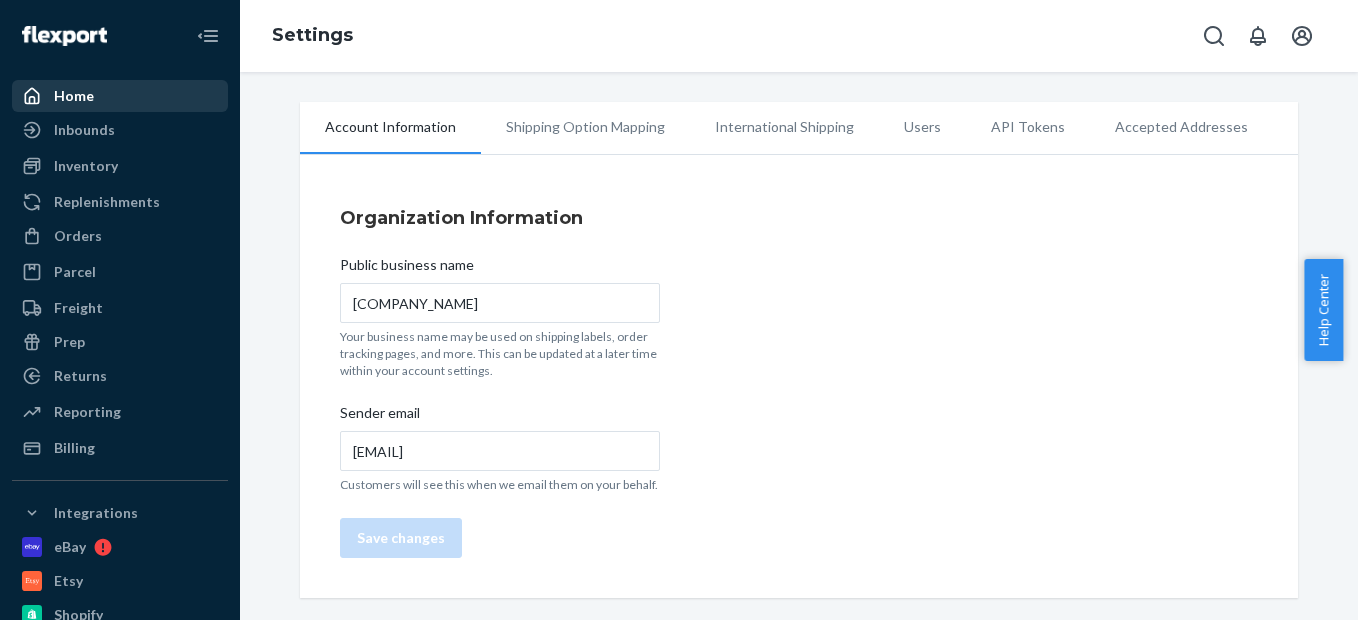 click on "Home" at bounding box center [120, 96] 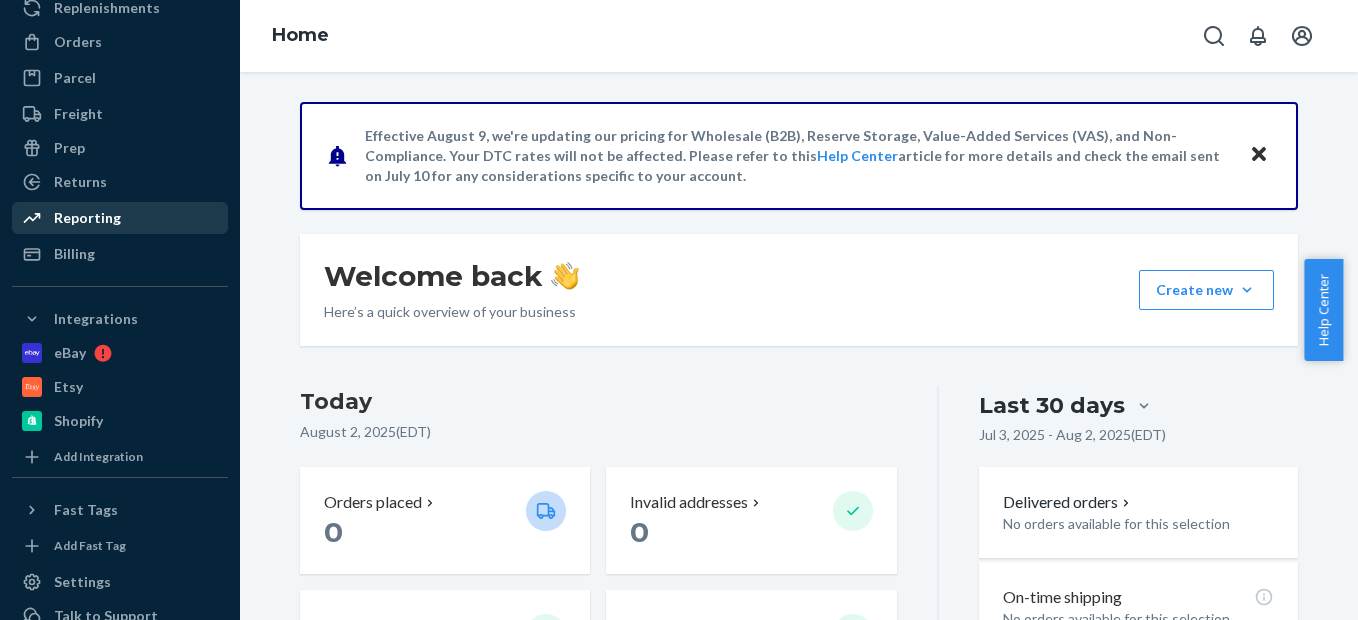 scroll, scrollTop: 200, scrollLeft: 0, axis: vertical 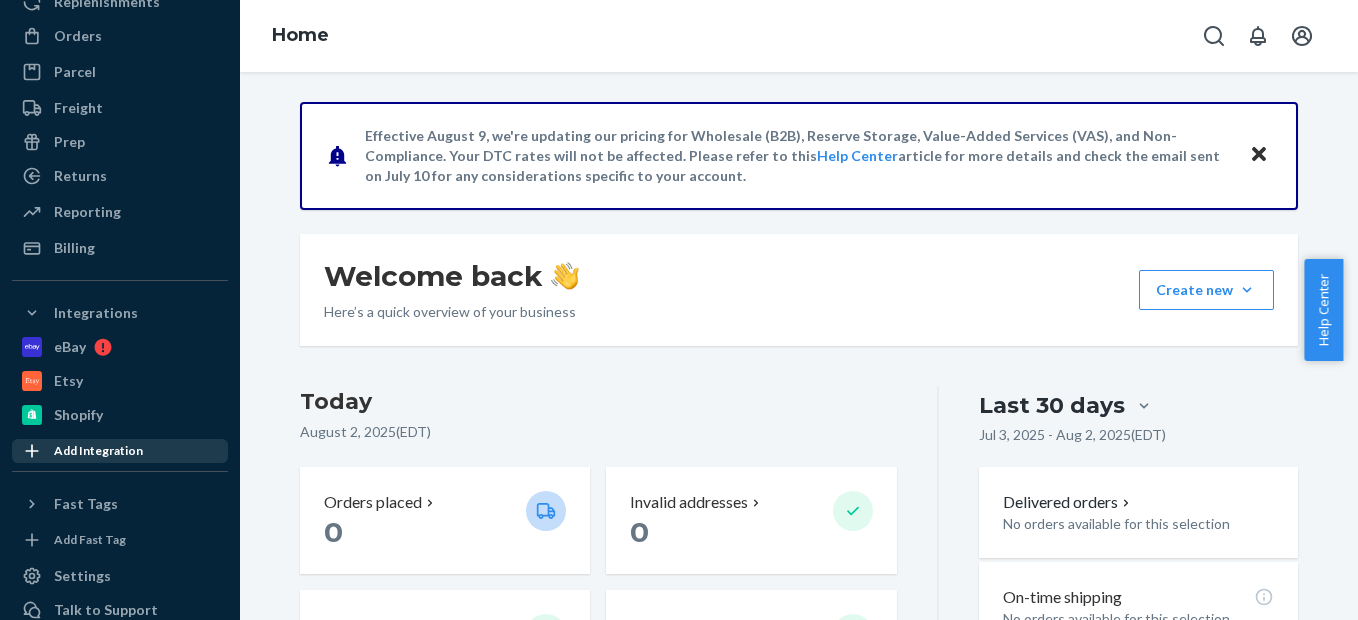 click on "Add Integration" at bounding box center (98, 450) 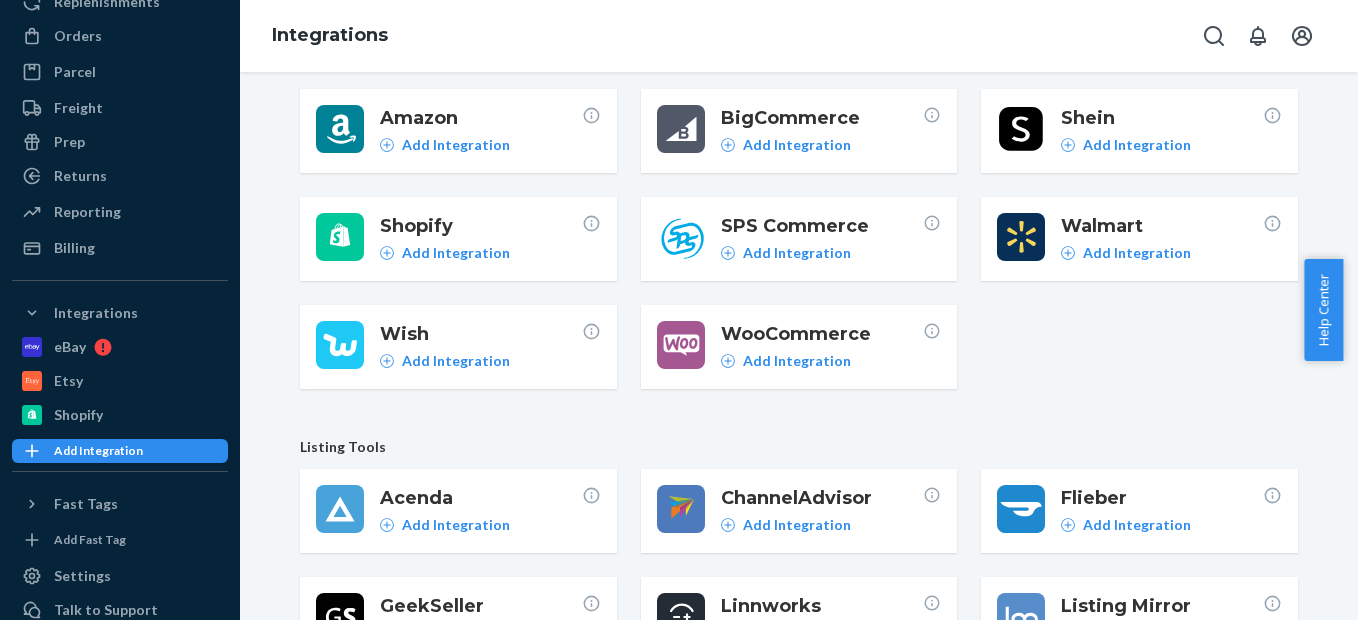 scroll, scrollTop: 139, scrollLeft: 0, axis: vertical 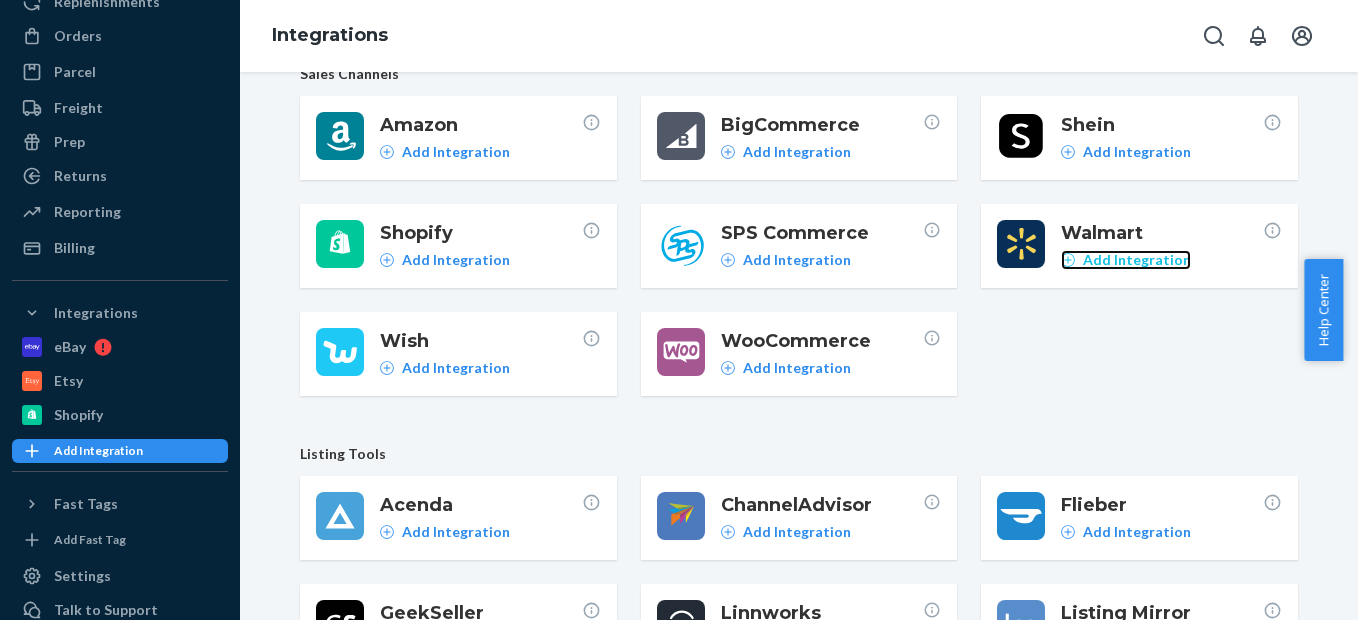 click on "Add Integration" at bounding box center (1137, 260) 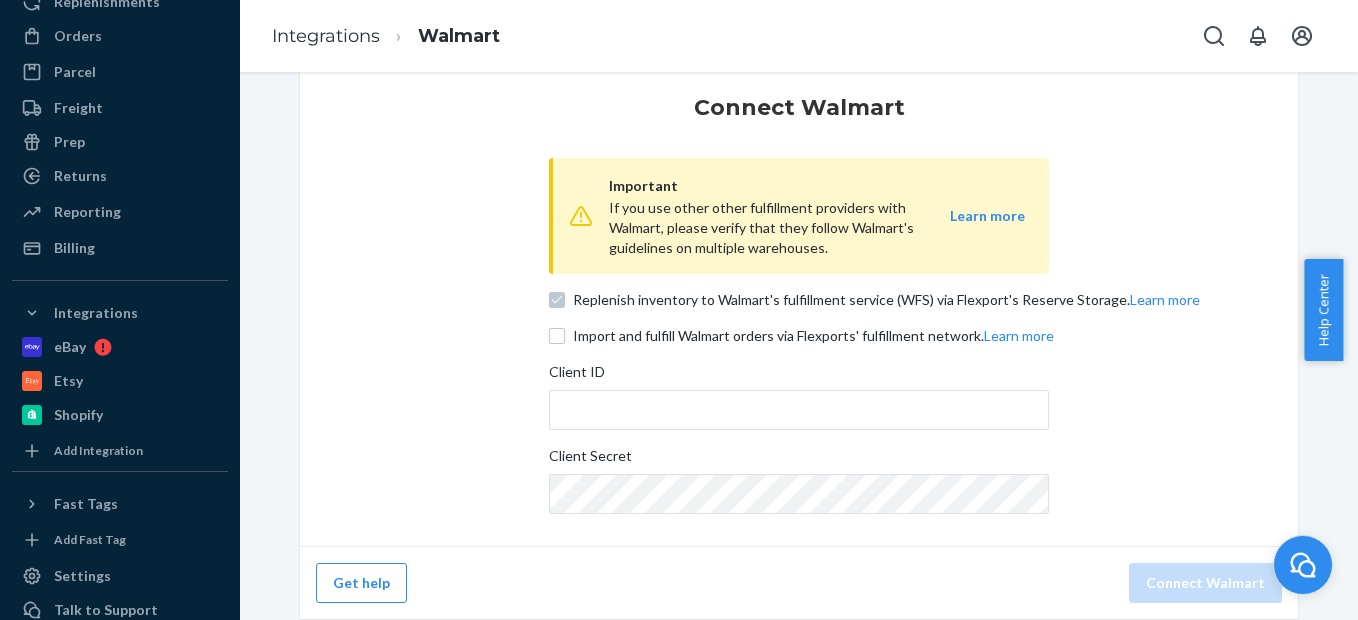 scroll, scrollTop: 177, scrollLeft: 0, axis: vertical 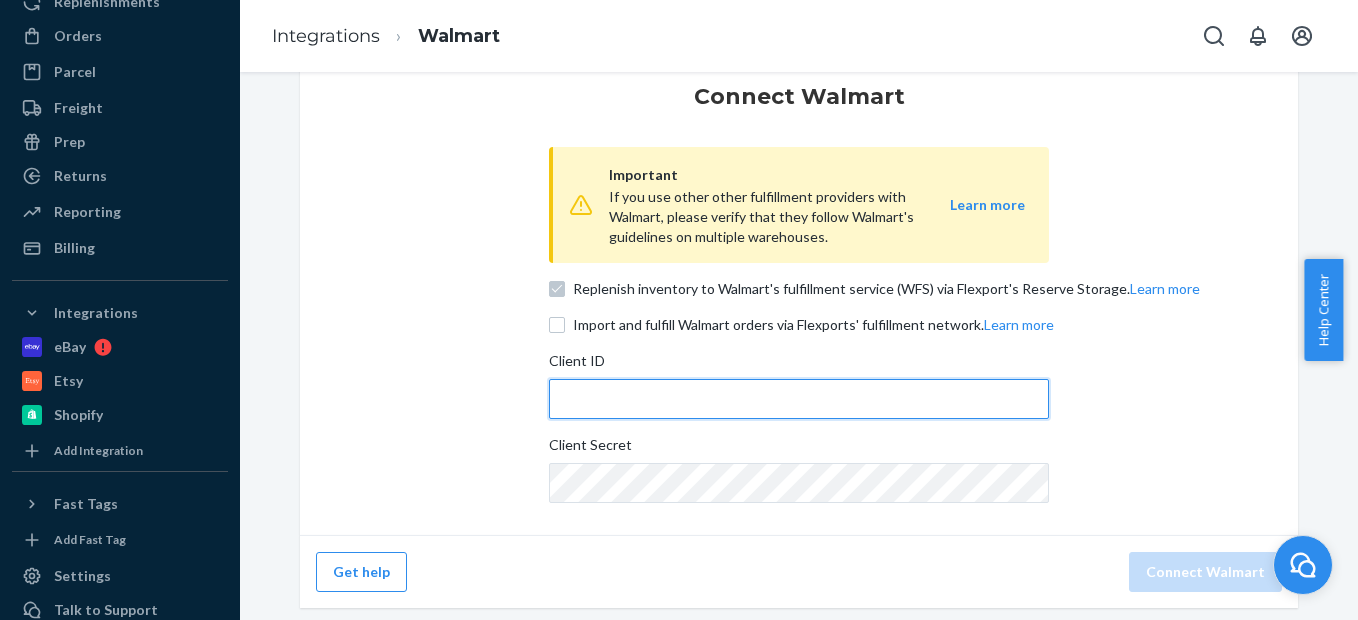 click on "Client ID" at bounding box center [799, 399] 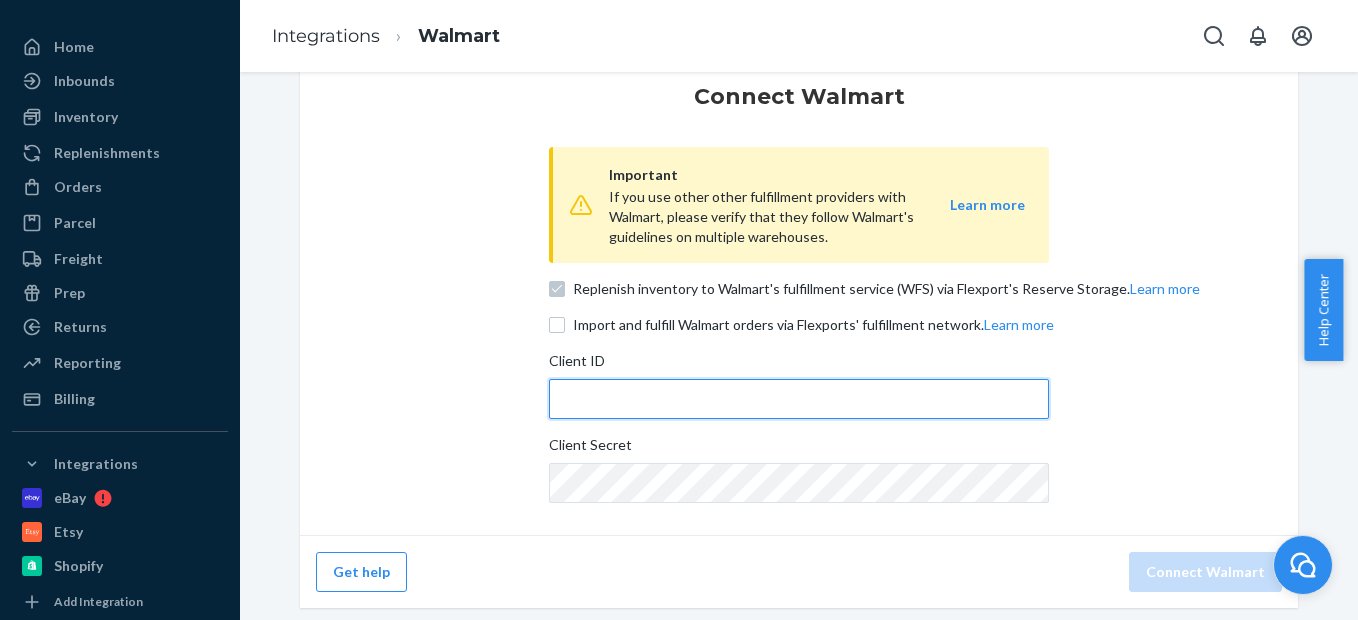 scroll, scrollTop: 0, scrollLeft: 0, axis: both 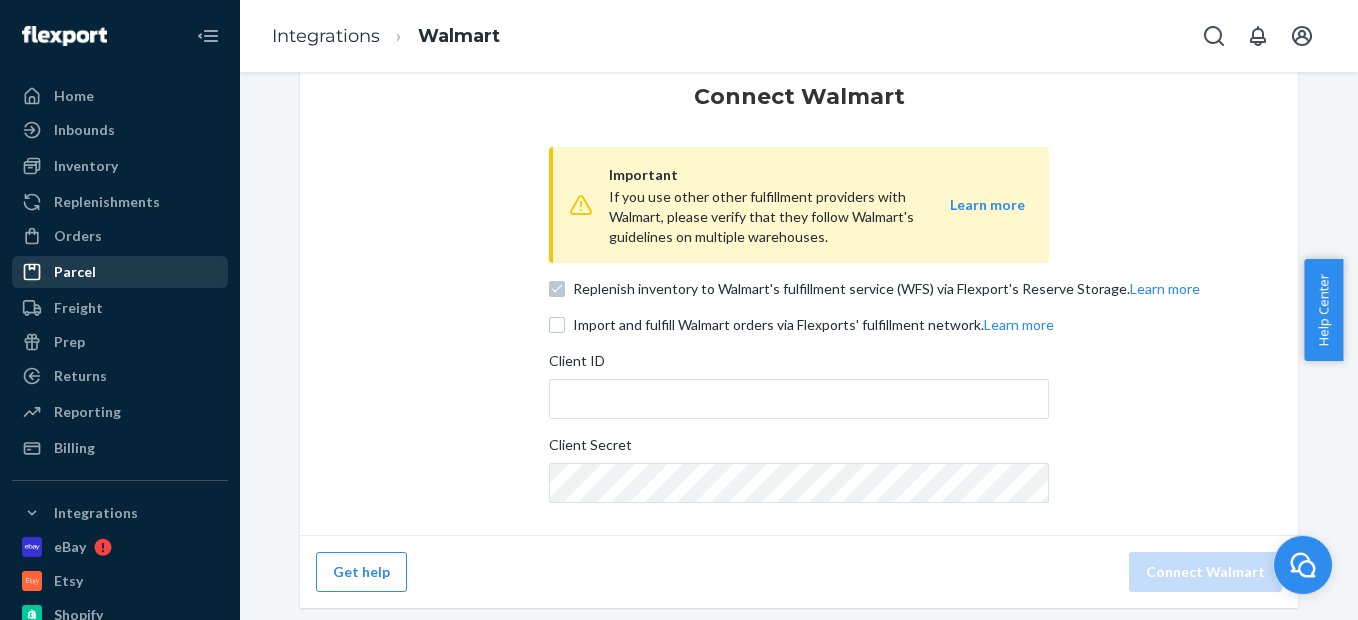 click on "Parcel" at bounding box center (75, 272) 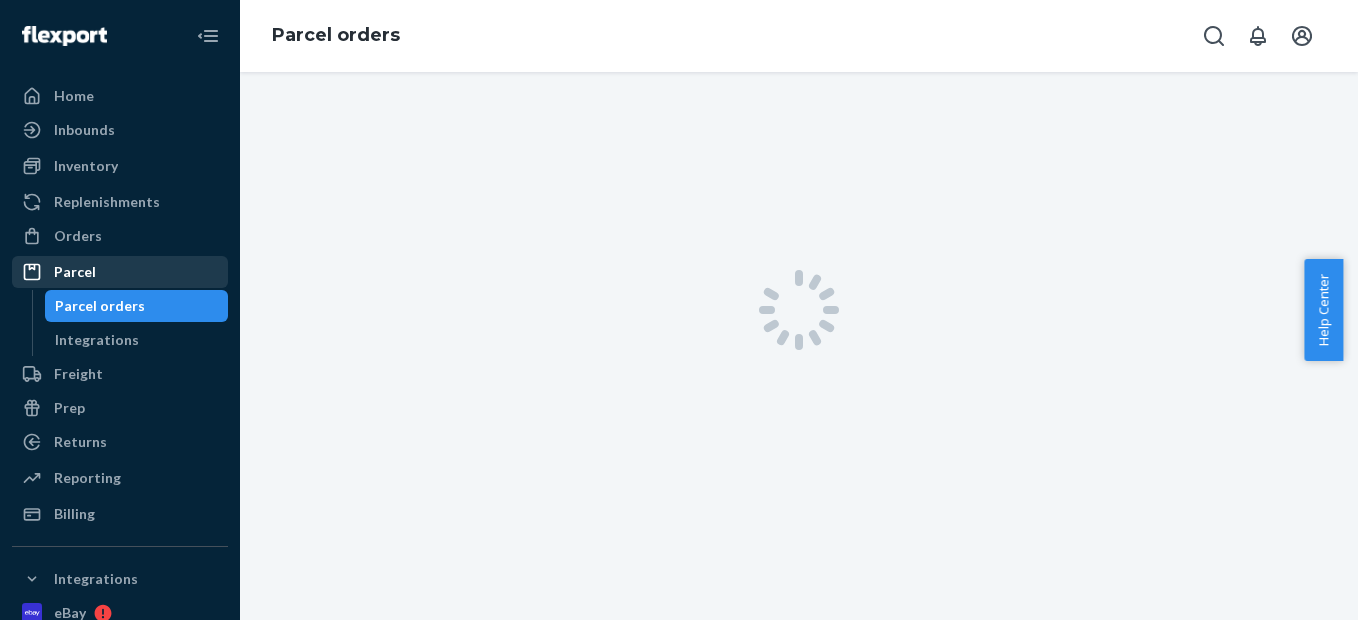 scroll, scrollTop: 0, scrollLeft: 0, axis: both 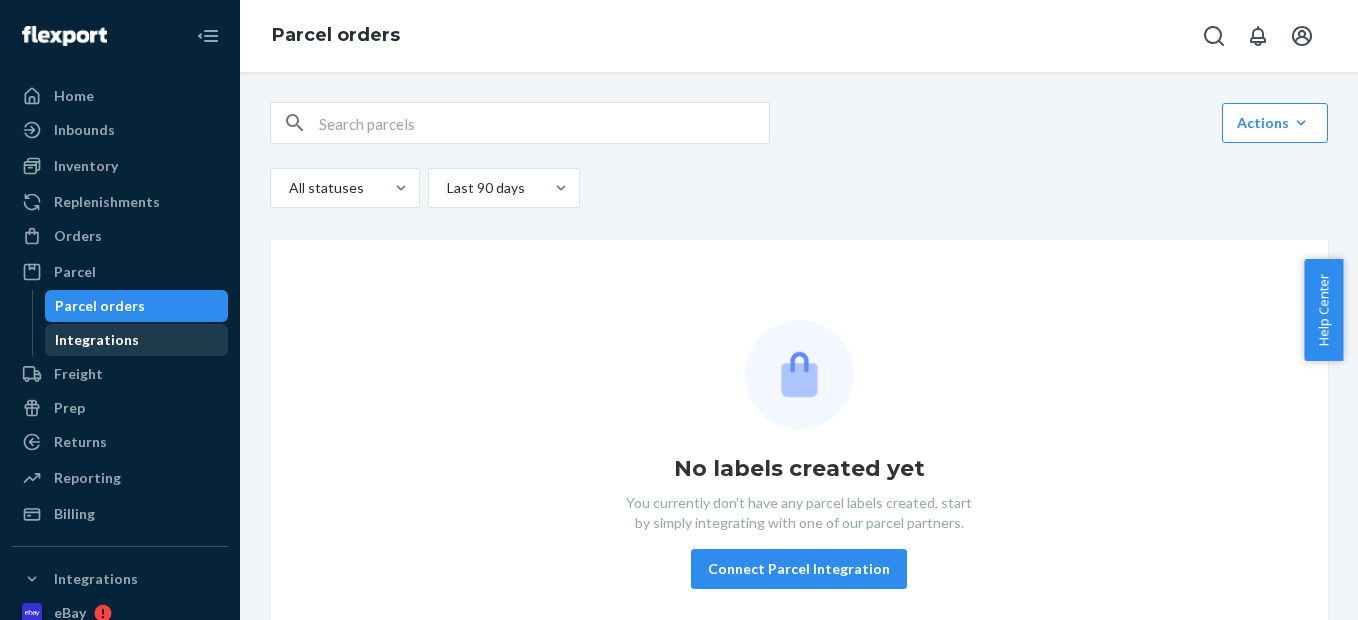 click on "Integrations" at bounding box center (137, 340) 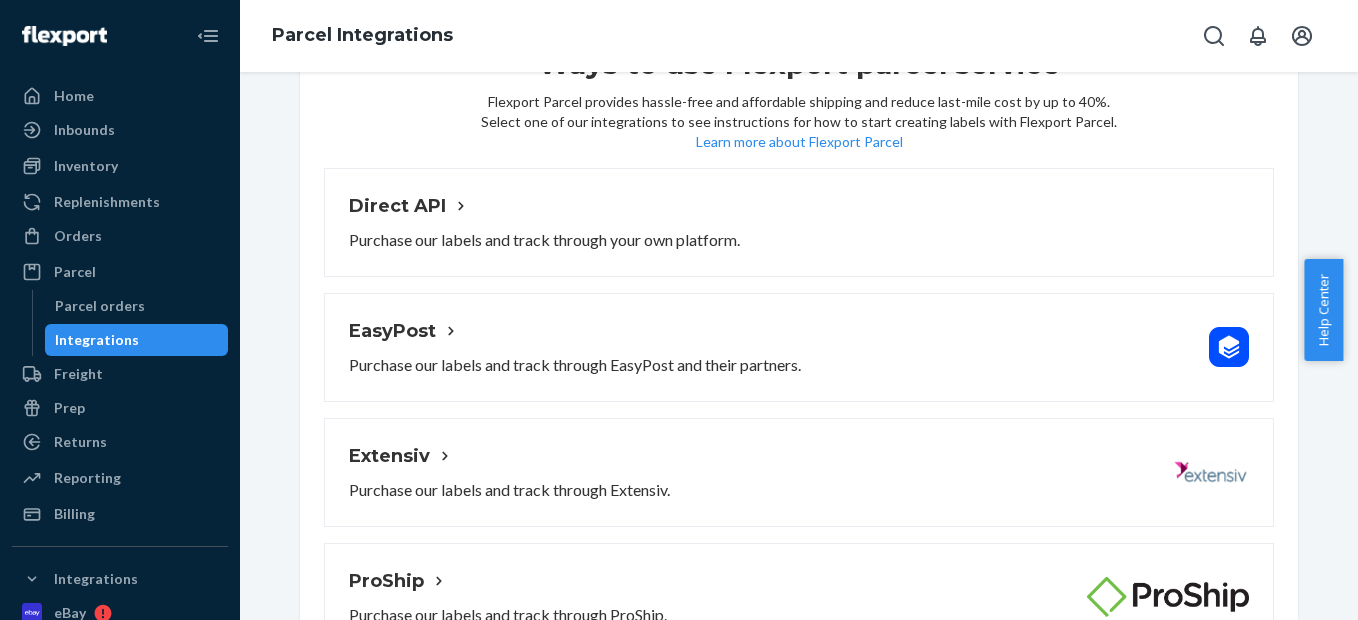 scroll, scrollTop: 155, scrollLeft: 0, axis: vertical 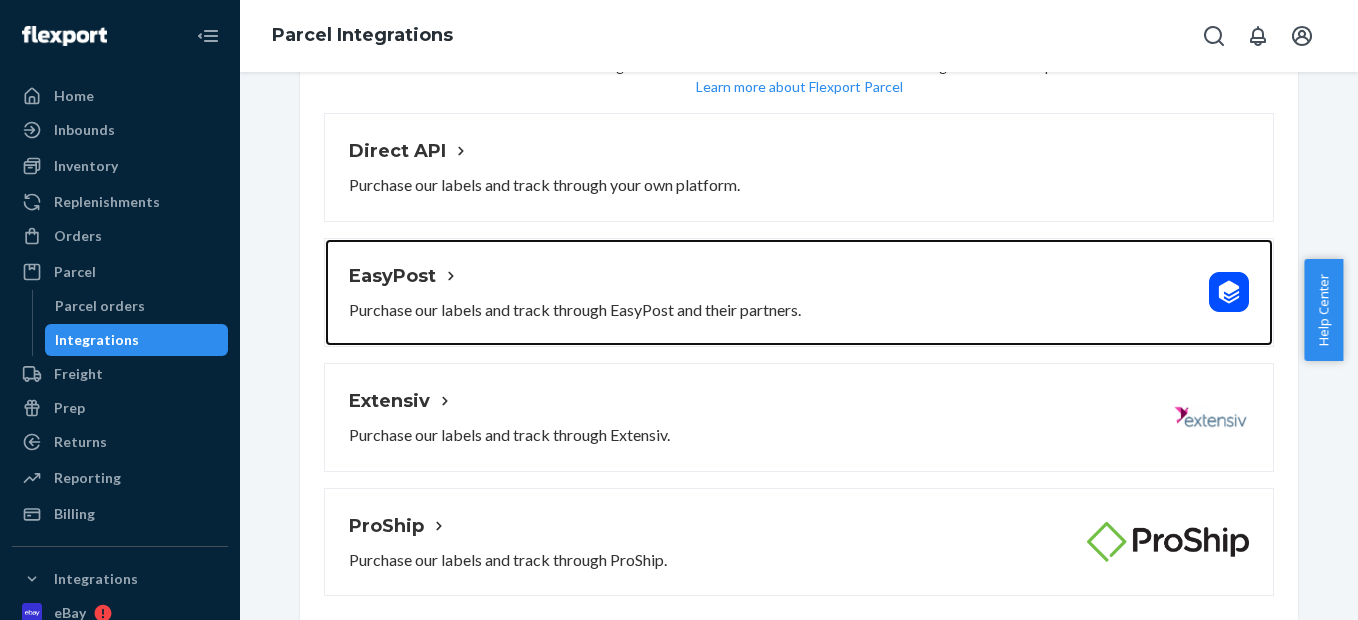 click on "EasyPost" at bounding box center [575, 276] 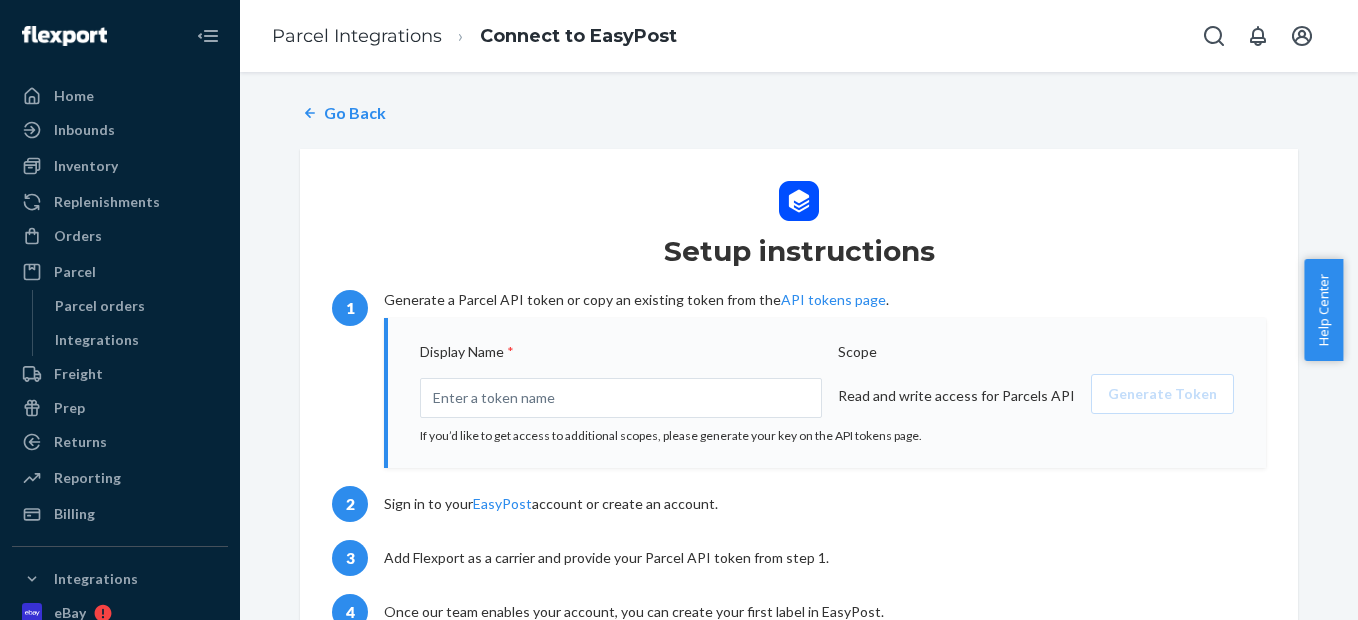scroll, scrollTop: 142, scrollLeft: 0, axis: vertical 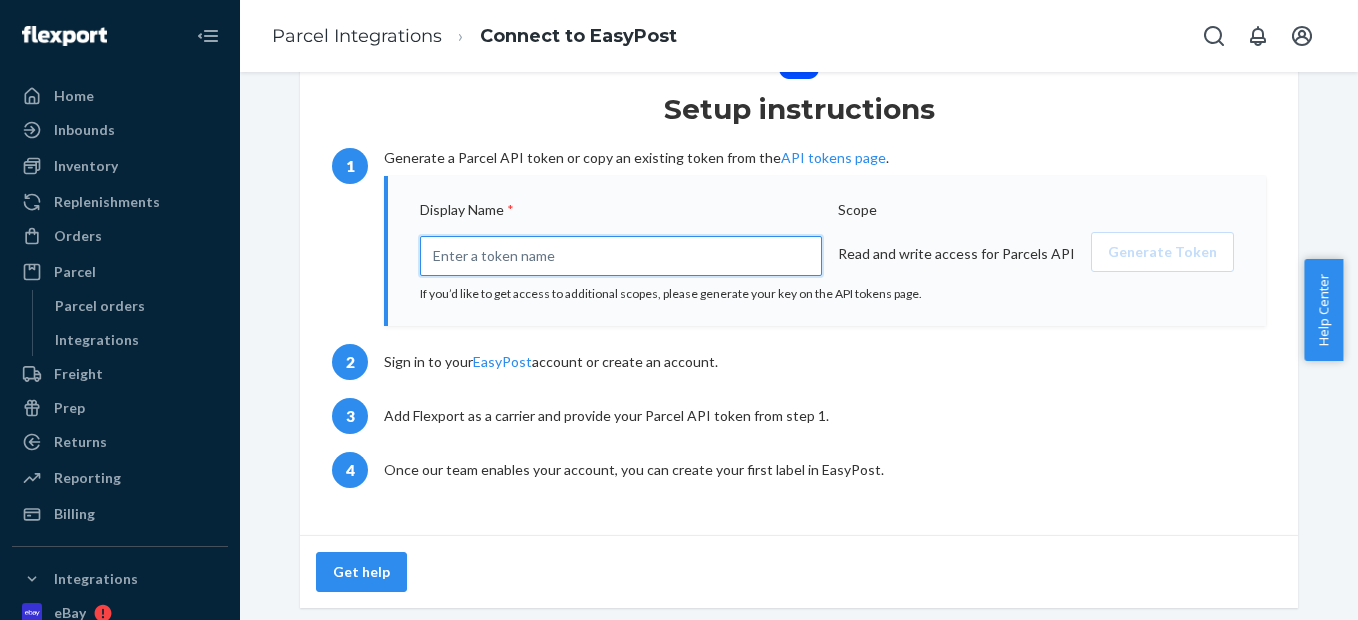 click at bounding box center [621, 256] 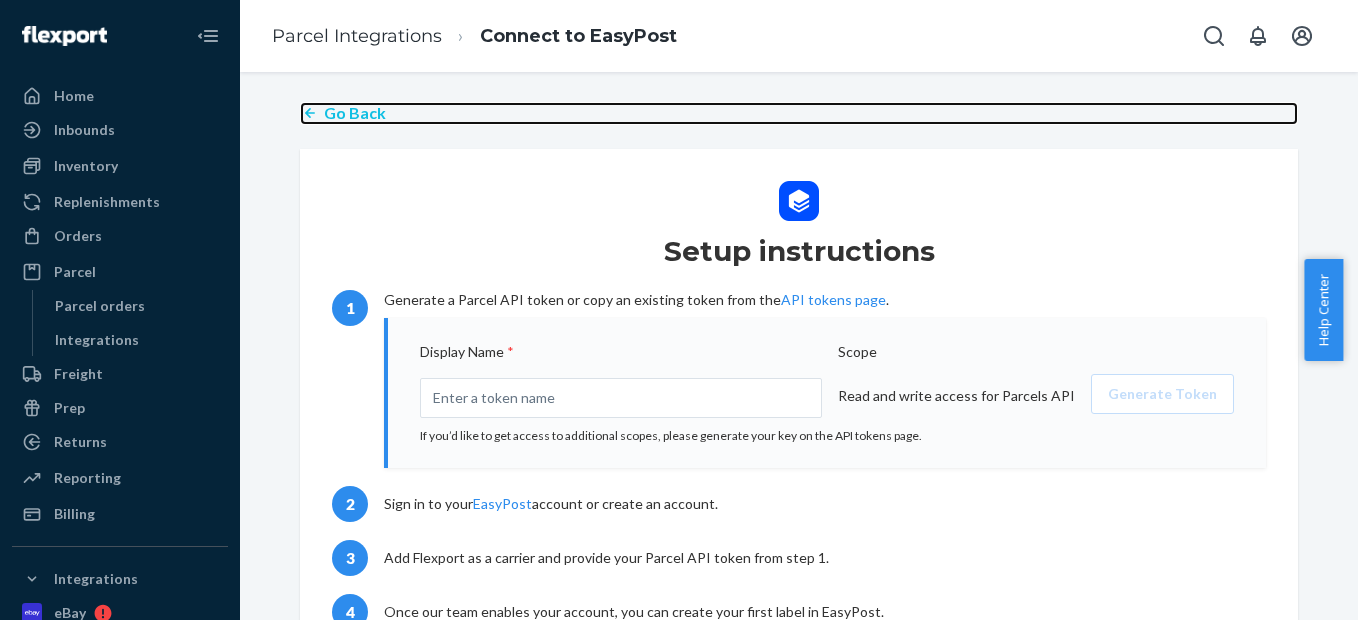 click 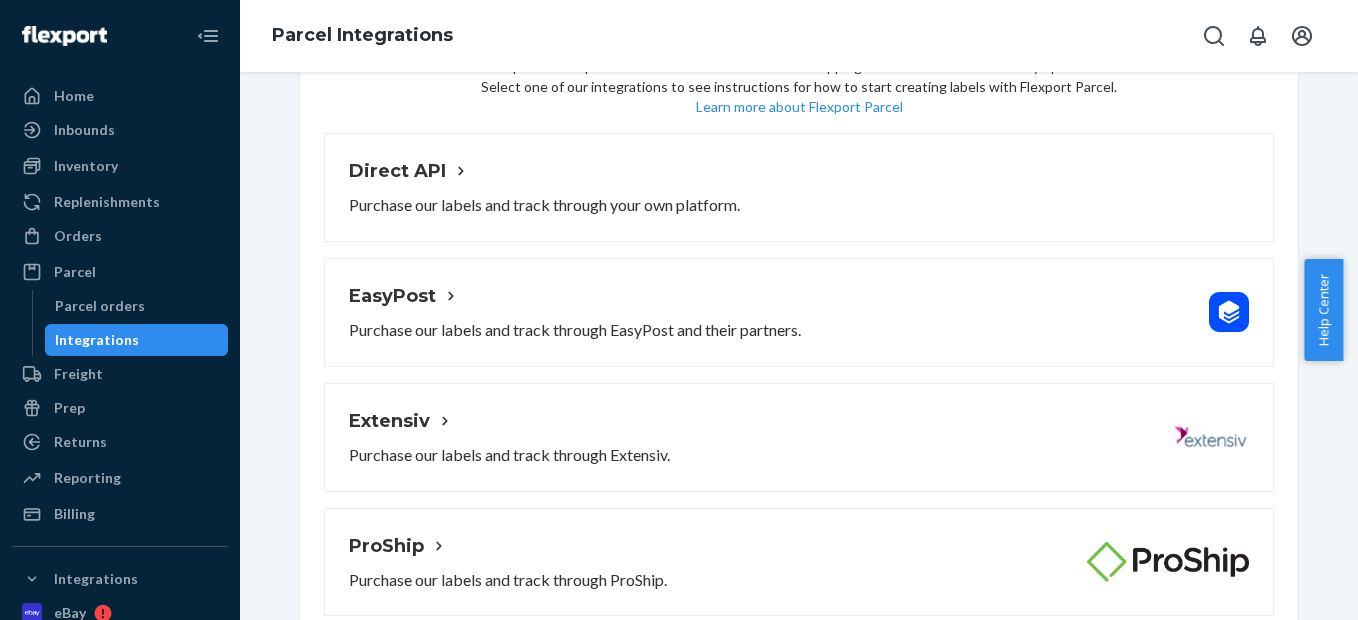scroll, scrollTop: 155, scrollLeft: 0, axis: vertical 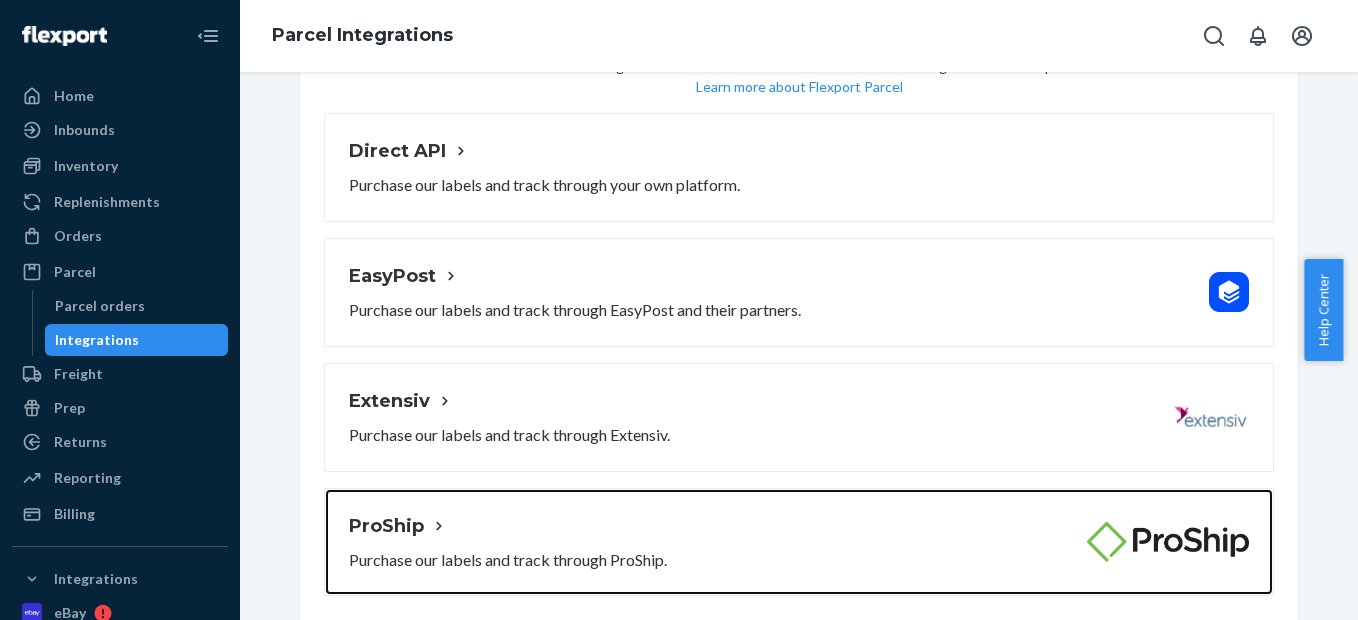 click on "ProShip" at bounding box center [508, 526] 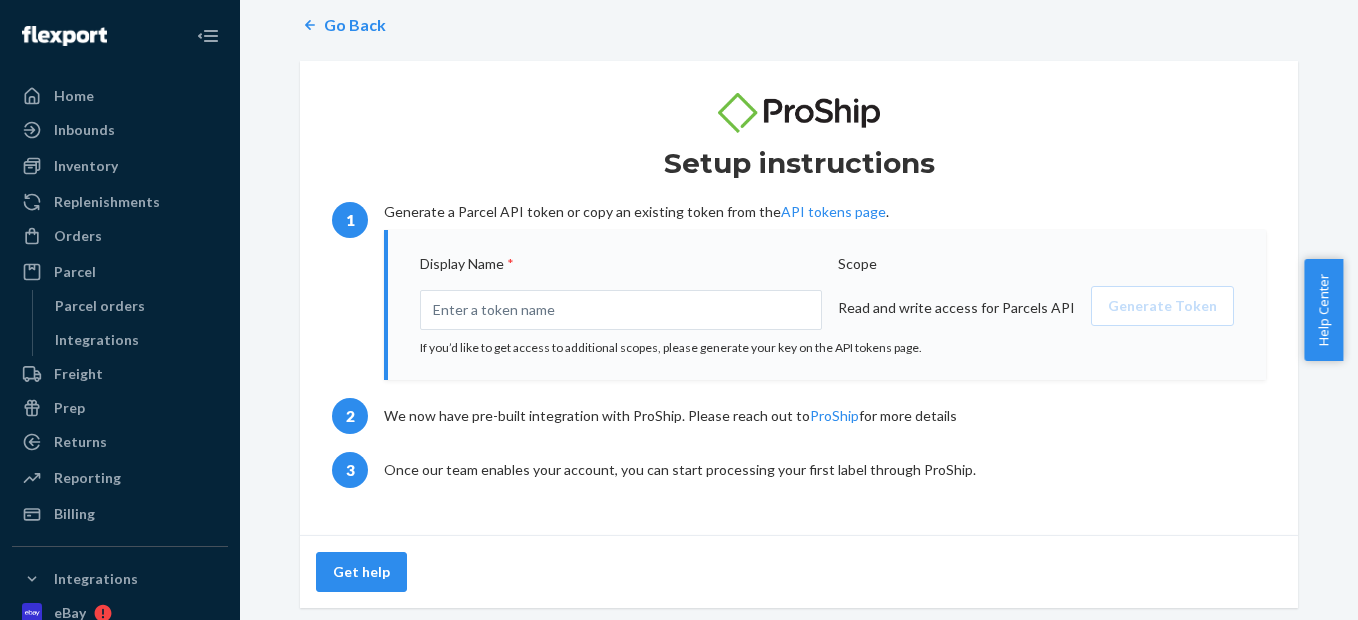 scroll, scrollTop: 0, scrollLeft: 0, axis: both 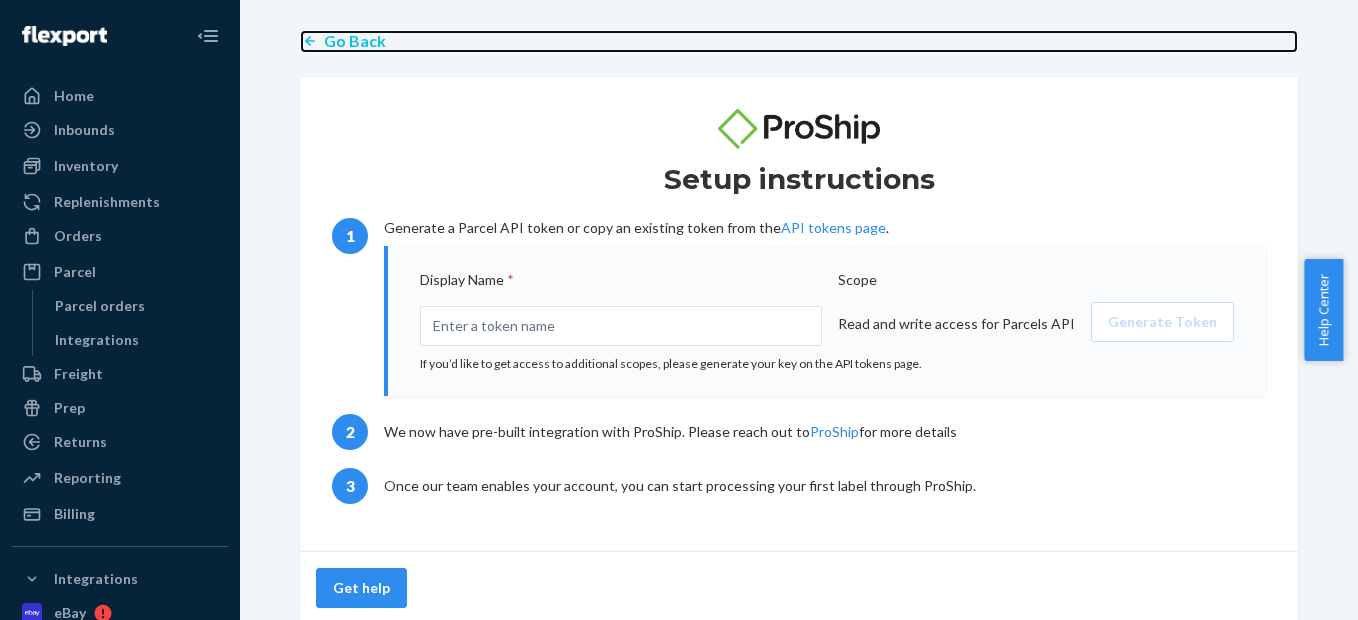 click 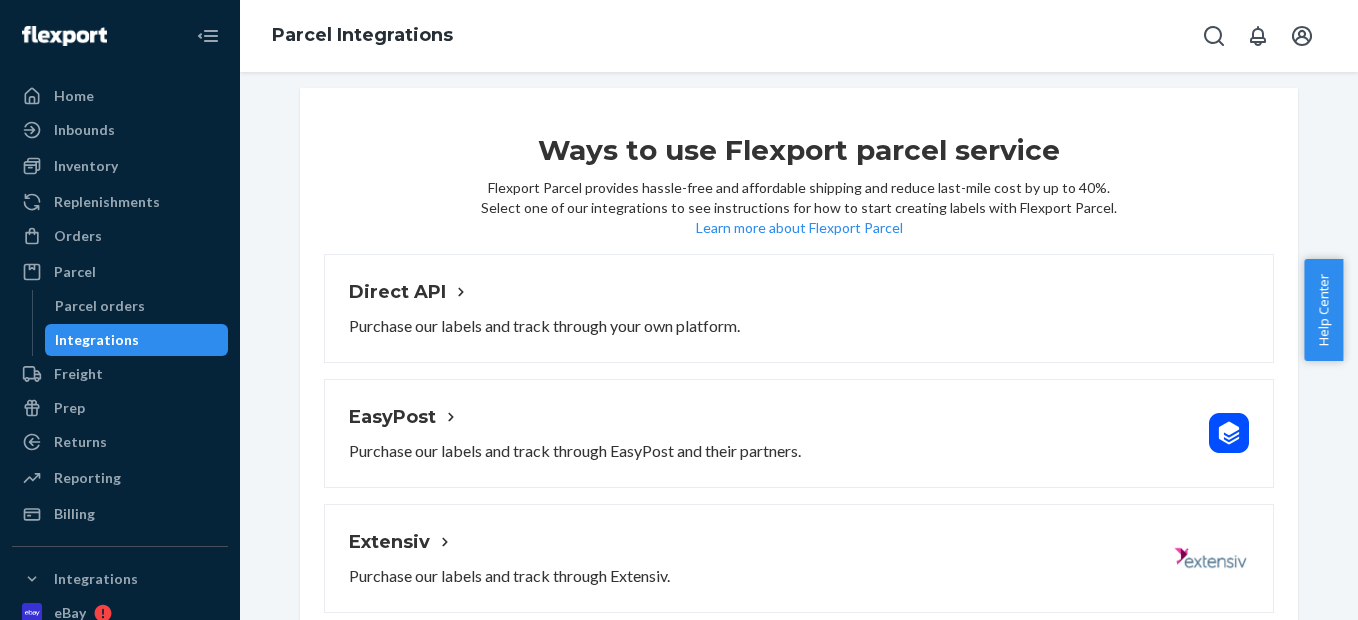 scroll, scrollTop: 0, scrollLeft: 0, axis: both 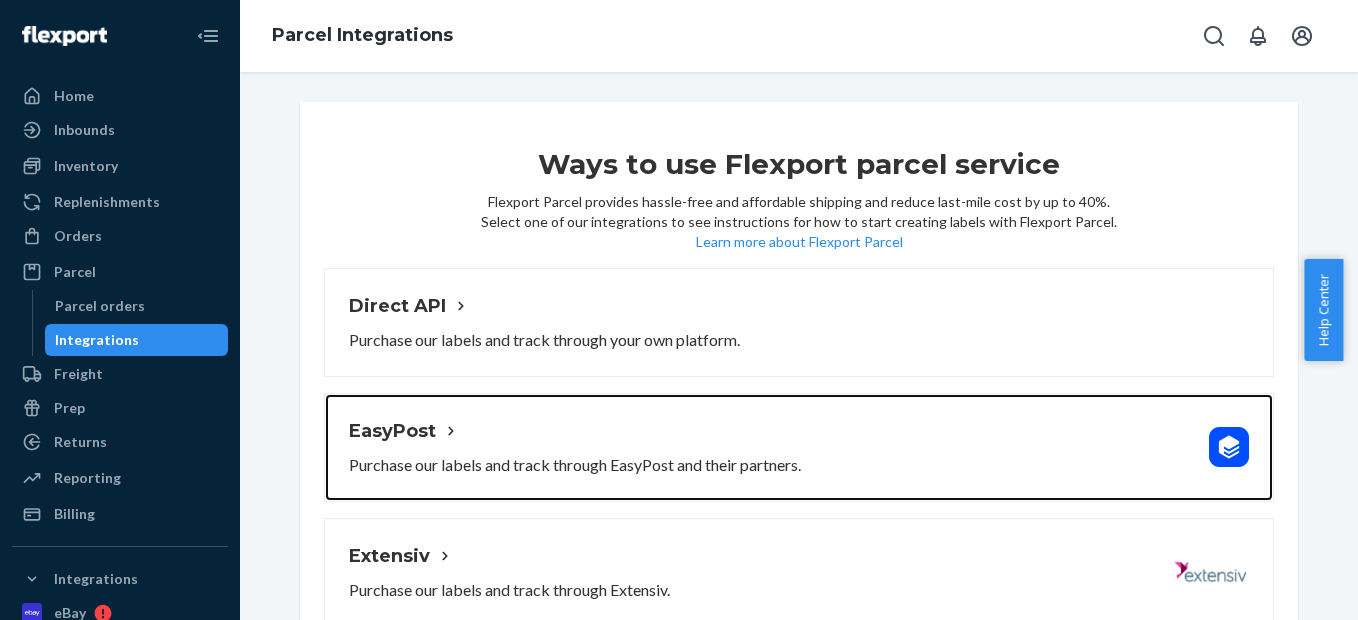 click on "EasyPost" at bounding box center [575, 431] 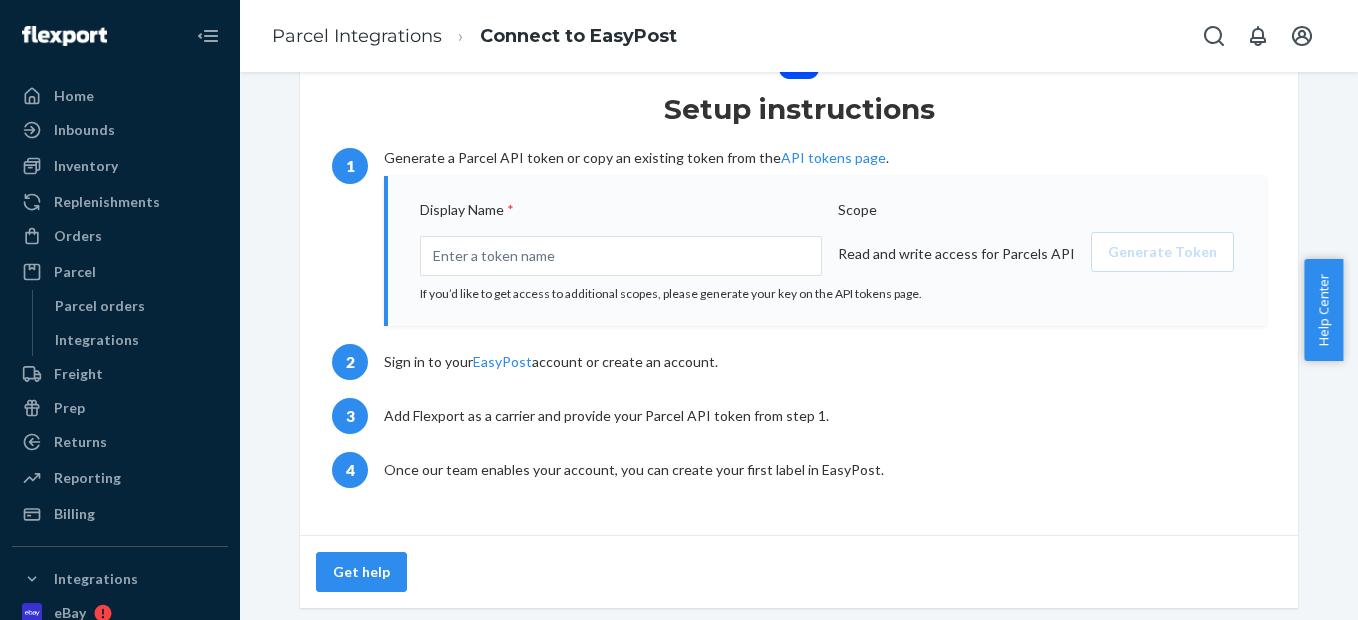 scroll, scrollTop: 0, scrollLeft: 0, axis: both 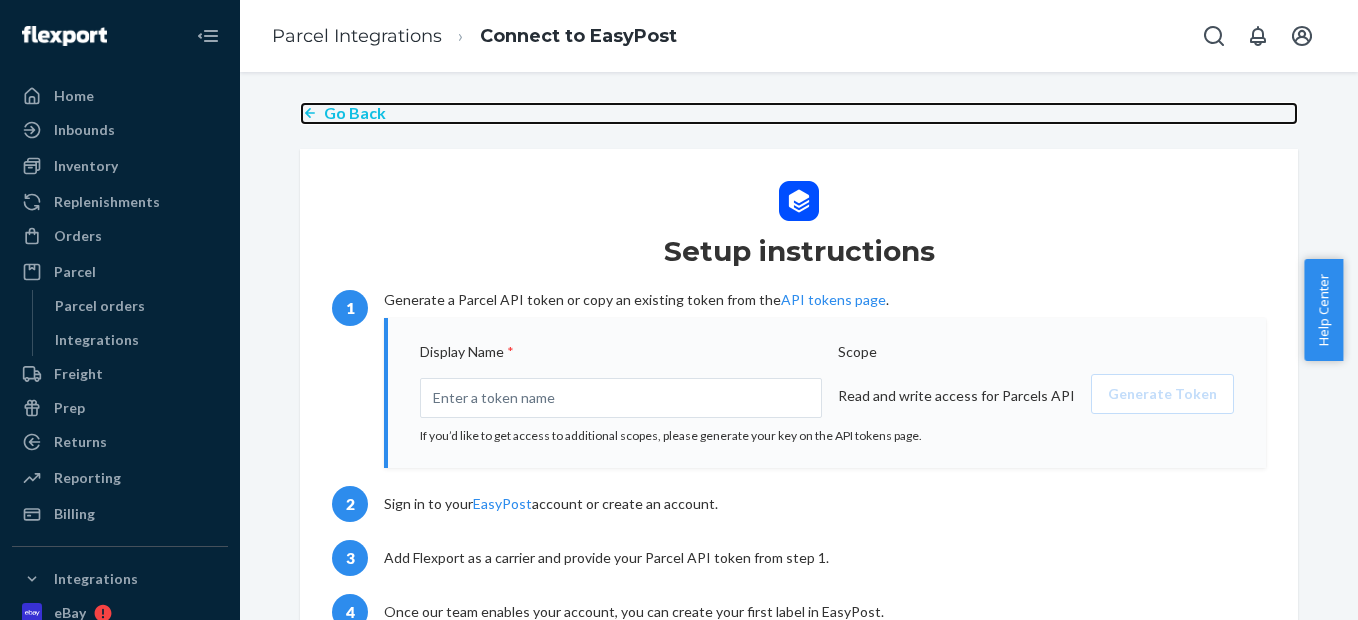 click 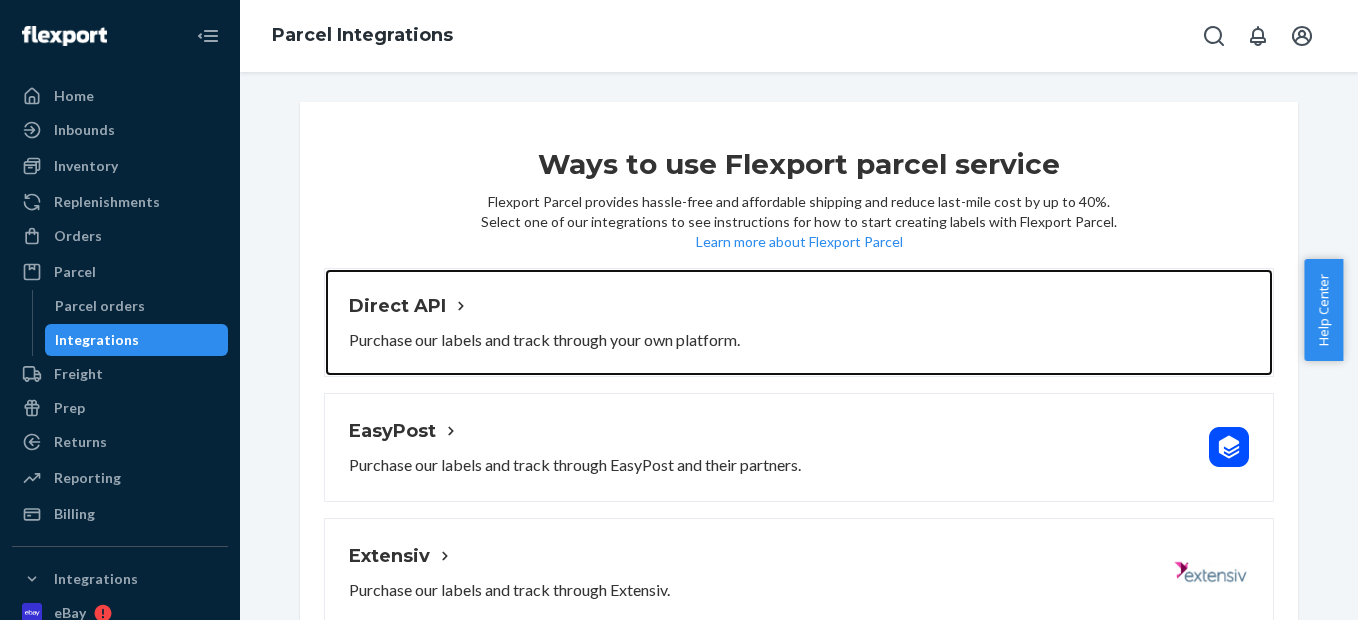 click on "Direct API" at bounding box center [544, 306] 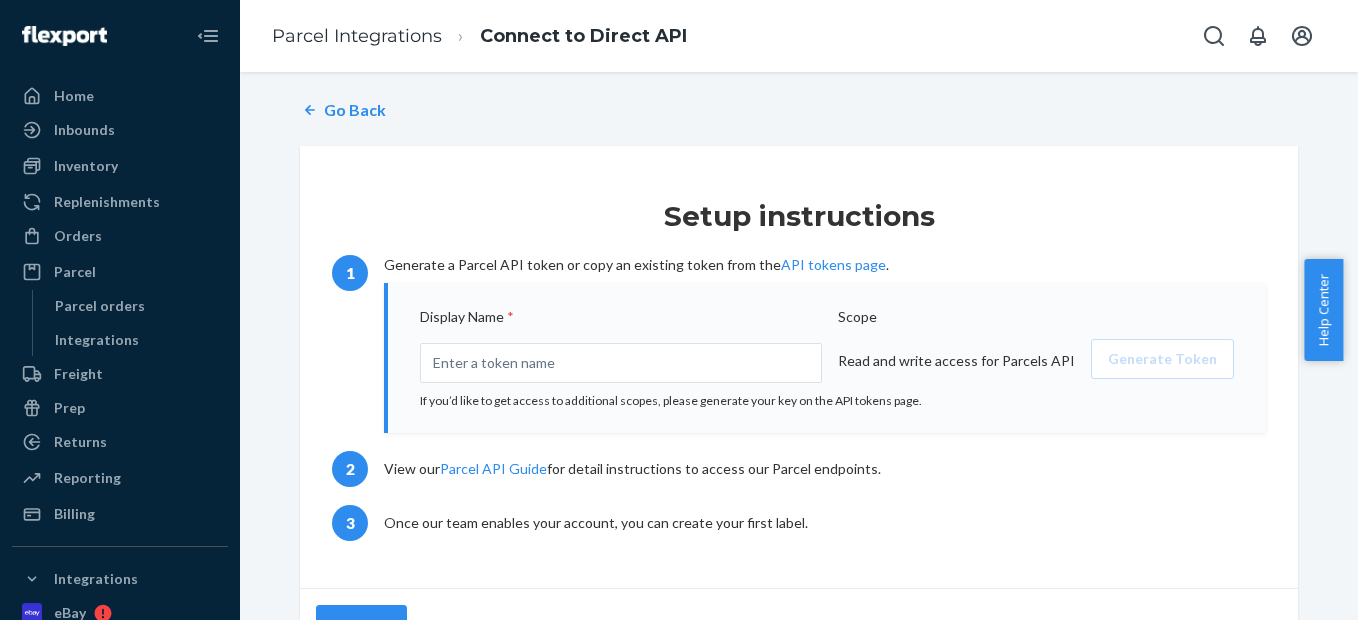 scroll, scrollTop: 0, scrollLeft: 0, axis: both 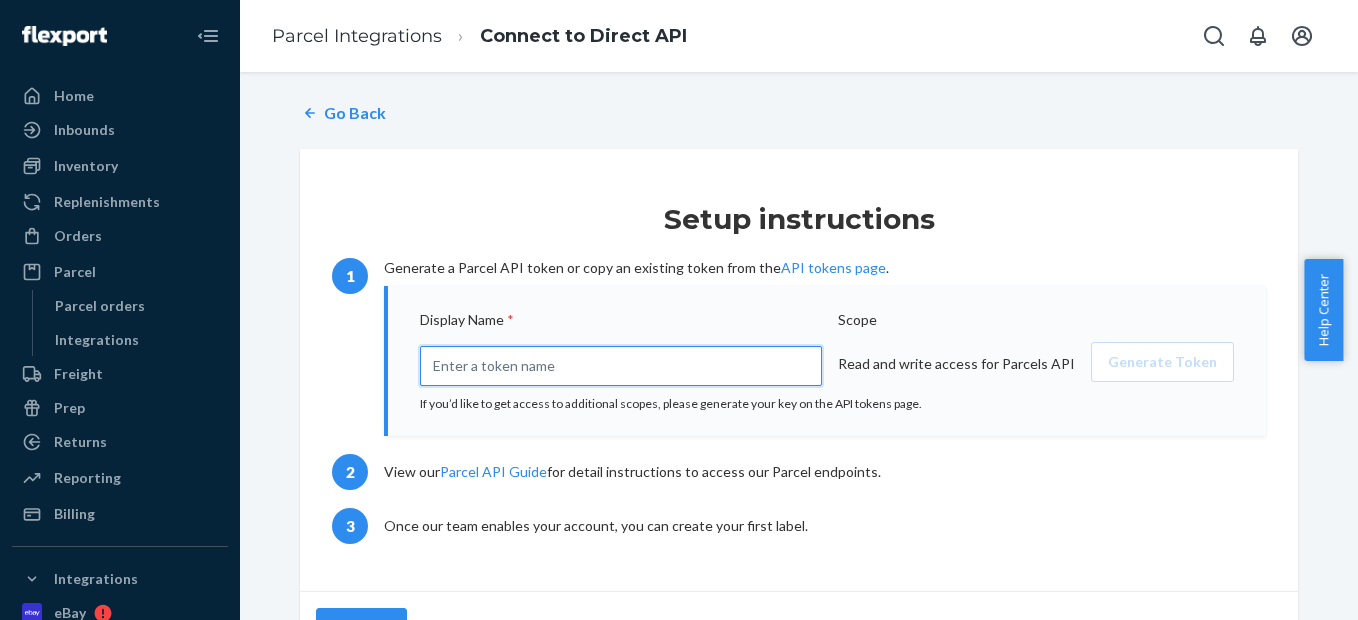 click at bounding box center [621, 366] 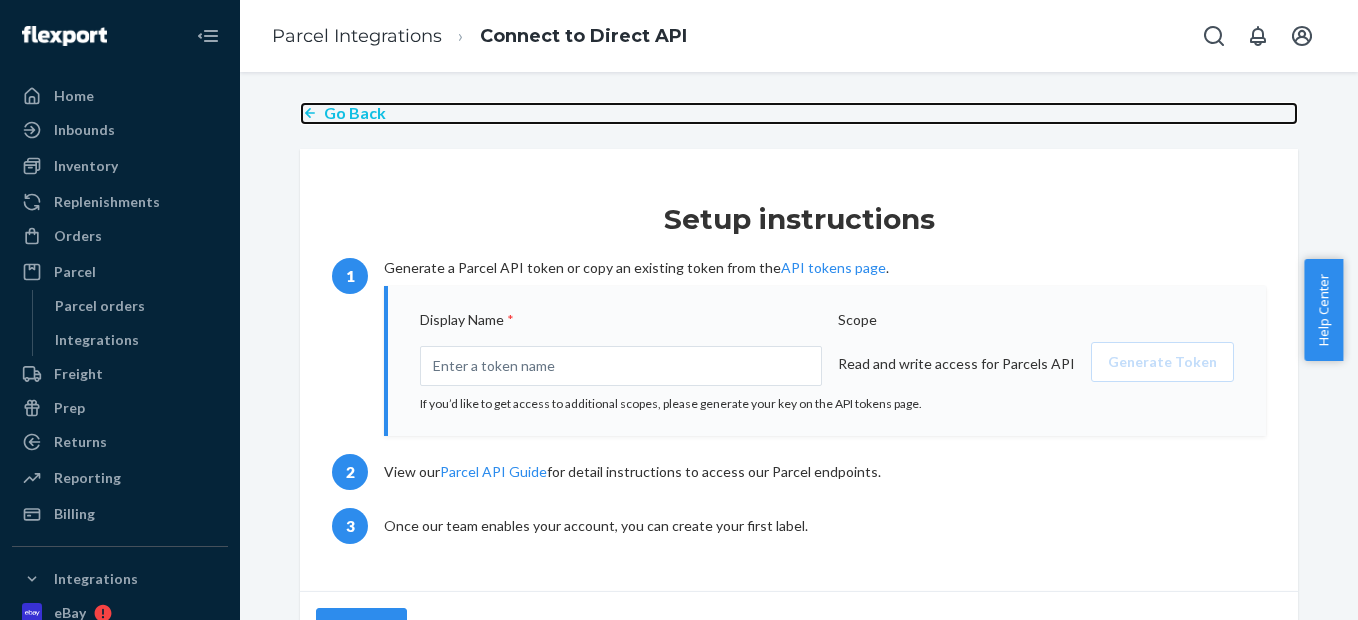 click 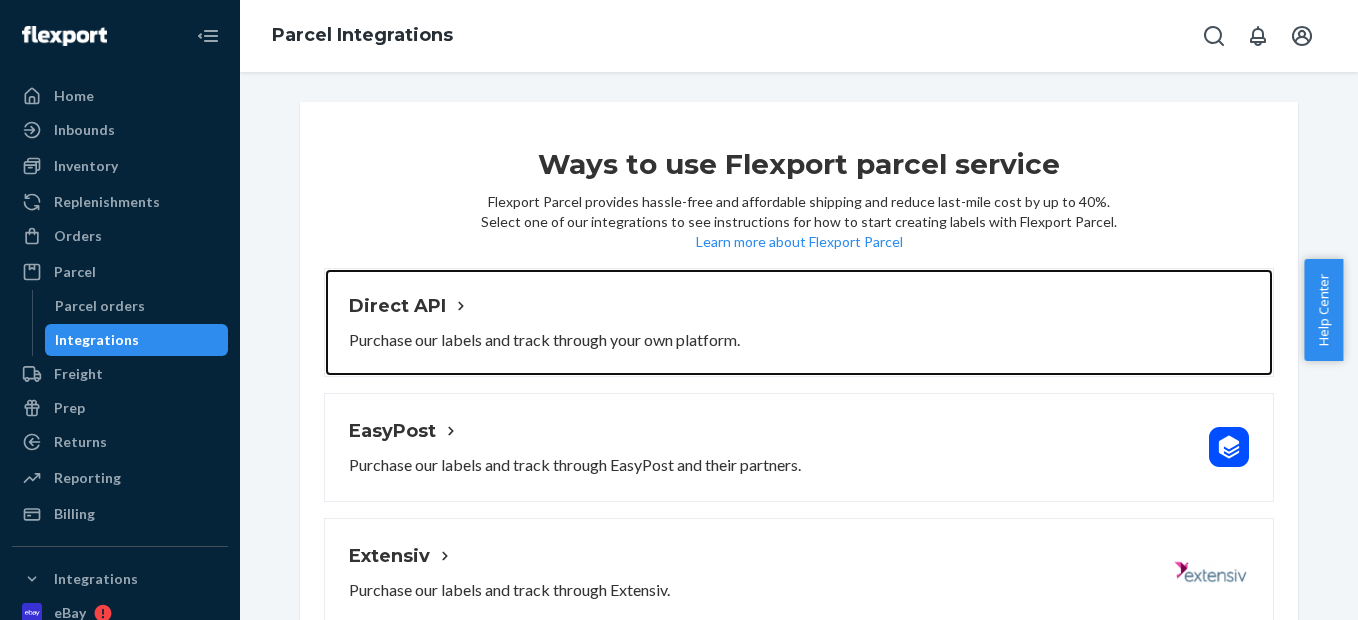 click on "Direct API   Purchase our labels and track through your own platform." at bounding box center (544, 322) 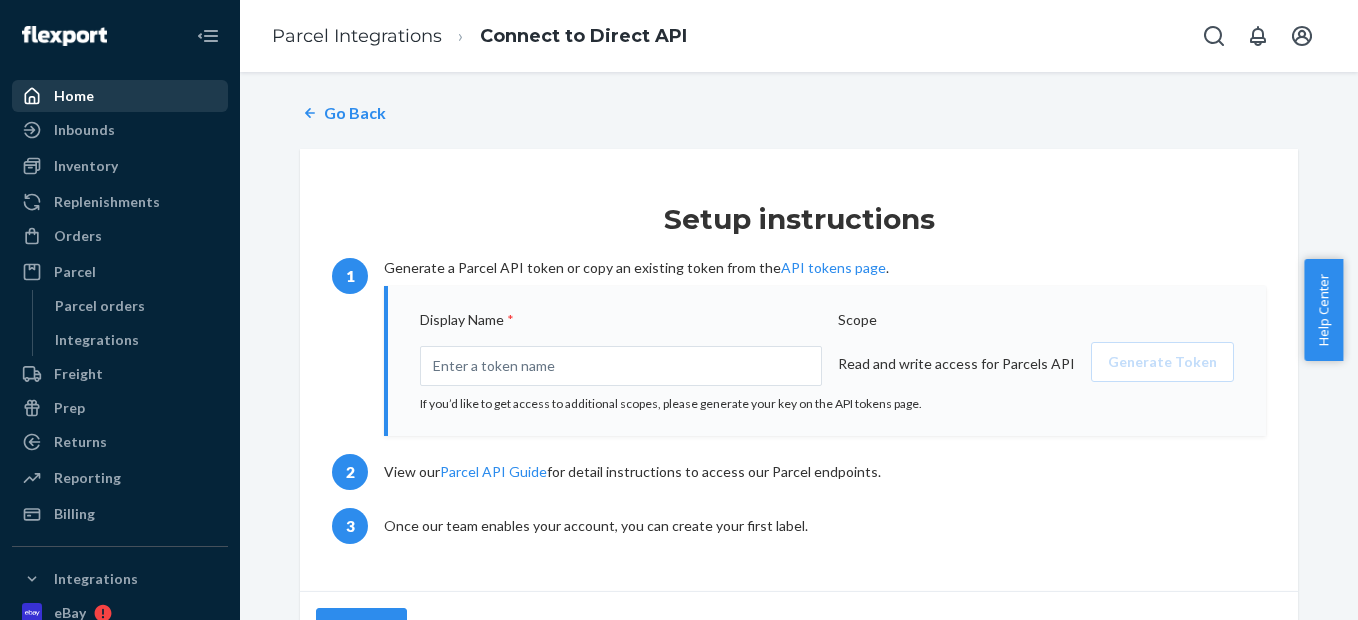 click on "Home" at bounding box center [120, 96] 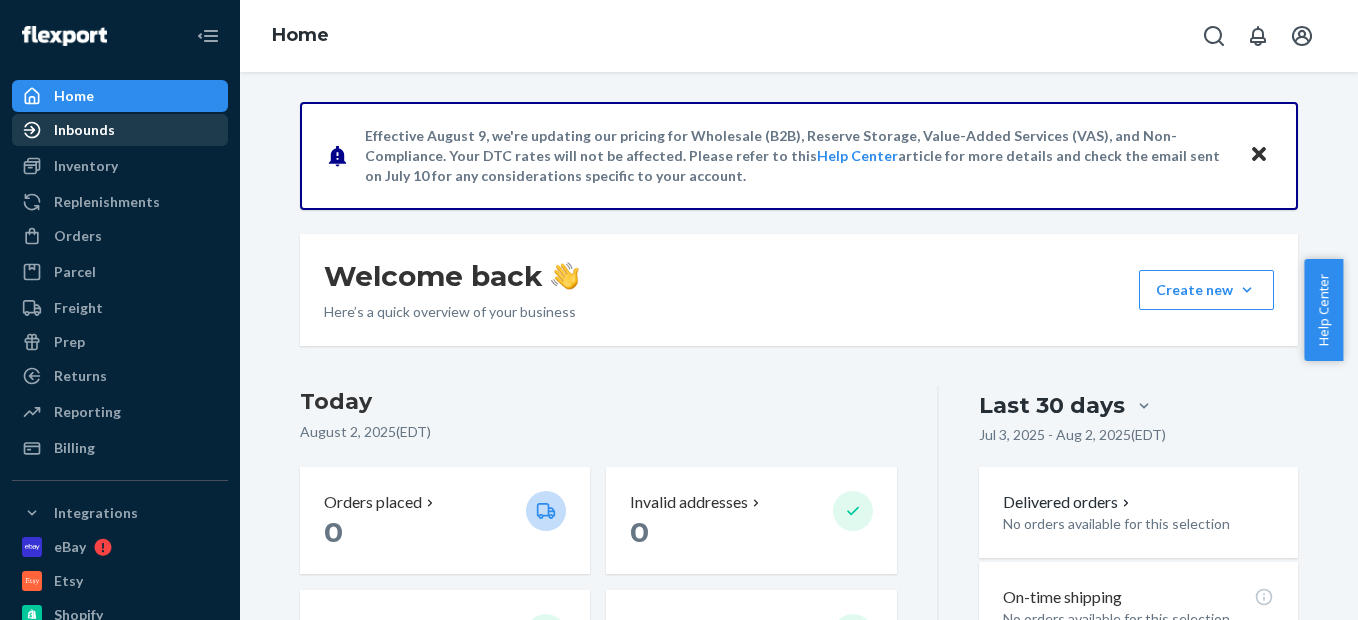 click on "Inbounds" at bounding box center [120, 130] 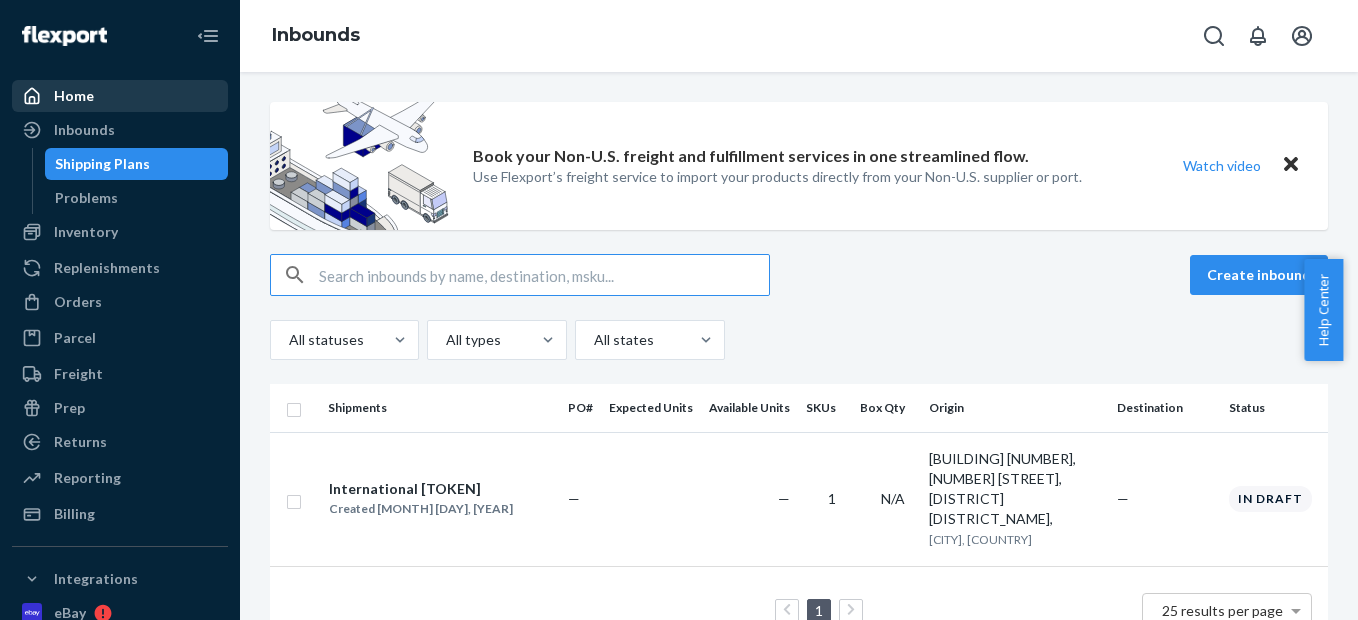 click on "Home" at bounding box center [120, 96] 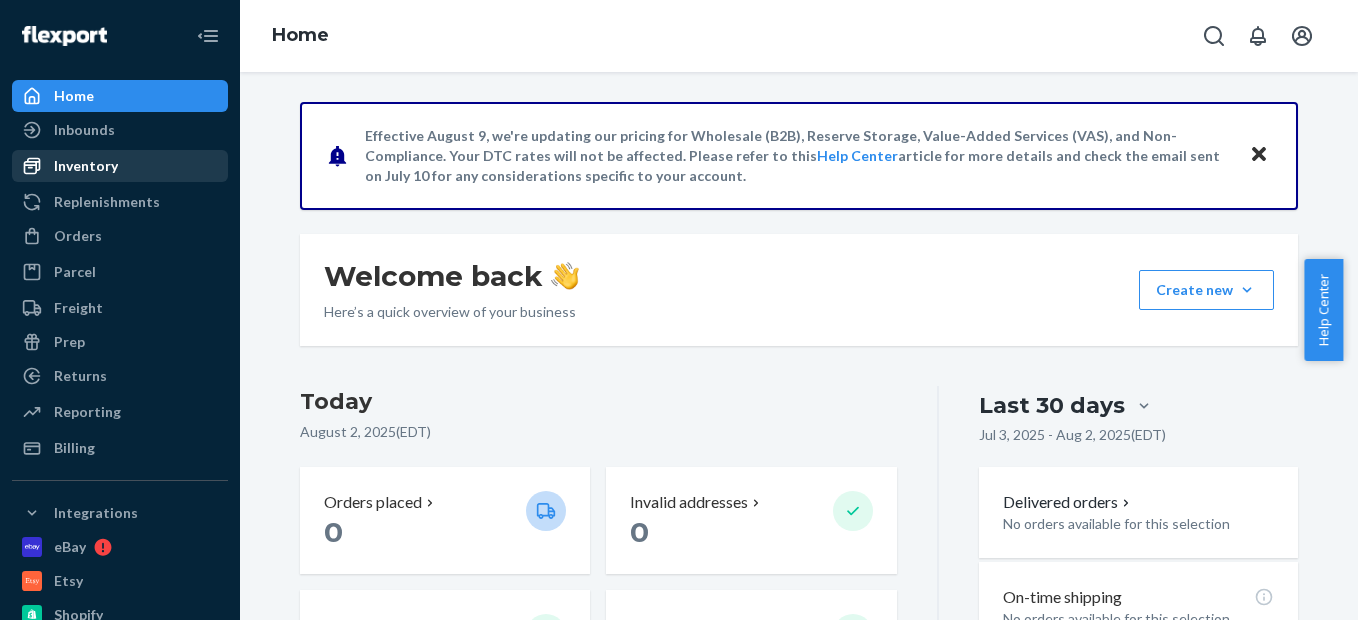 click on "Inventory" at bounding box center (120, 166) 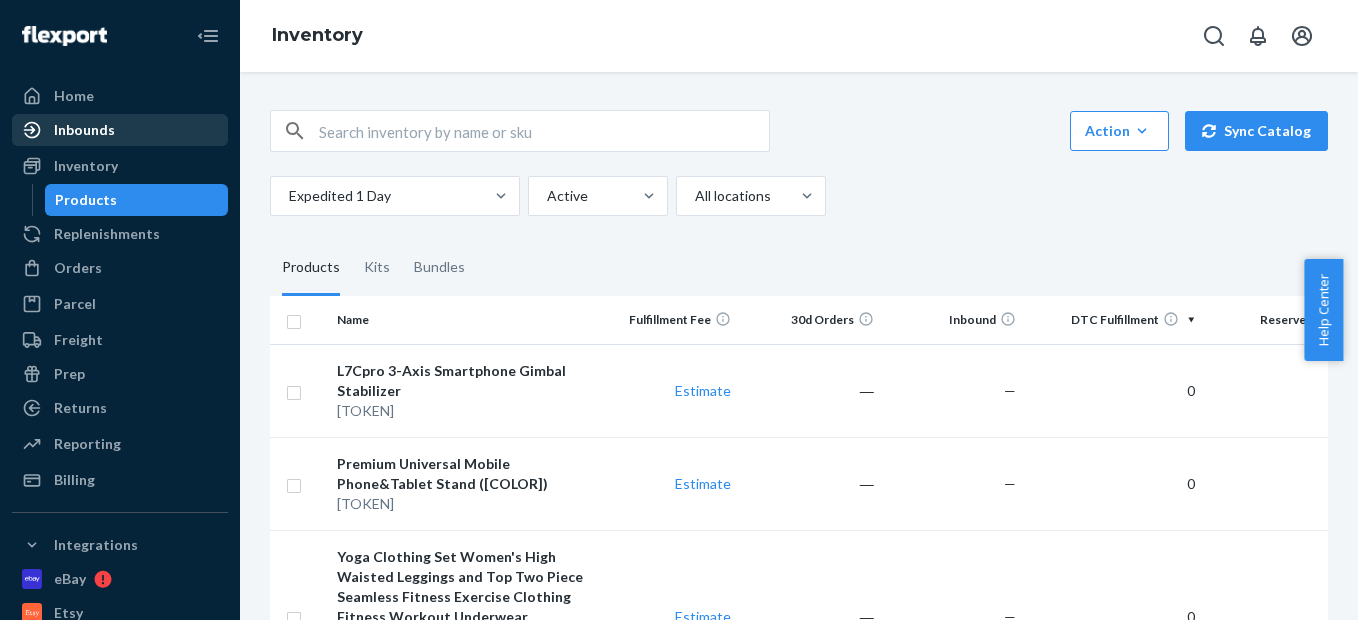 click on "Inbounds" at bounding box center (120, 130) 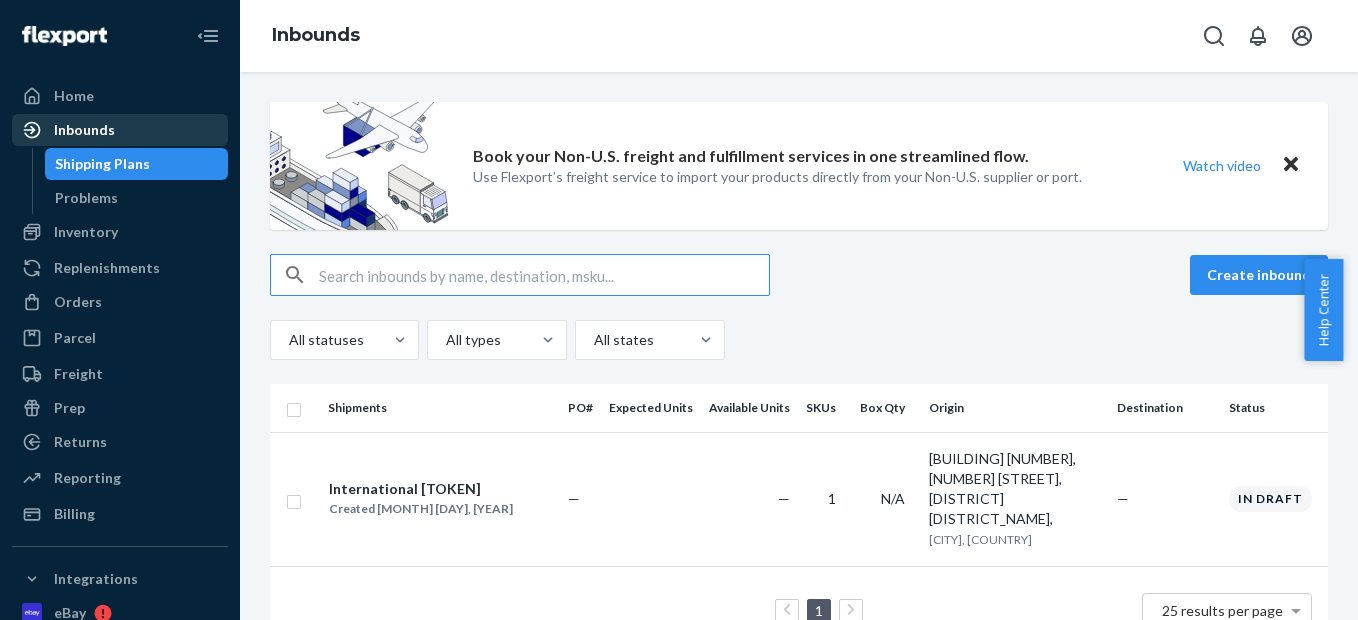 click on "Inbounds" at bounding box center (120, 130) 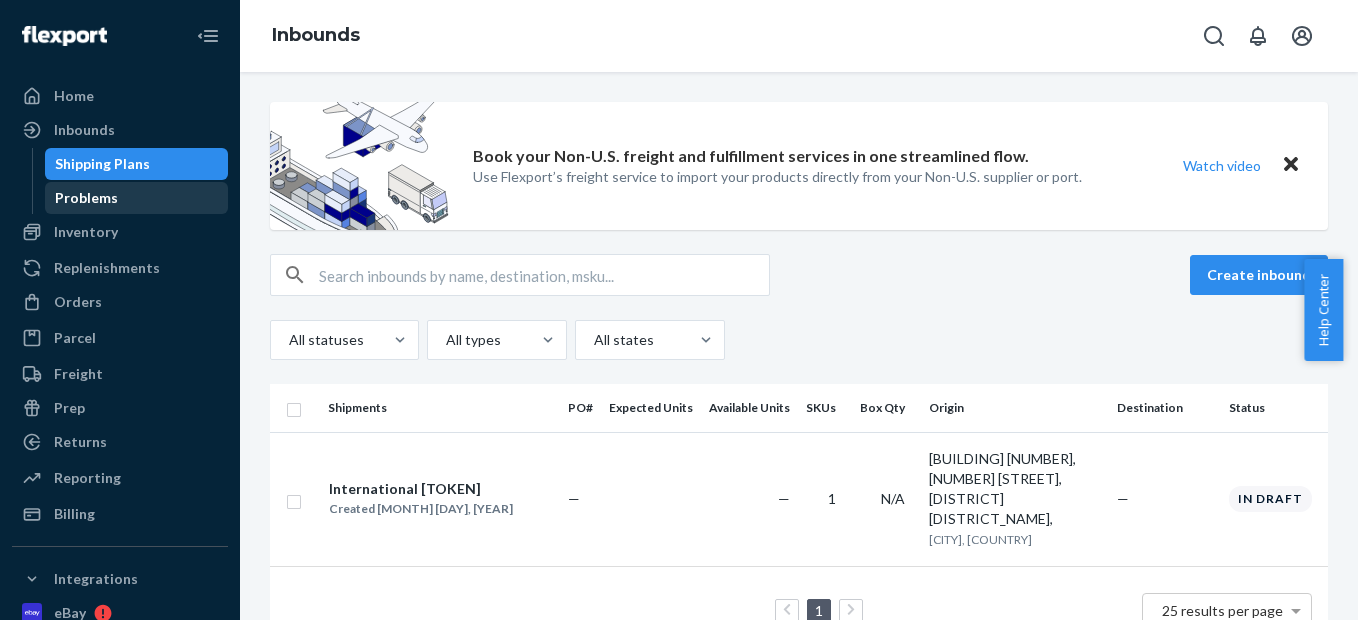 click on "Problems" at bounding box center (137, 198) 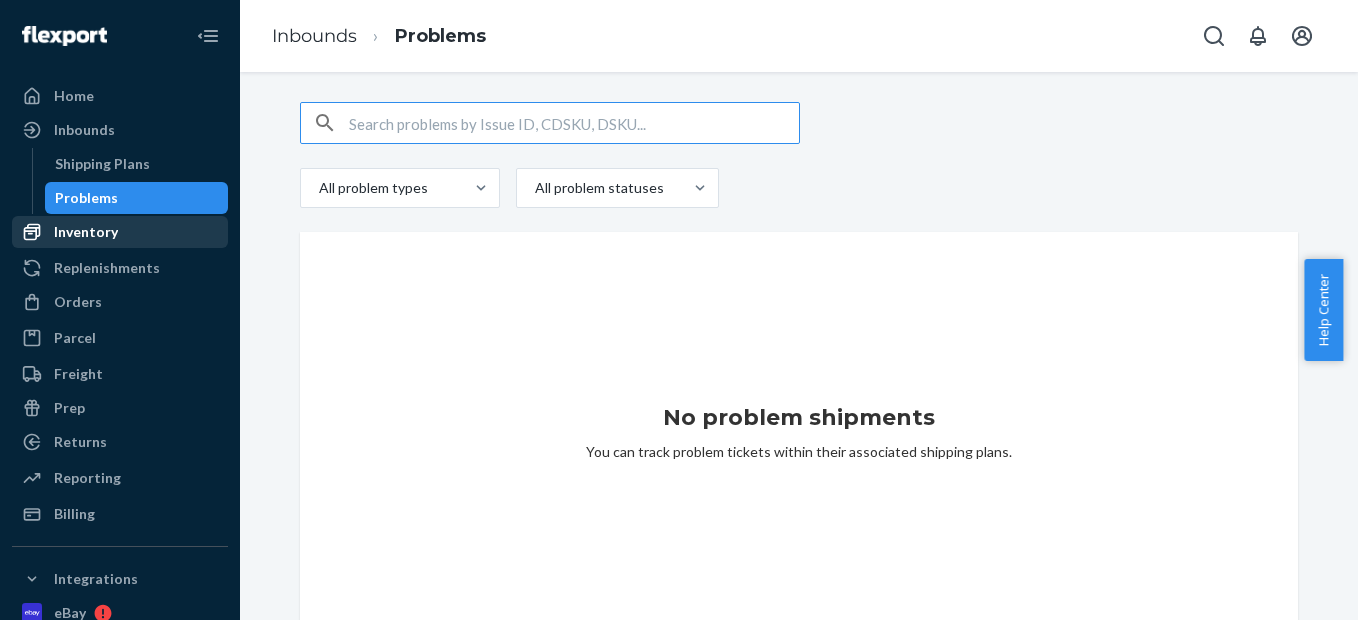 click on "Inventory" at bounding box center (120, 232) 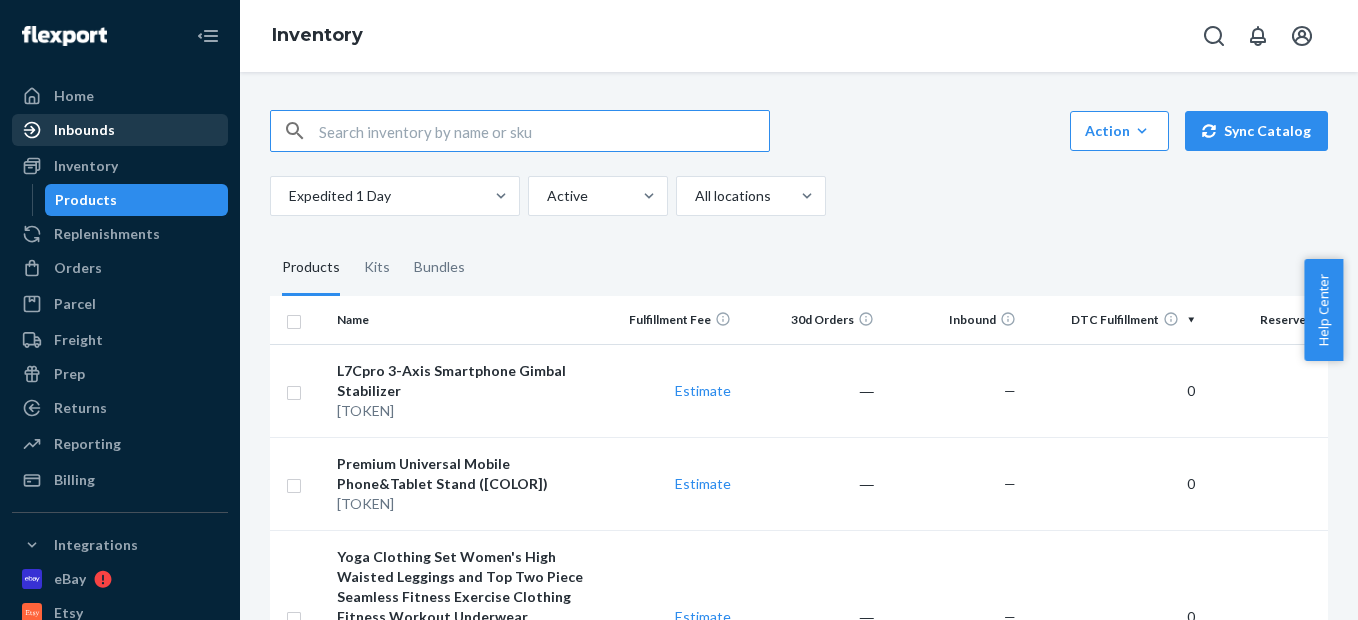 click on "Inbounds" at bounding box center (120, 130) 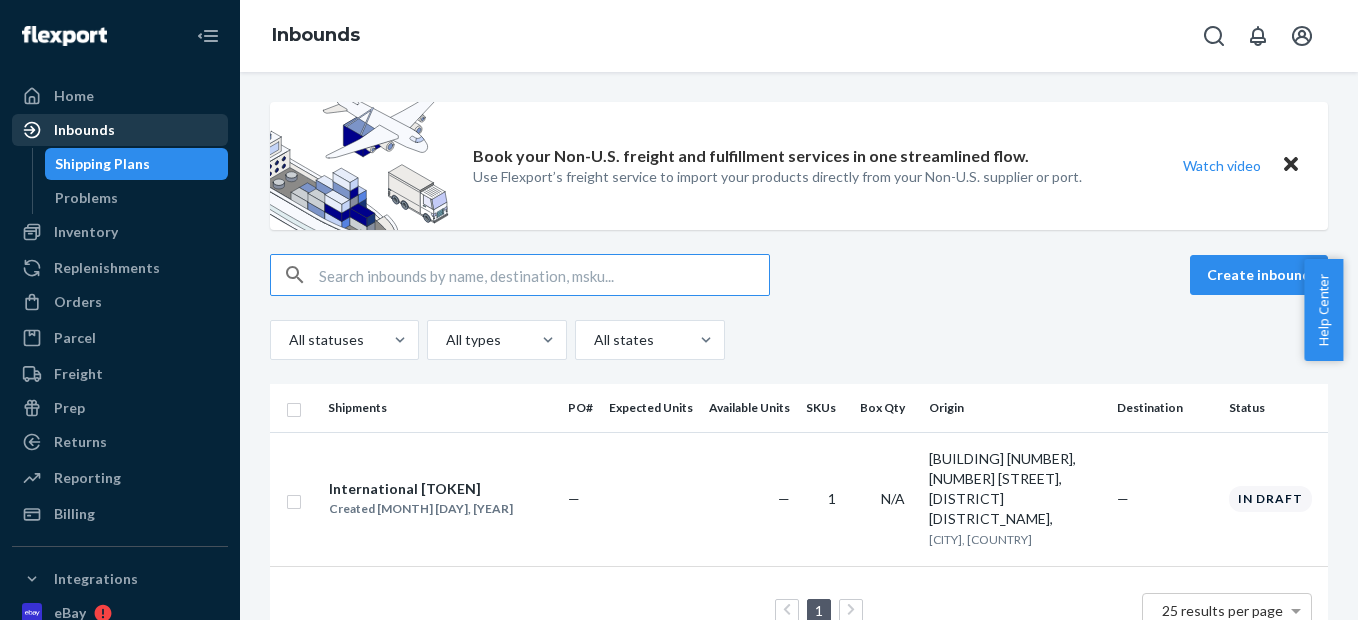 click on "Inbounds" at bounding box center (120, 130) 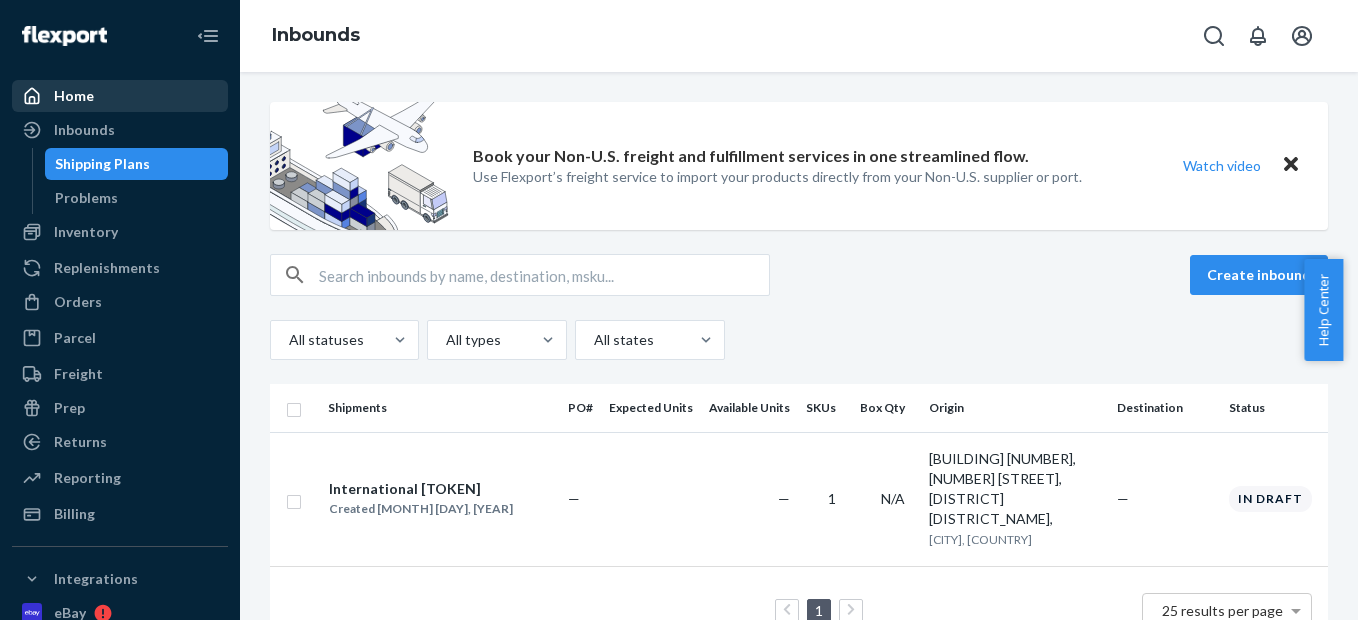 click on "Home" at bounding box center [120, 96] 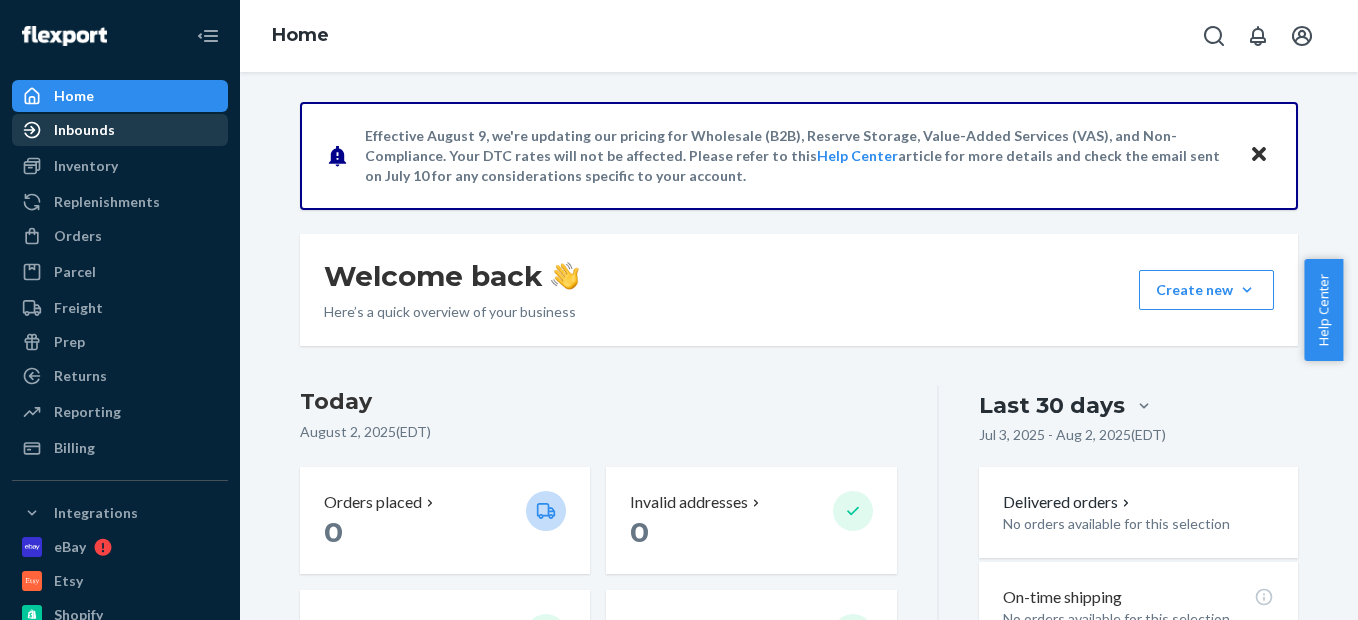 click on "Inbounds" at bounding box center [120, 130] 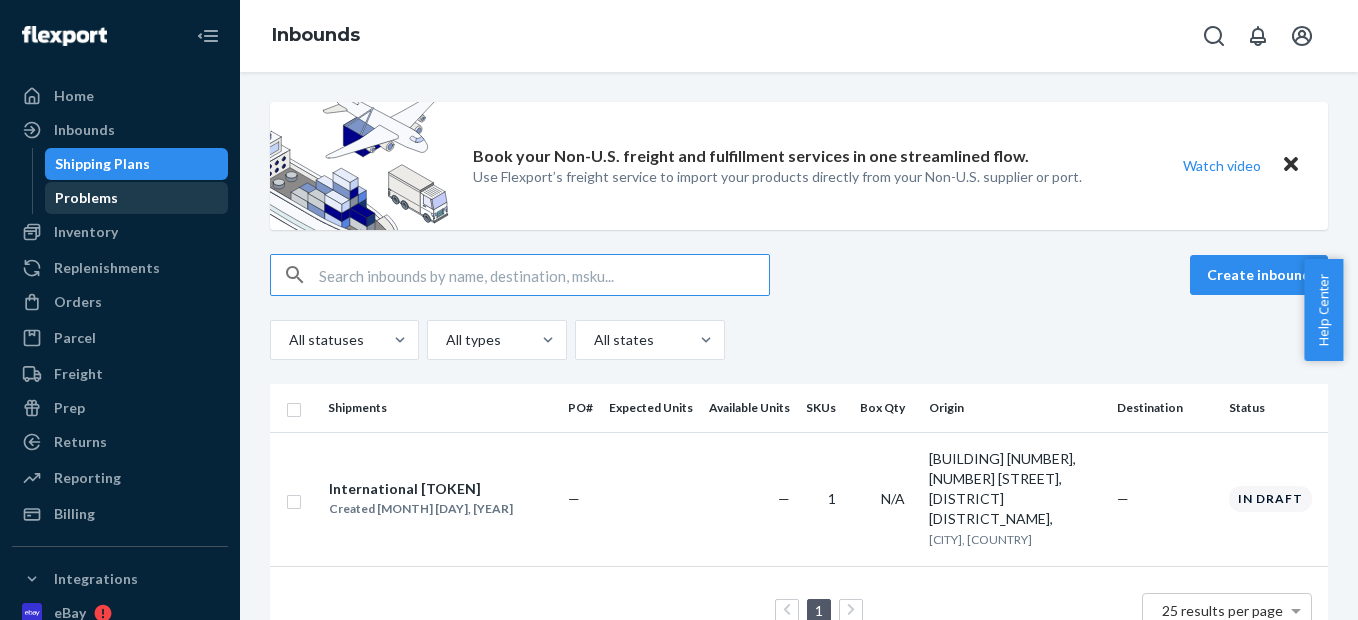 click on "Problems" at bounding box center (137, 198) 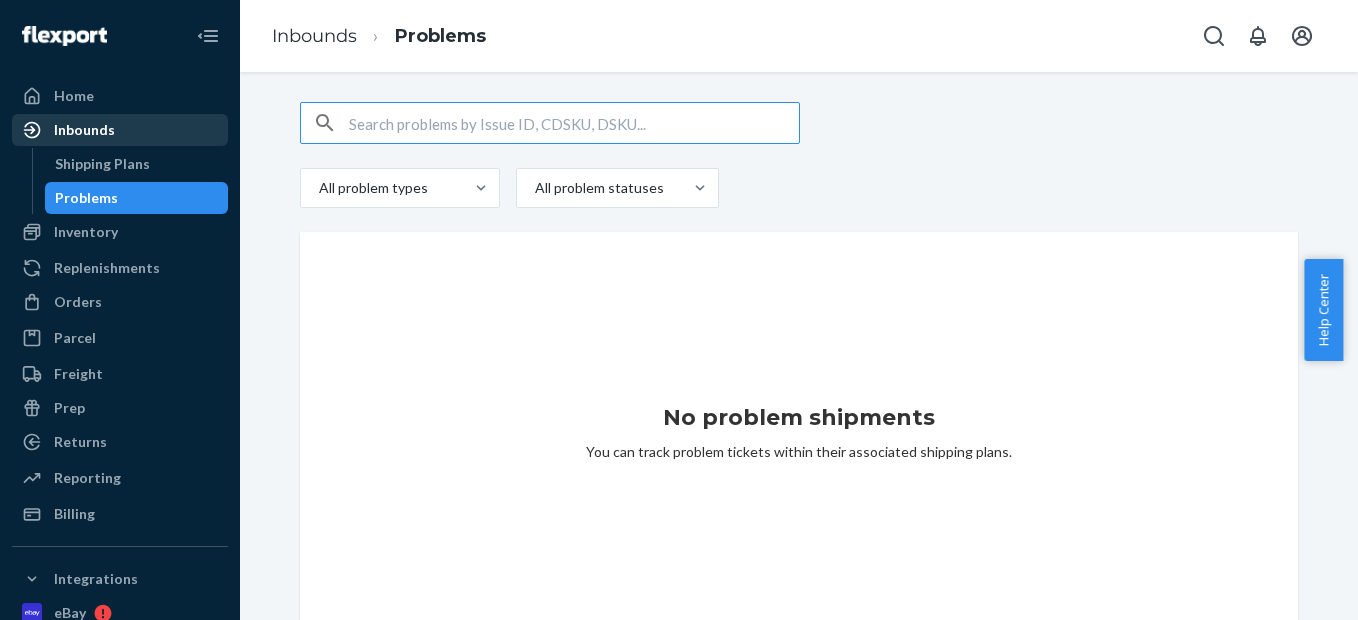 click on "Inbounds" at bounding box center (120, 130) 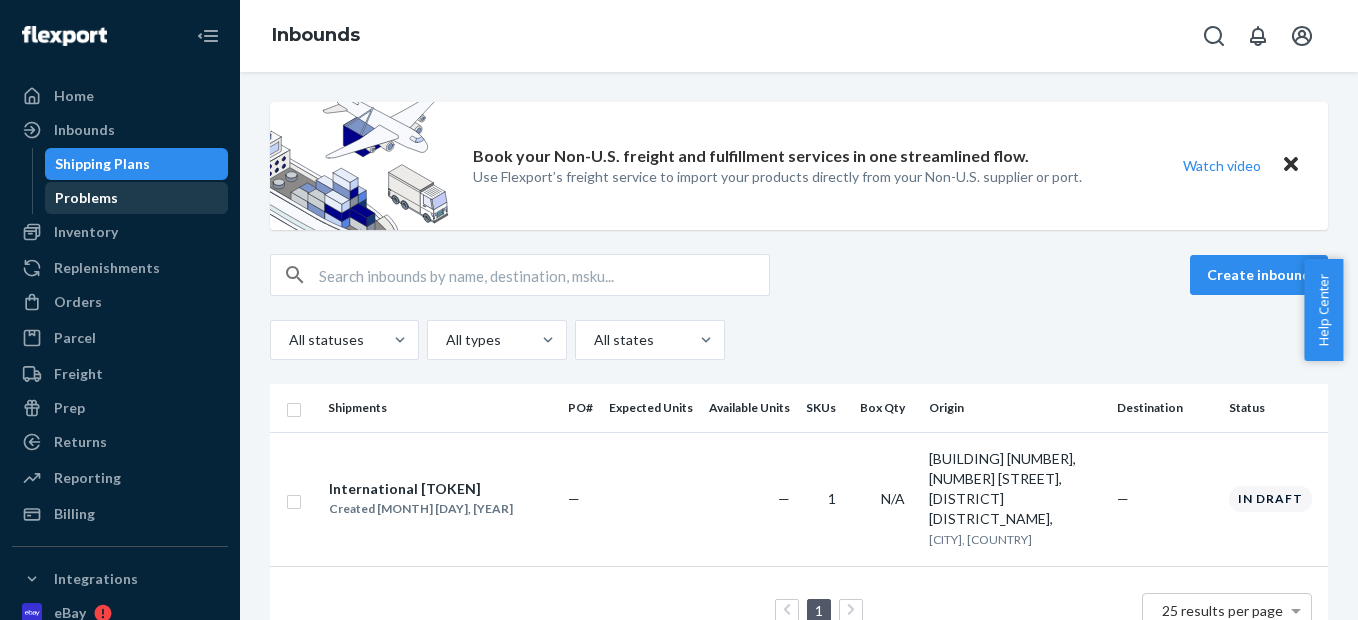 click on "Problems" at bounding box center [137, 198] 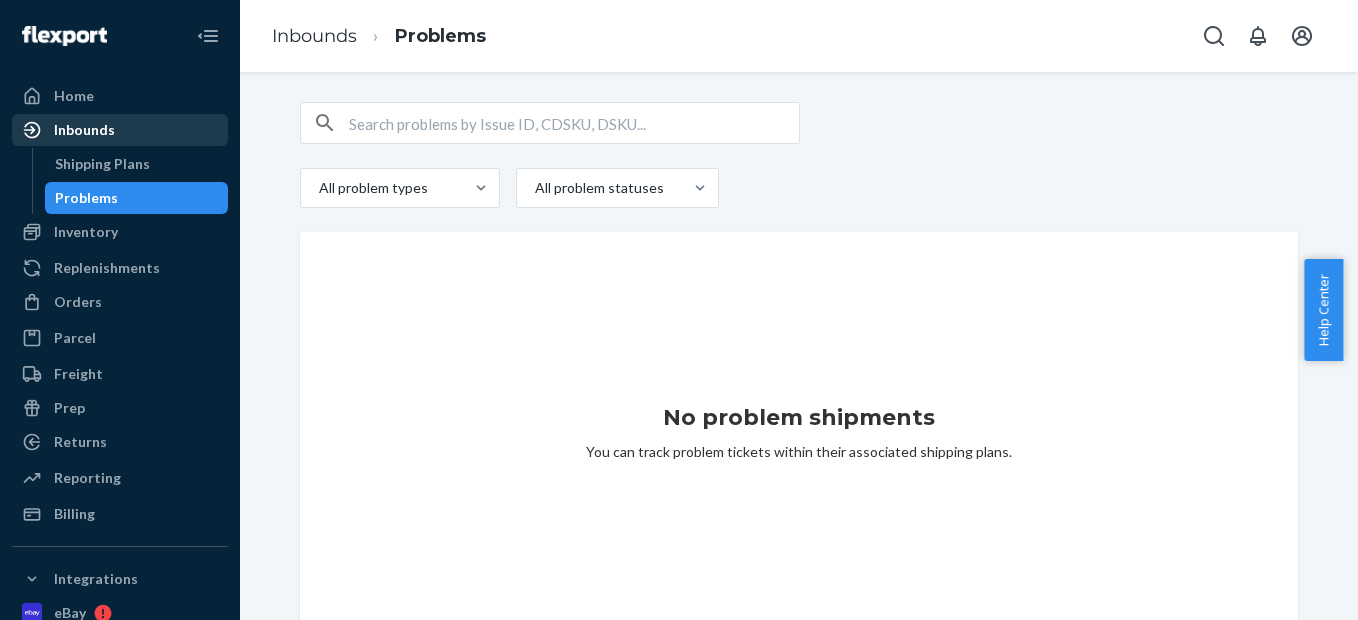 click on "Inbounds" at bounding box center [120, 130] 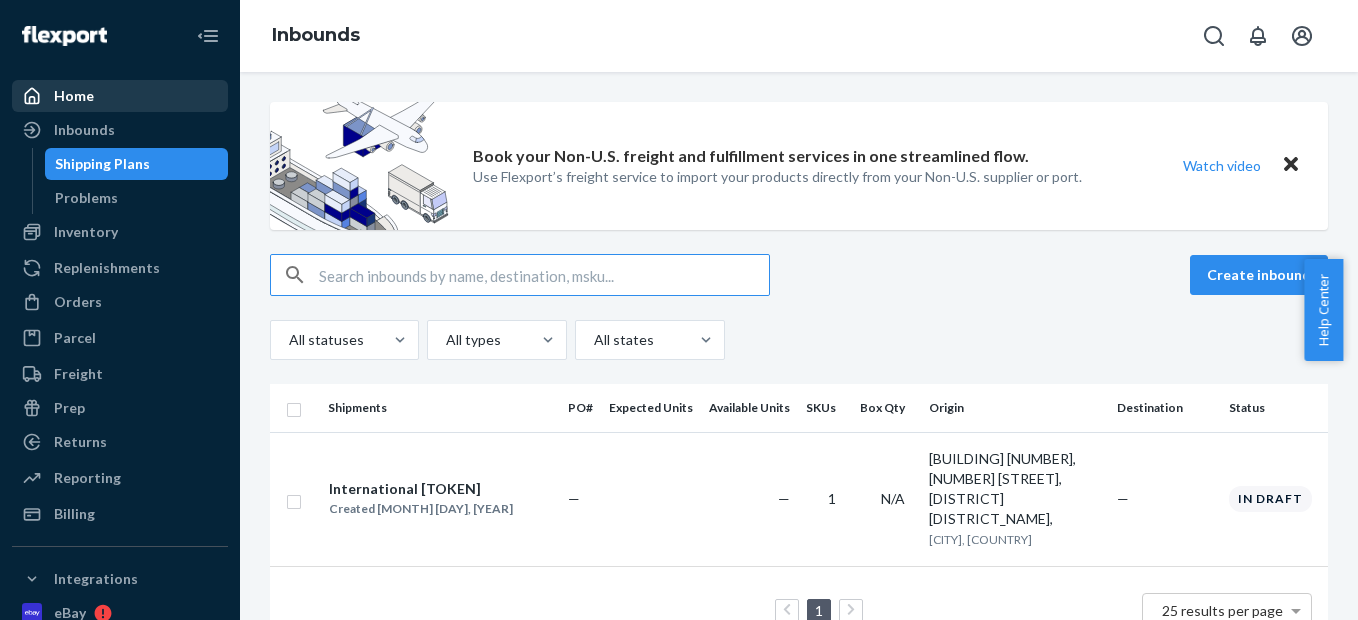 click on "Home" at bounding box center (120, 96) 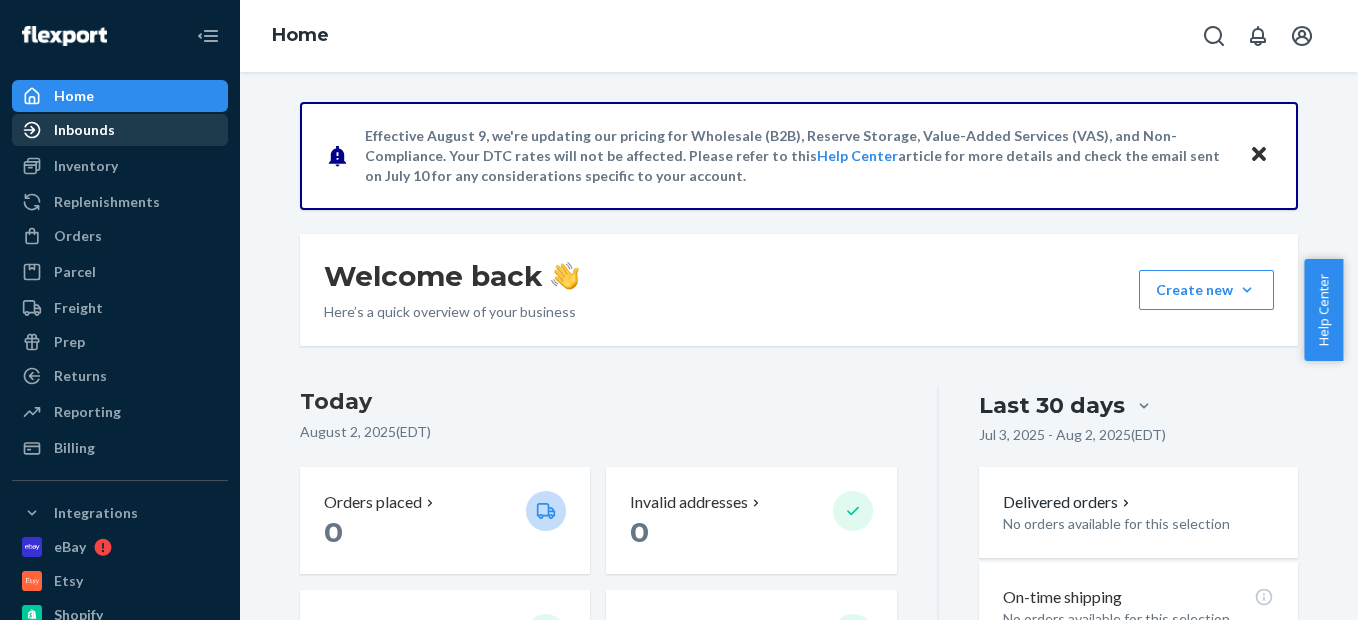 click on "Inbounds" at bounding box center (120, 130) 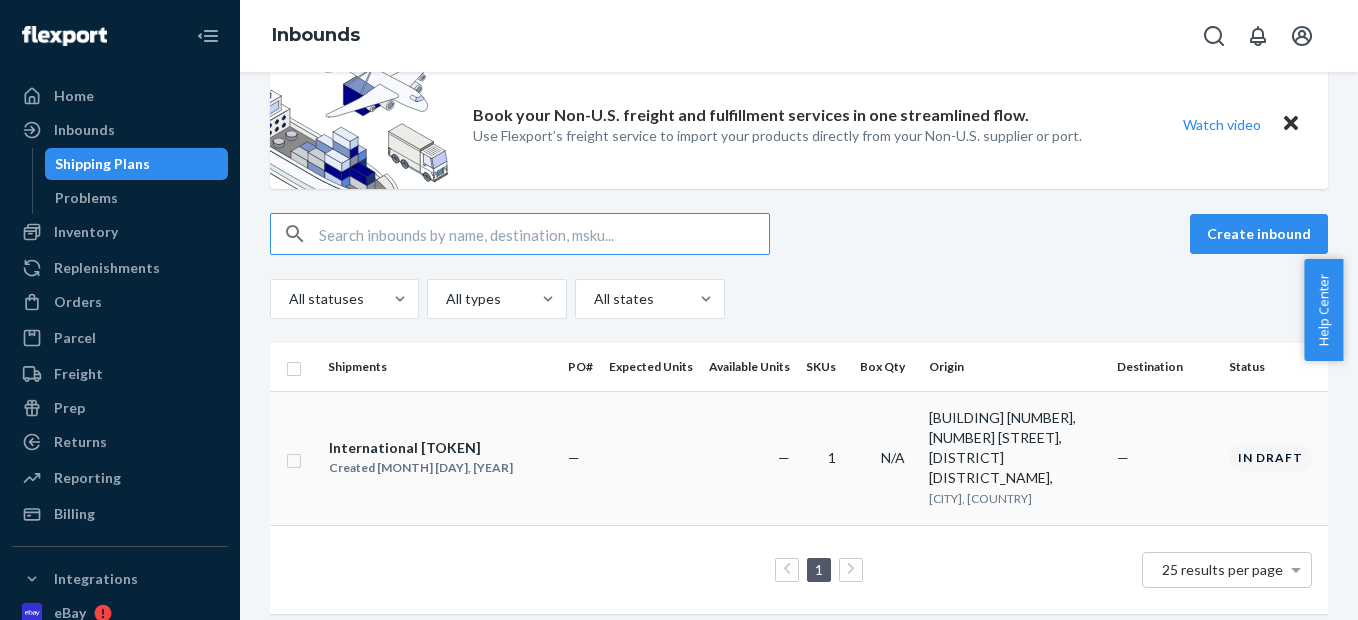scroll, scrollTop: 50, scrollLeft: 0, axis: vertical 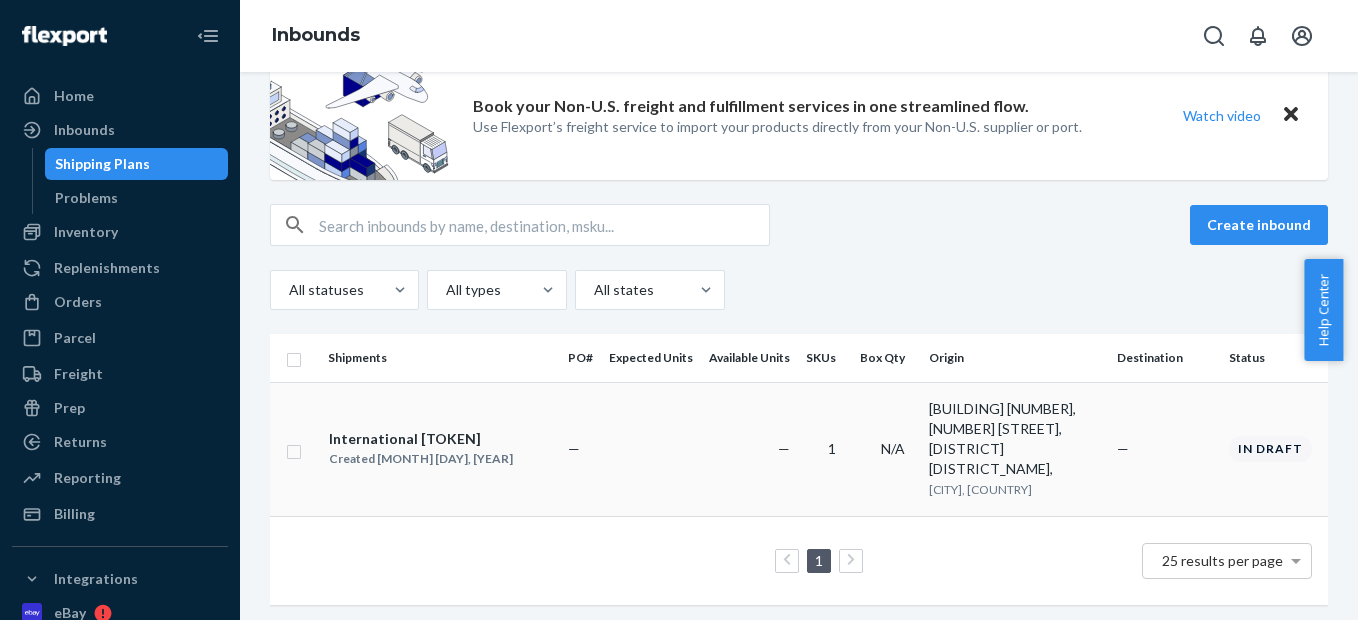 click on "International [TOKEN] Created [MONTH] [DAY], [YEAR]" at bounding box center (440, 449) 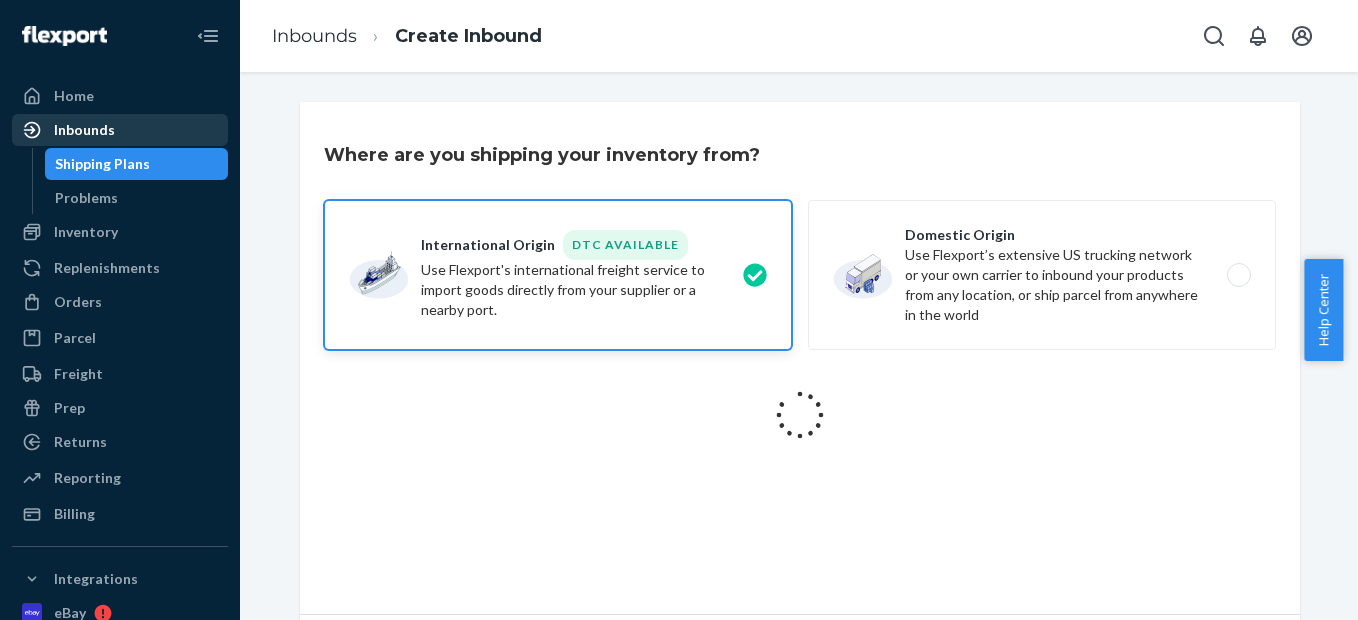 scroll, scrollTop: 310, scrollLeft: 0, axis: vertical 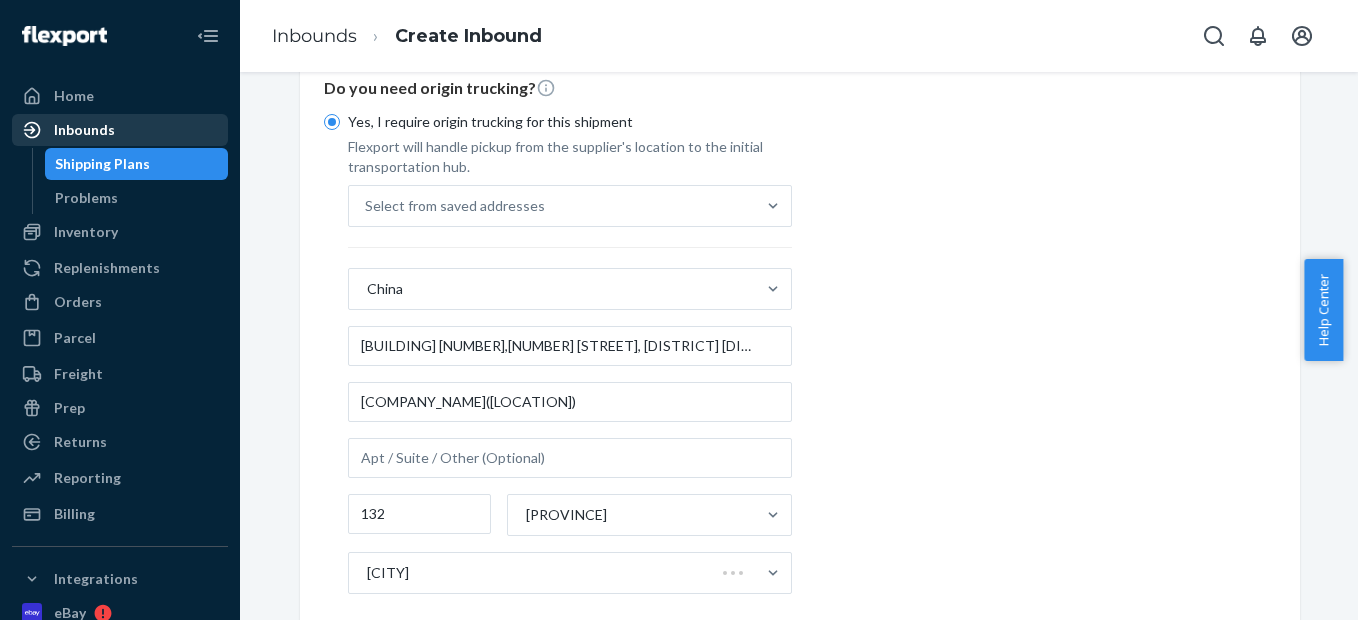 click on "Inbounds" at bounding box center [120, 130] 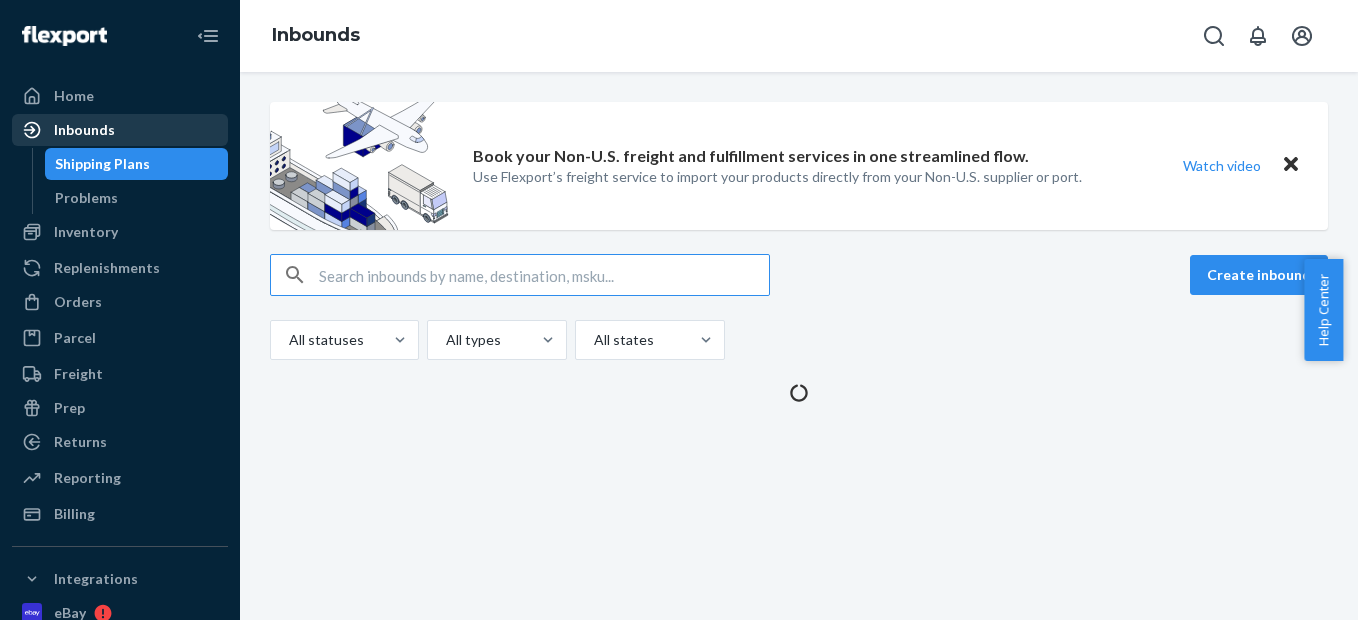 scroll, scrollTop: 0, scrollLeft: 0, axis: both 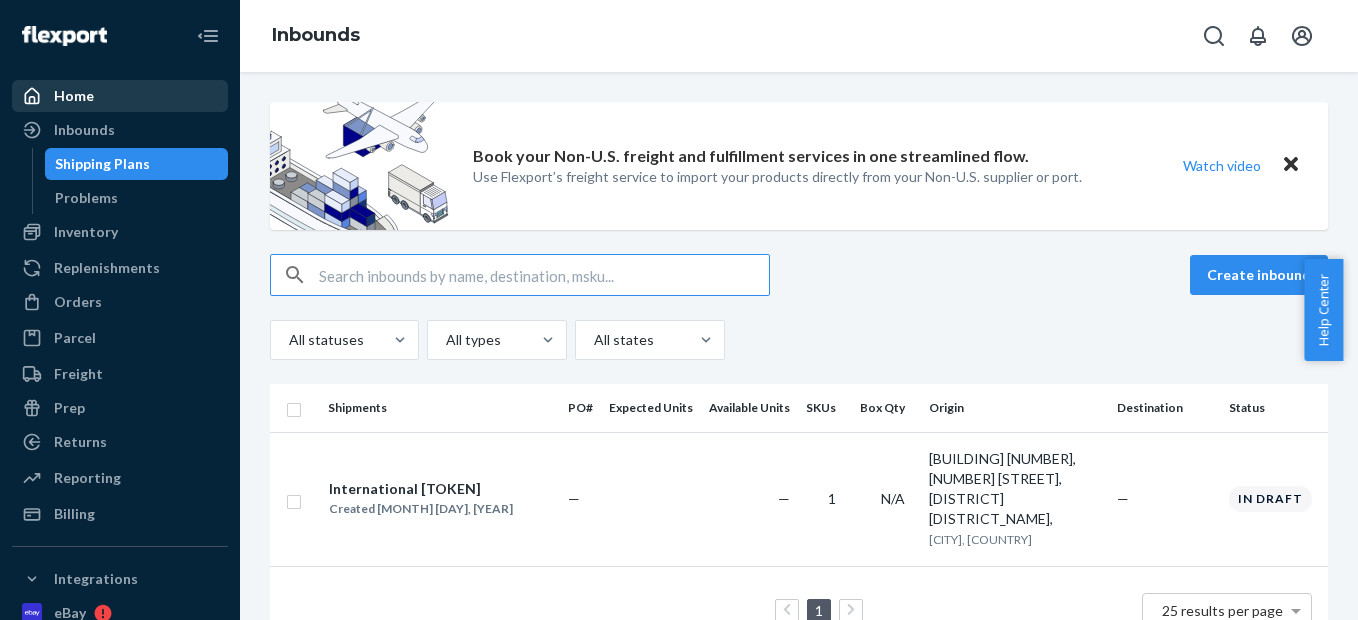 click on "Home" at bounding box center (120, 96) 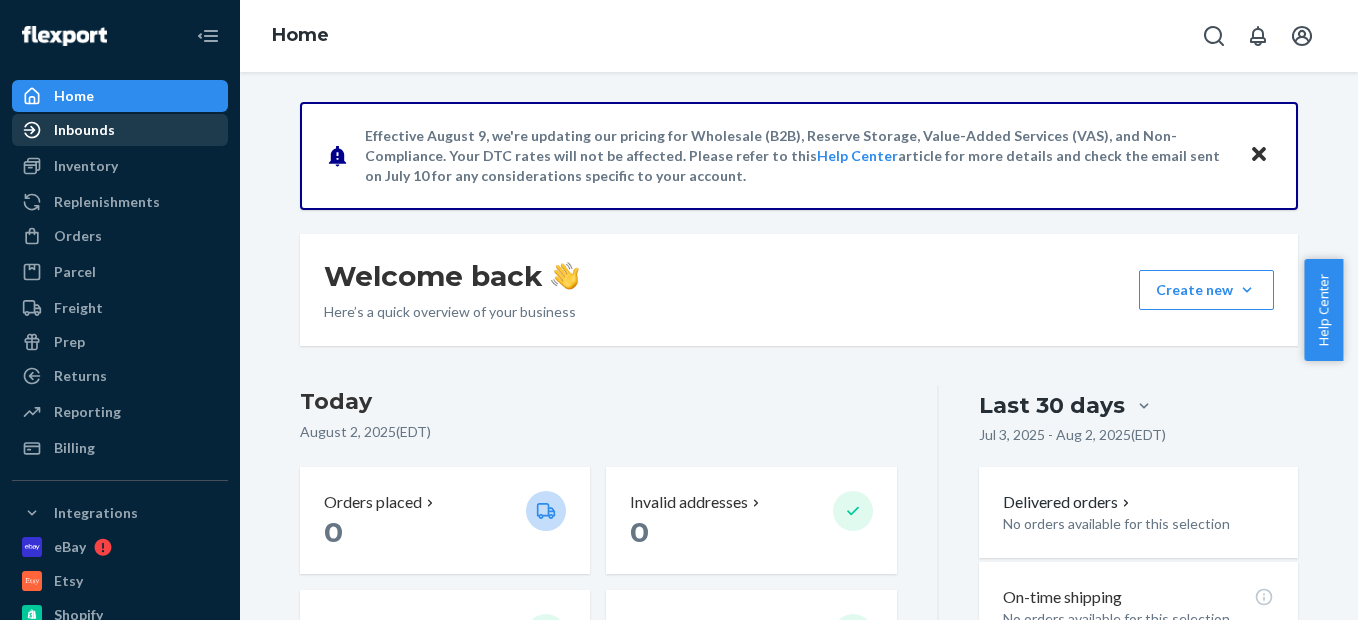 click on "Inbounds" at bounding box center (120, 130) 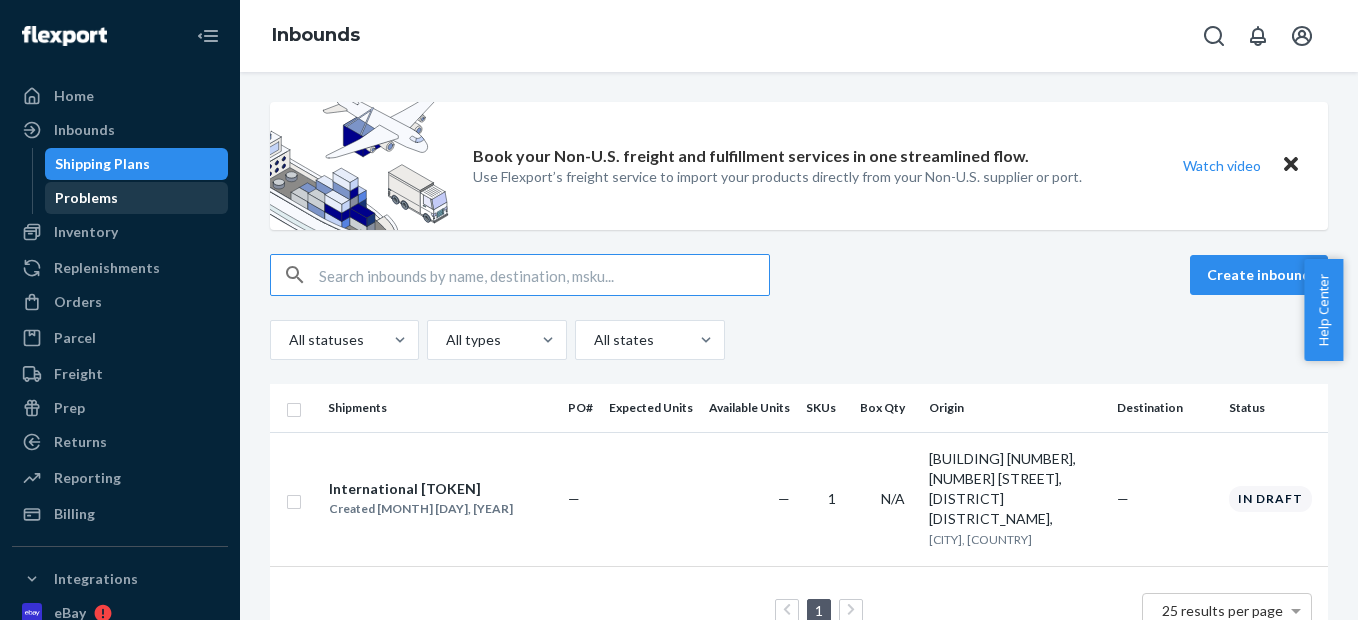 click on "Problems" at bounding box center (137, 198) 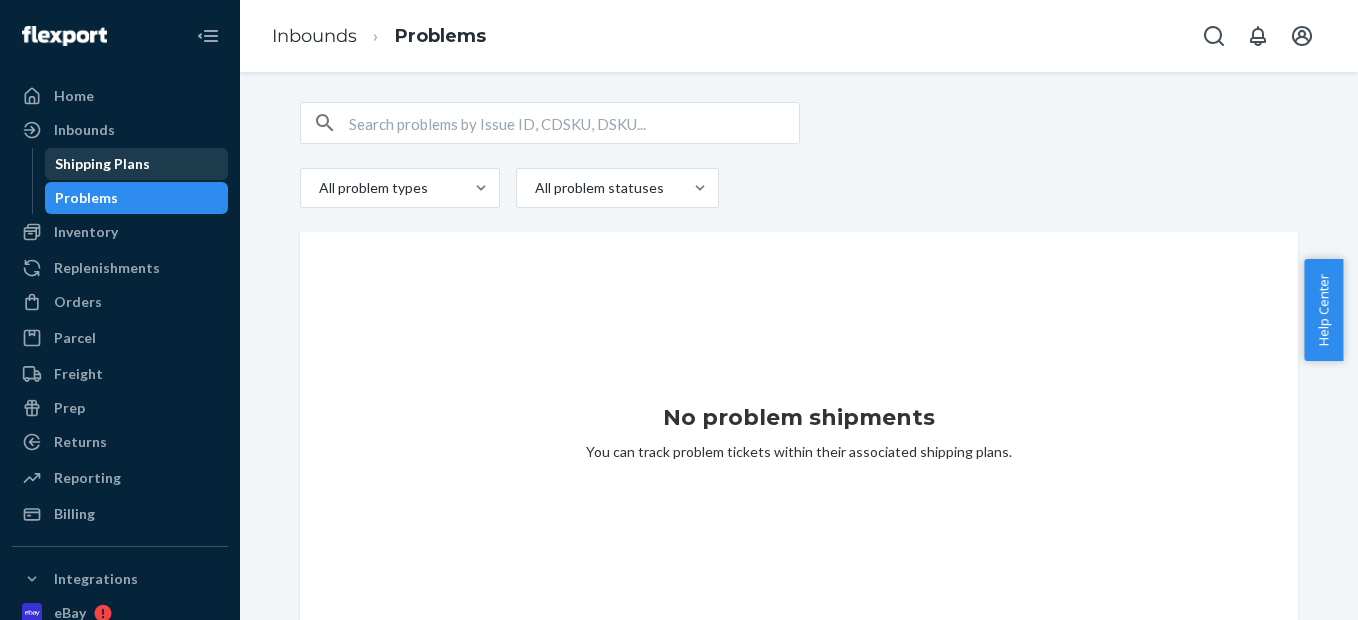 click on "Shipping Plans" at bounding box center [137, 164] 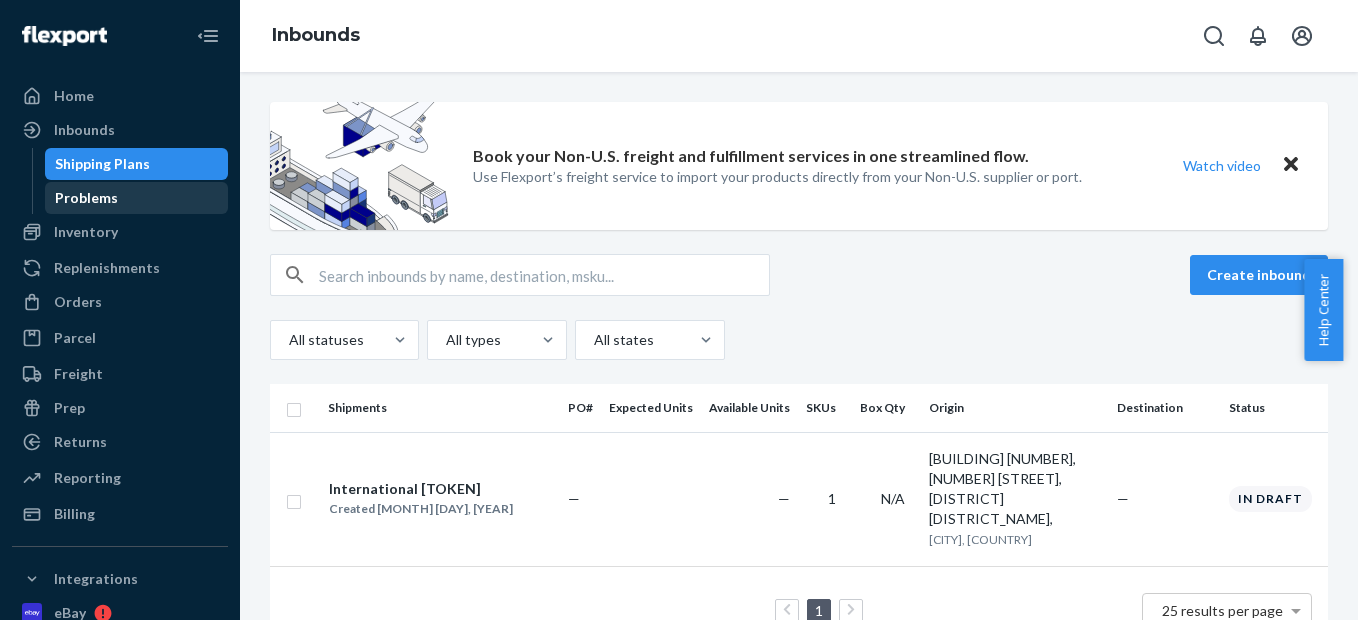 click on "Problems" at bounding box center (137, 198) 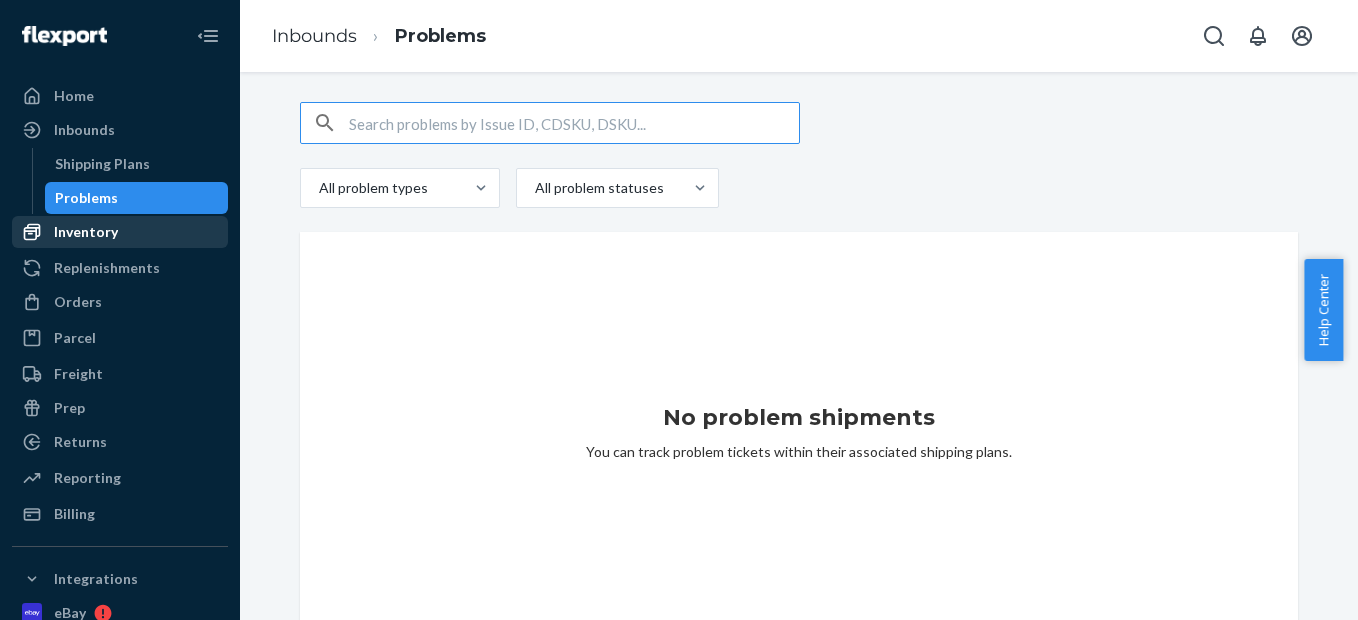 click on "Inventory" at bounding box center [120, 232] 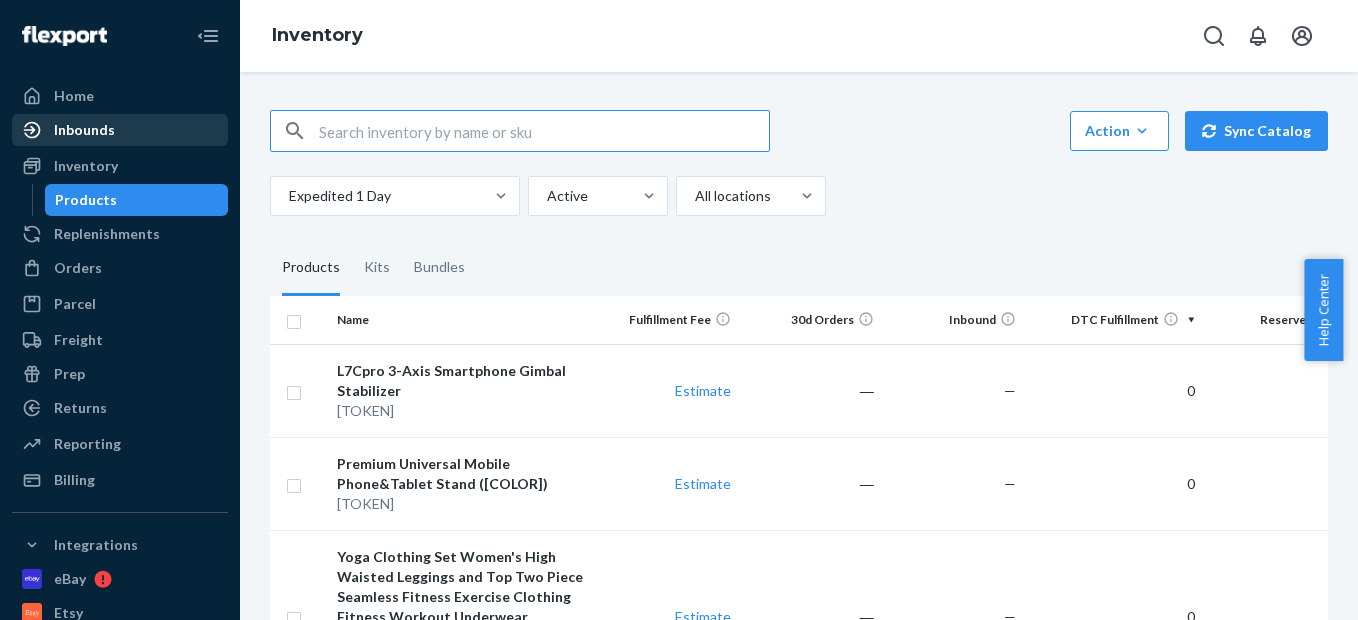 click on "Inbounds" at bounding box center (120, 130) 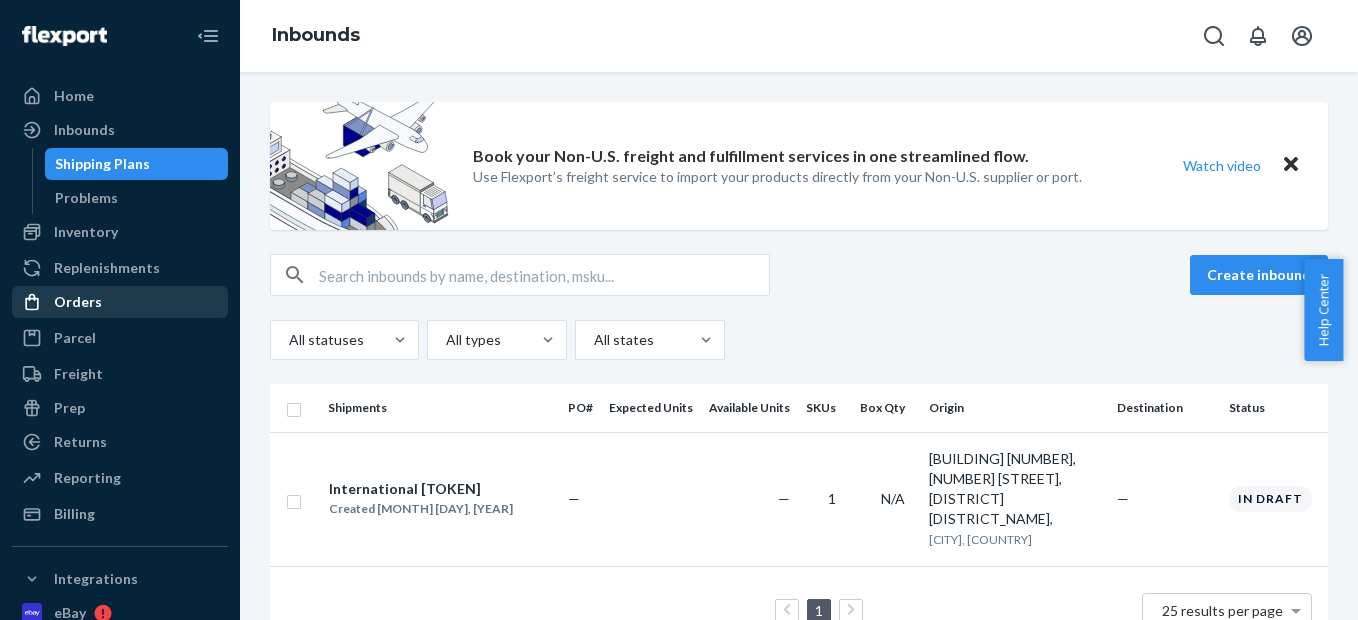 click on "Orders" at bounding box center (120, 302) 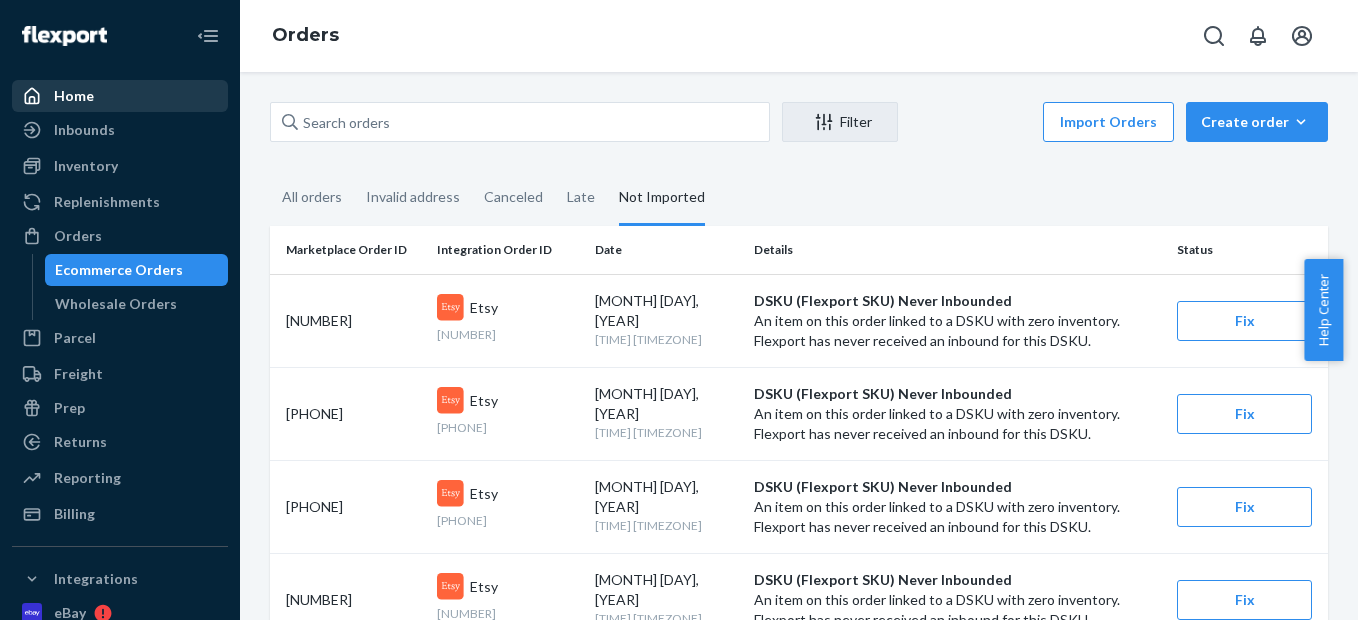 click on "Home" at bounding box center (120, 96) 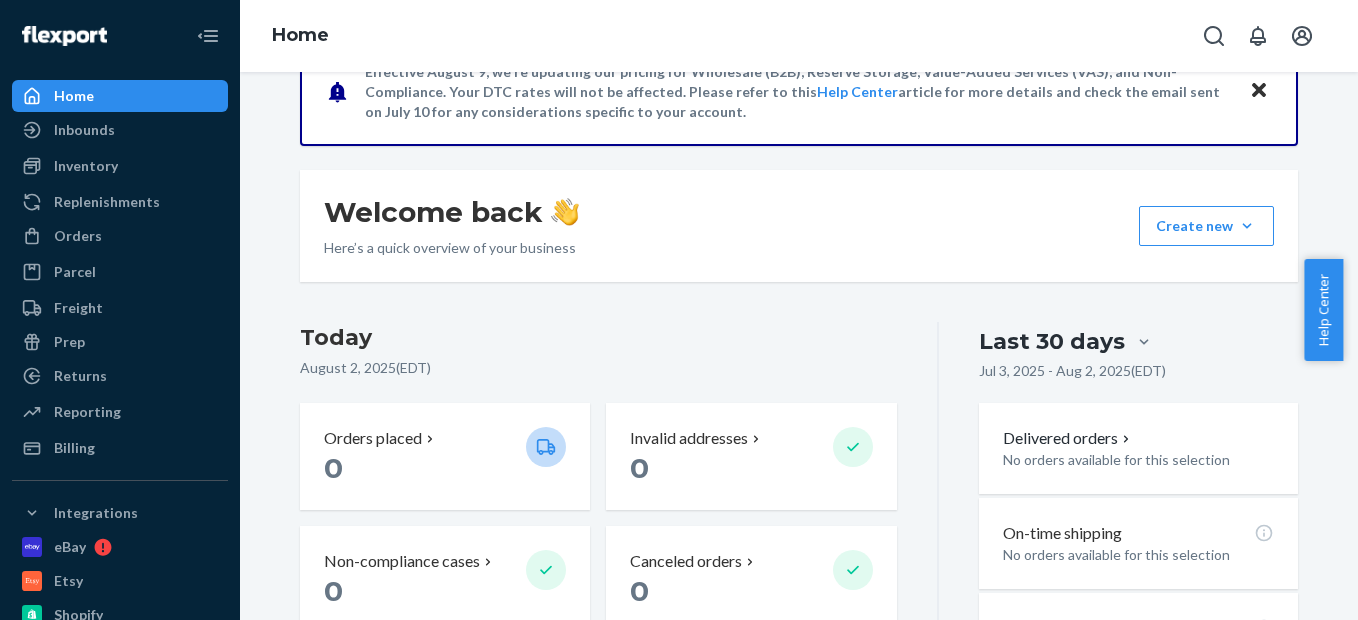 scroll, scrollTop: 59, scrollLeft: 0, axis: vertical 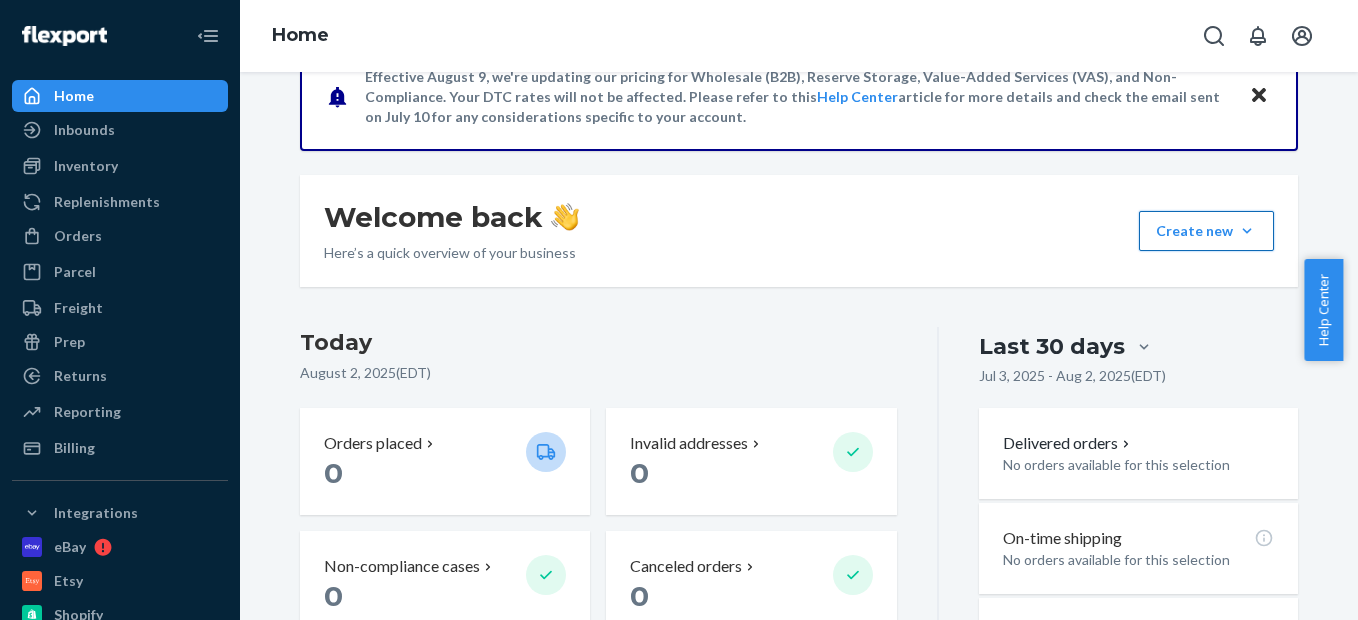 click on "Create new Create new inbound Create new order Create new product" at bounding box center (1206, 231) 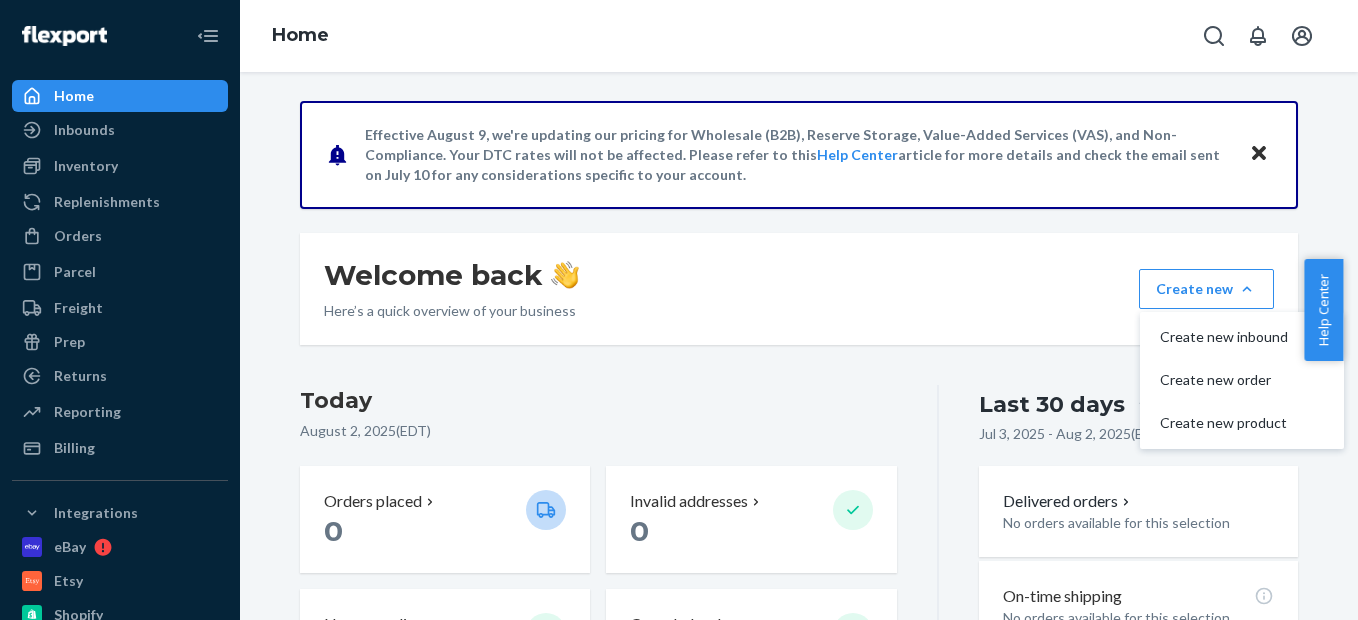 scroll, scrollTop: 0, scrollLeft: 0, axis: both 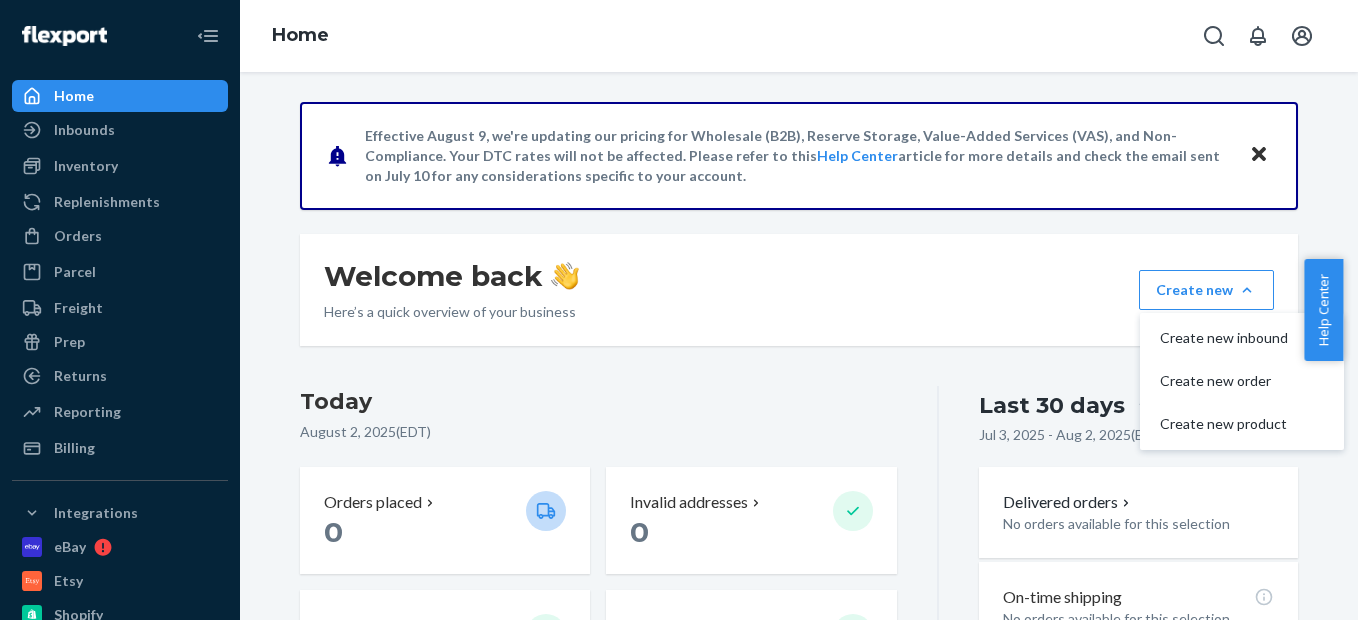 click 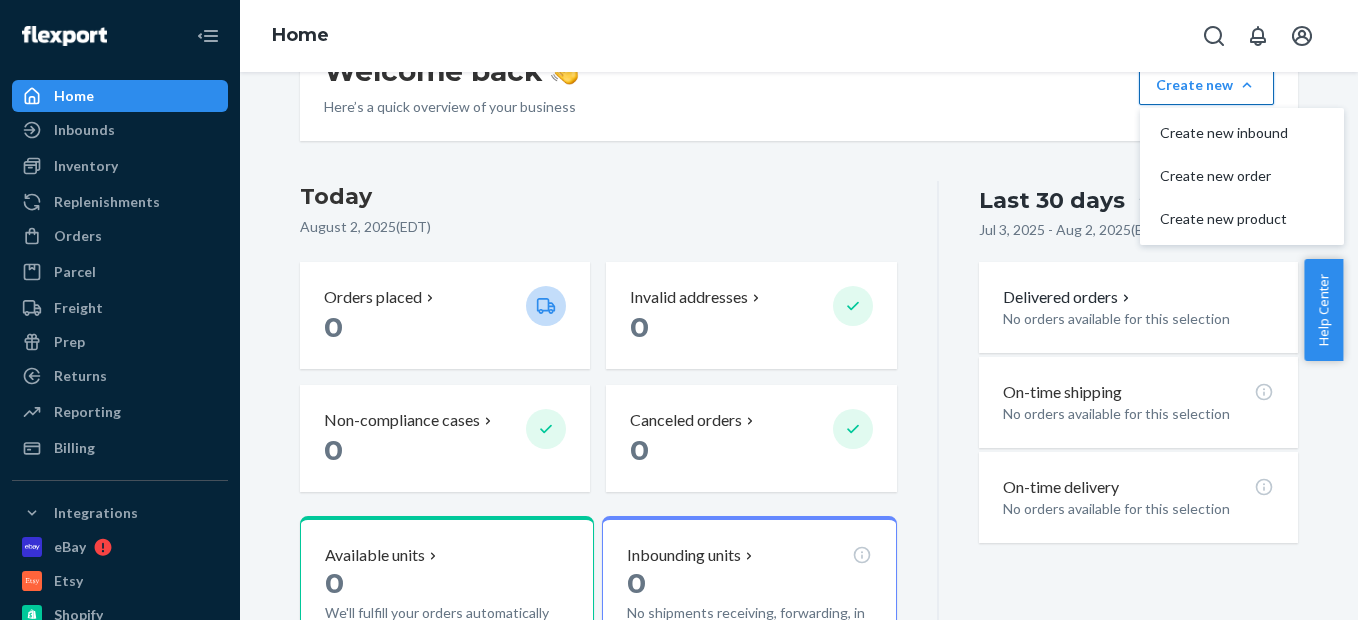 scroll, scrollTop: 0, scrollLeft: 0, axis: both 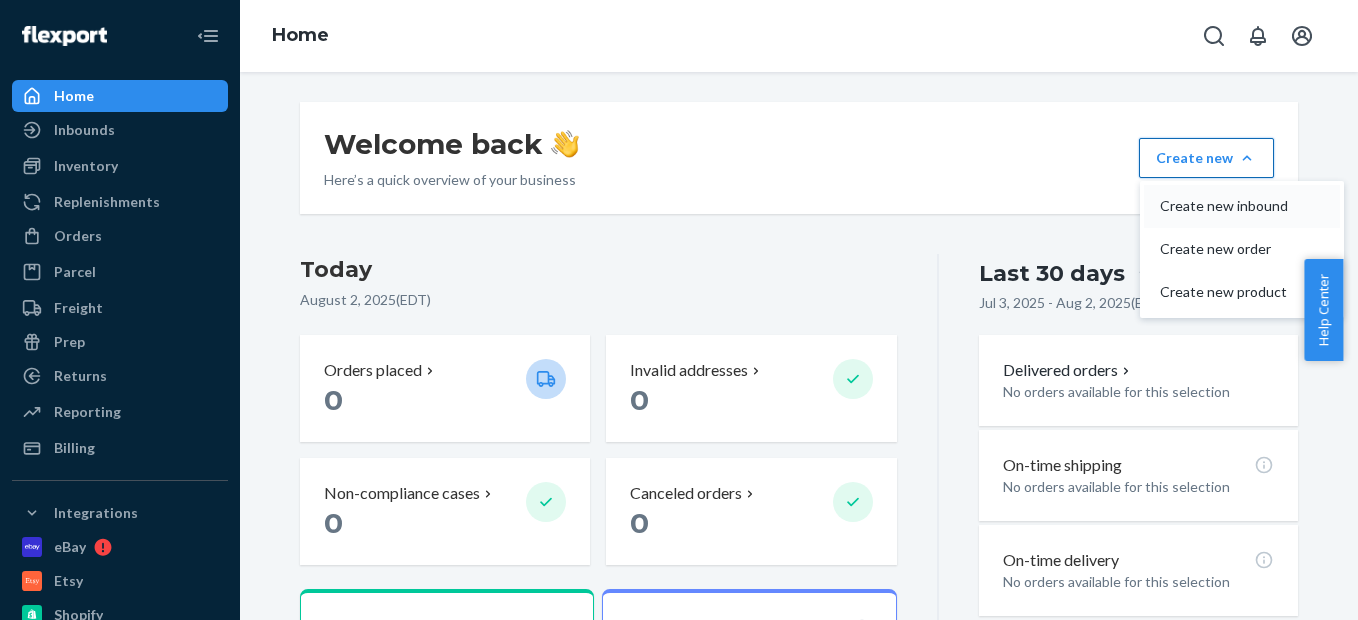 click on "Create new inbound" at bounding box center [1224, 206] 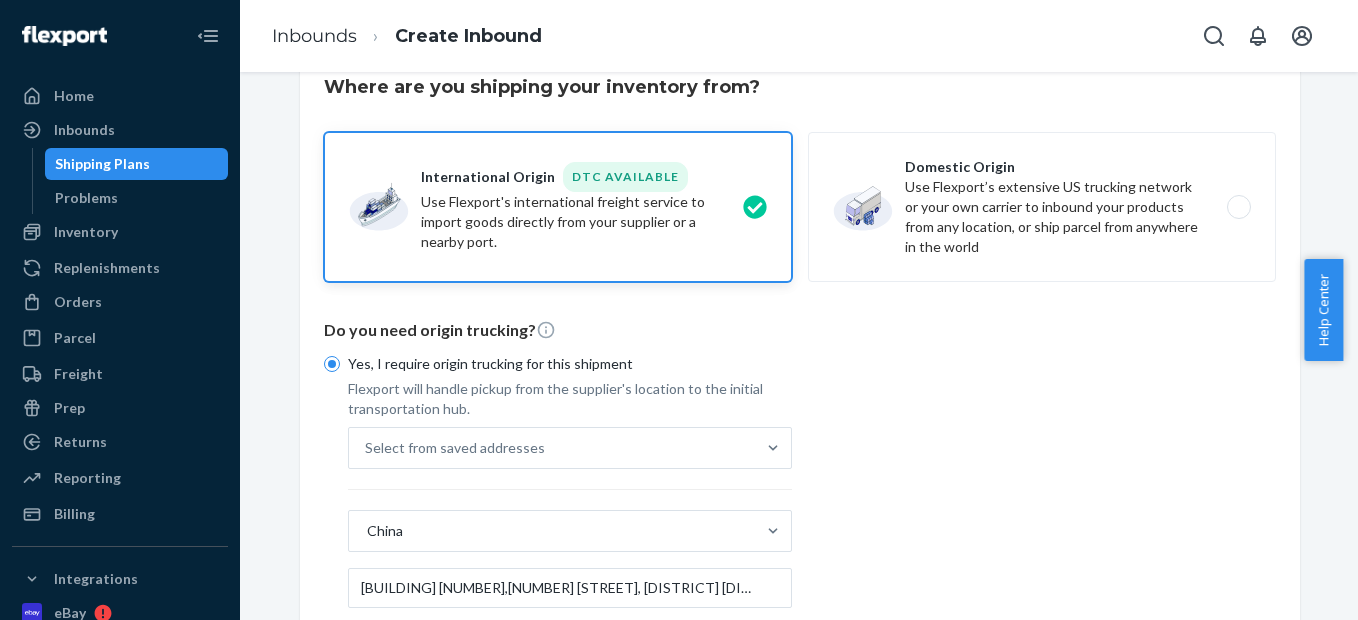 scroll, scrollTop: 0, scrollLeft: 0, axis: both 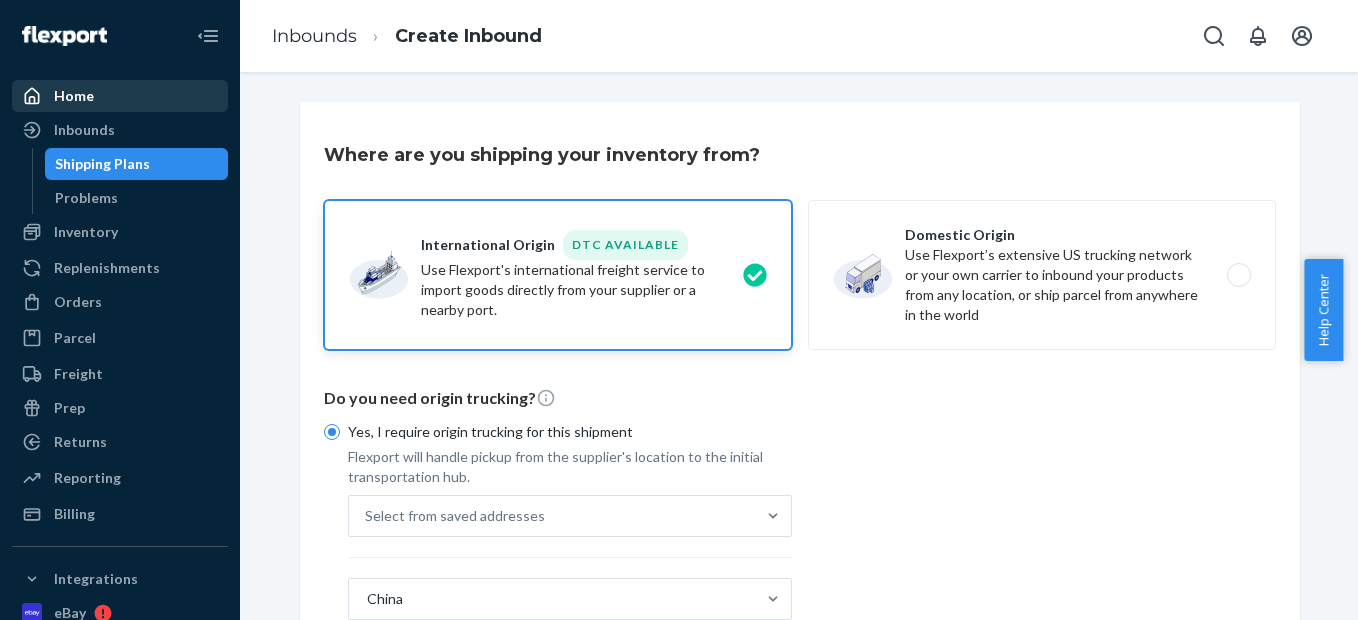 click on "Home" at bounding box center (120, 96) 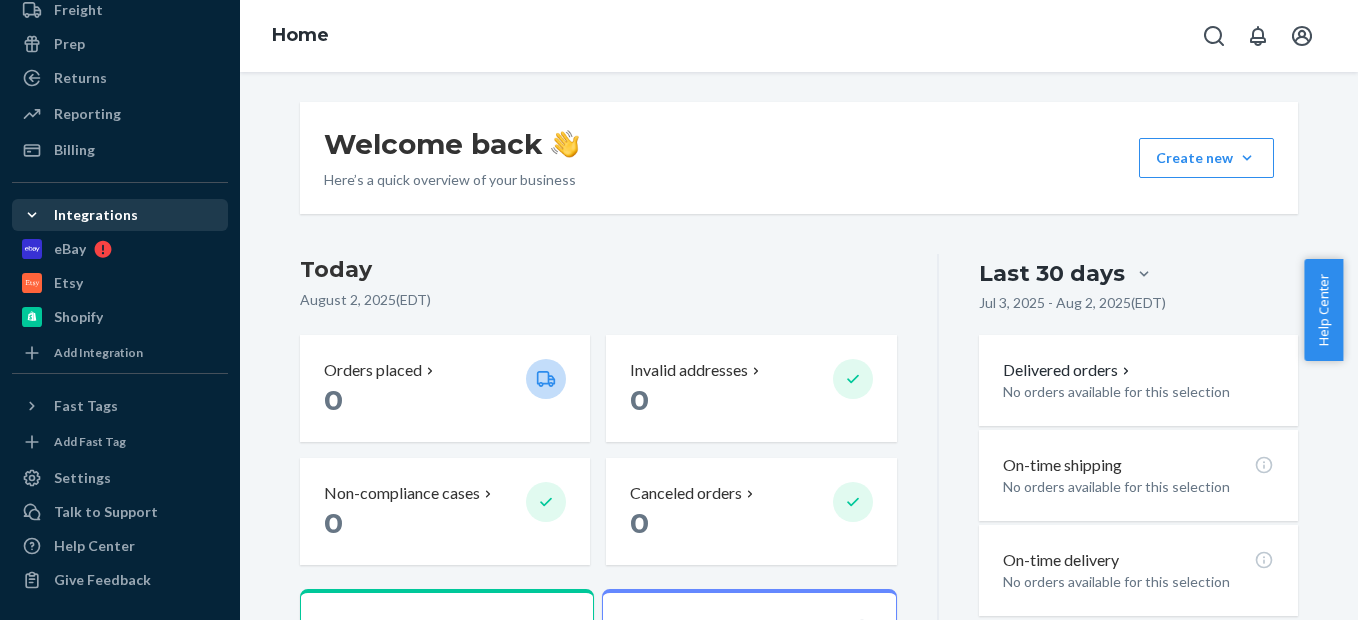 scroll, scrollTop: 0, scrollLeft: 0, axis: both 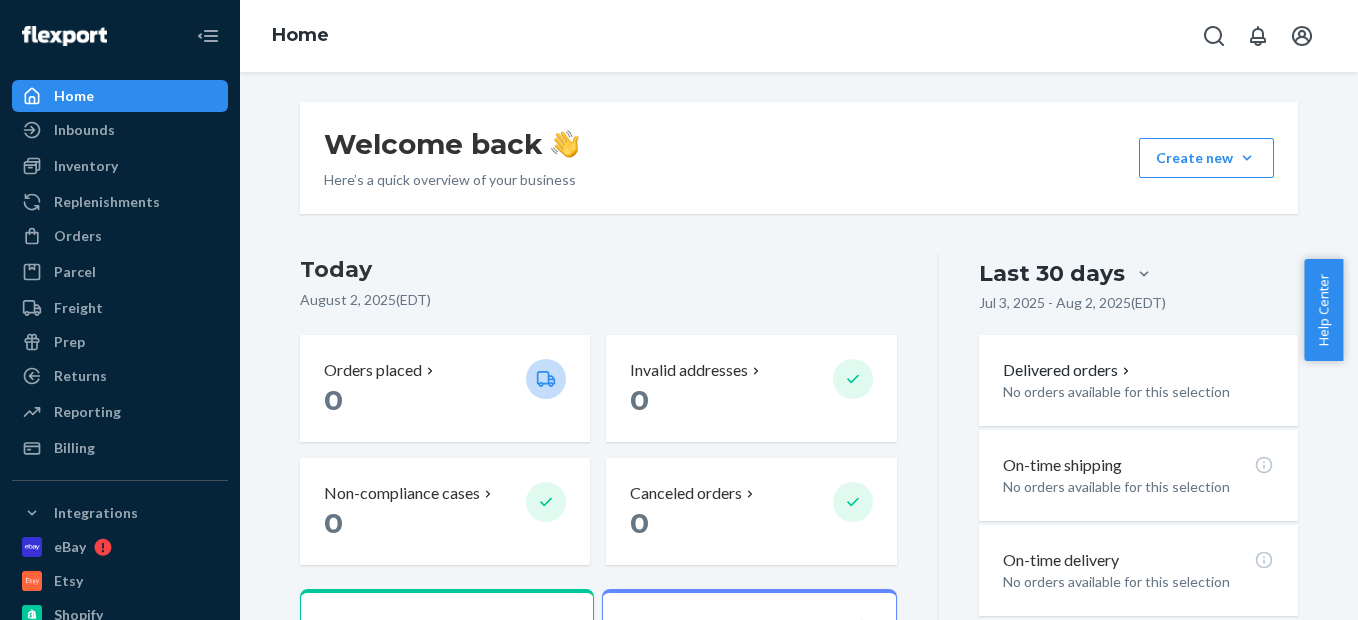 click on "Home" at bounding box center [120, 96] 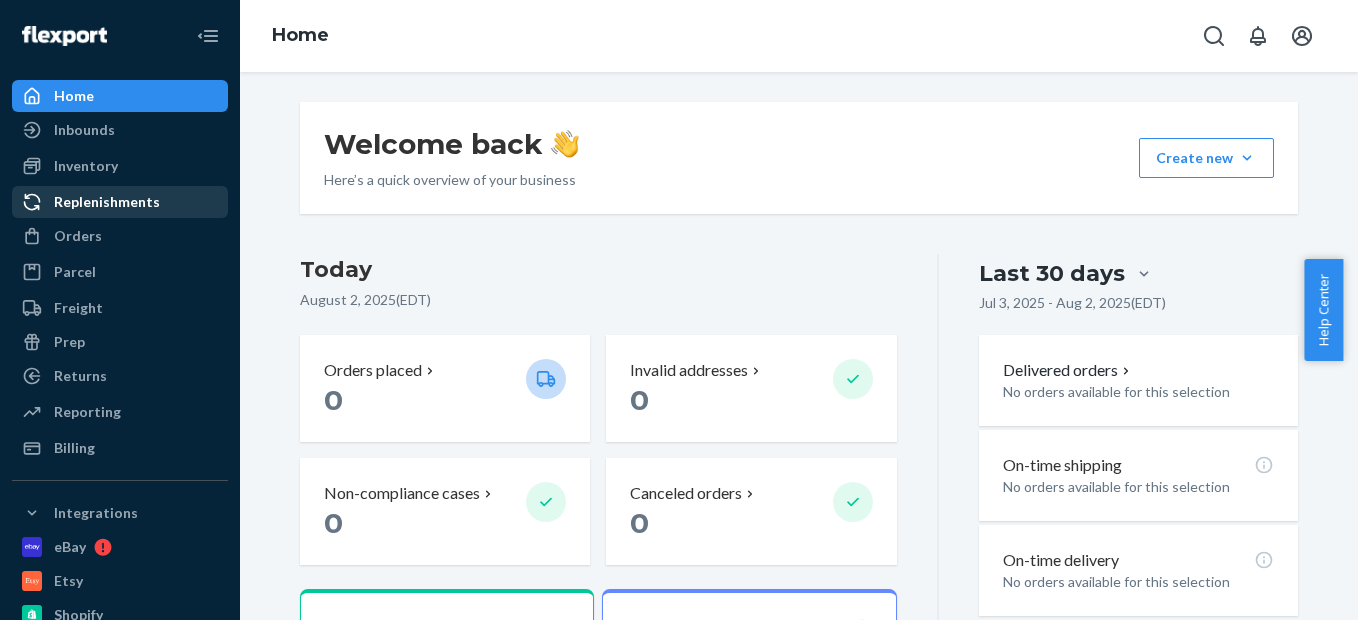 scroll, scrollTop: 100, scrollLeft: 0, axis: vertical 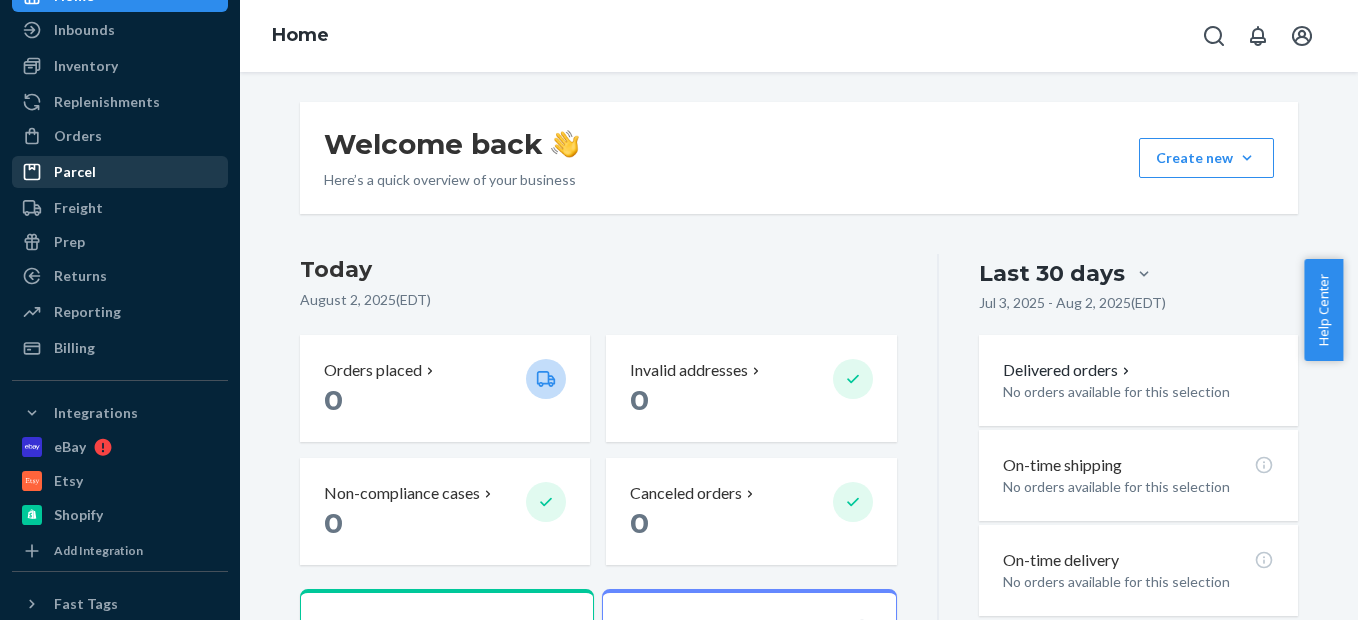 click on "Parcel" at bounding box center (120, 172) 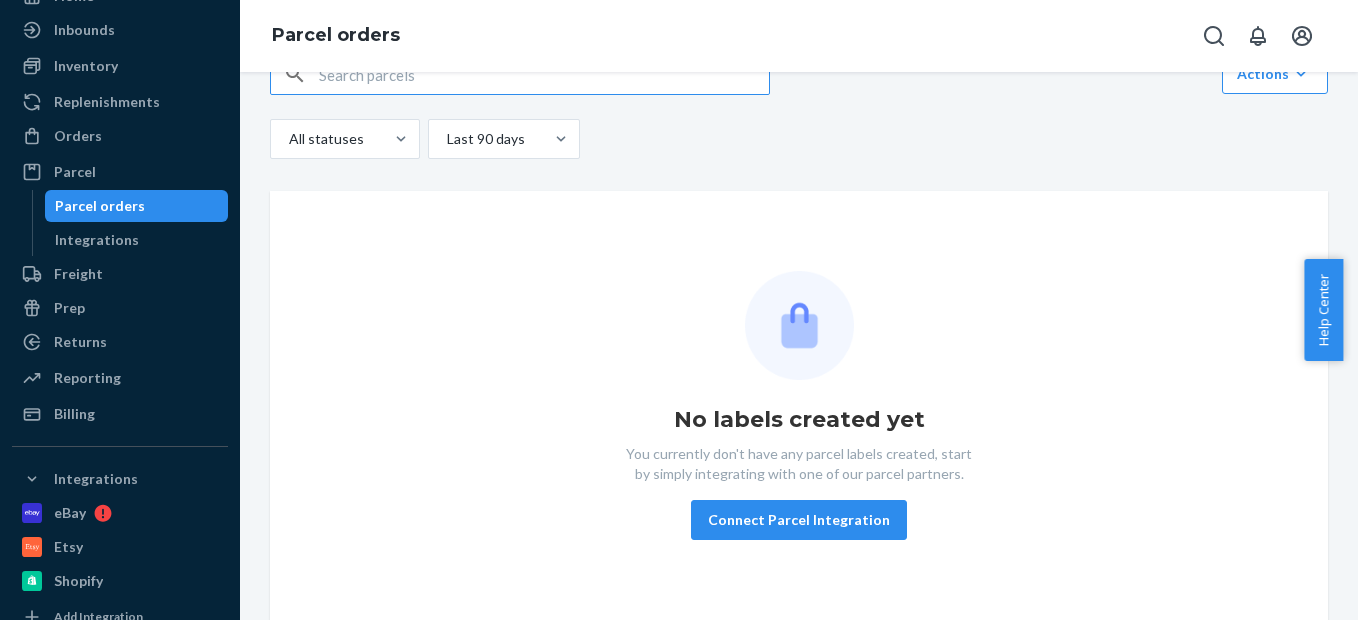 scroll, scrollTop: 0, scrollLeft: 0, axis: both 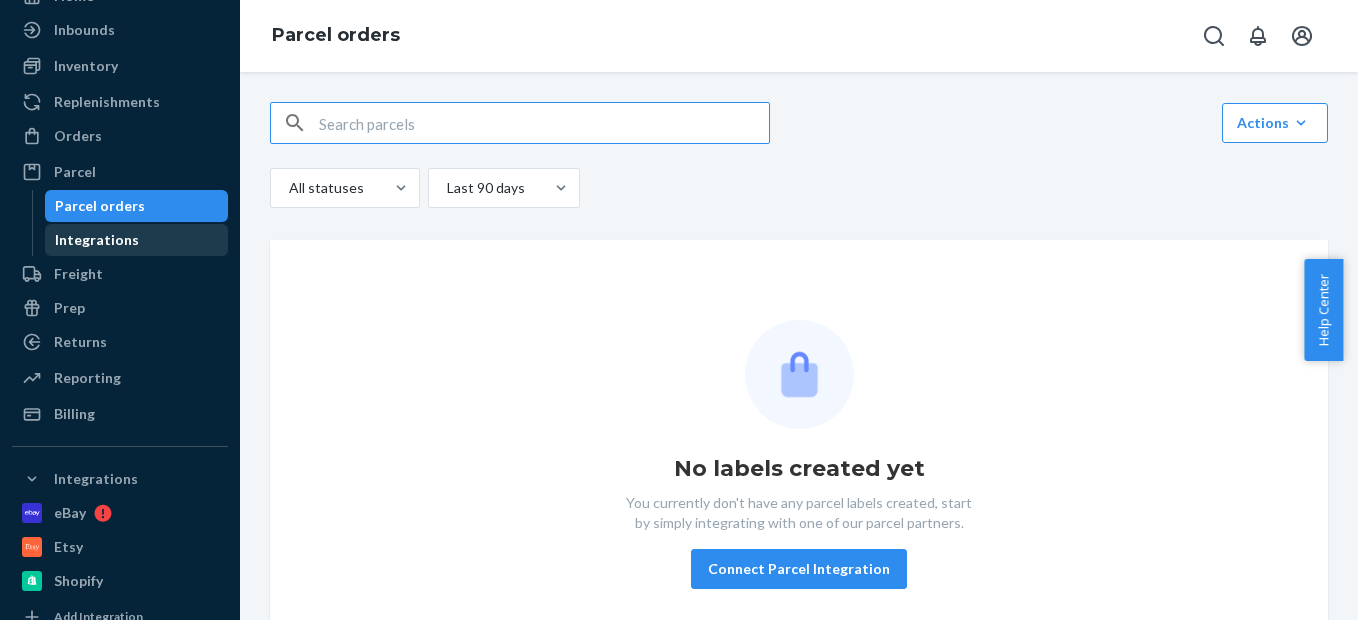 click on "Integrations" at bounding box center [137, 240] 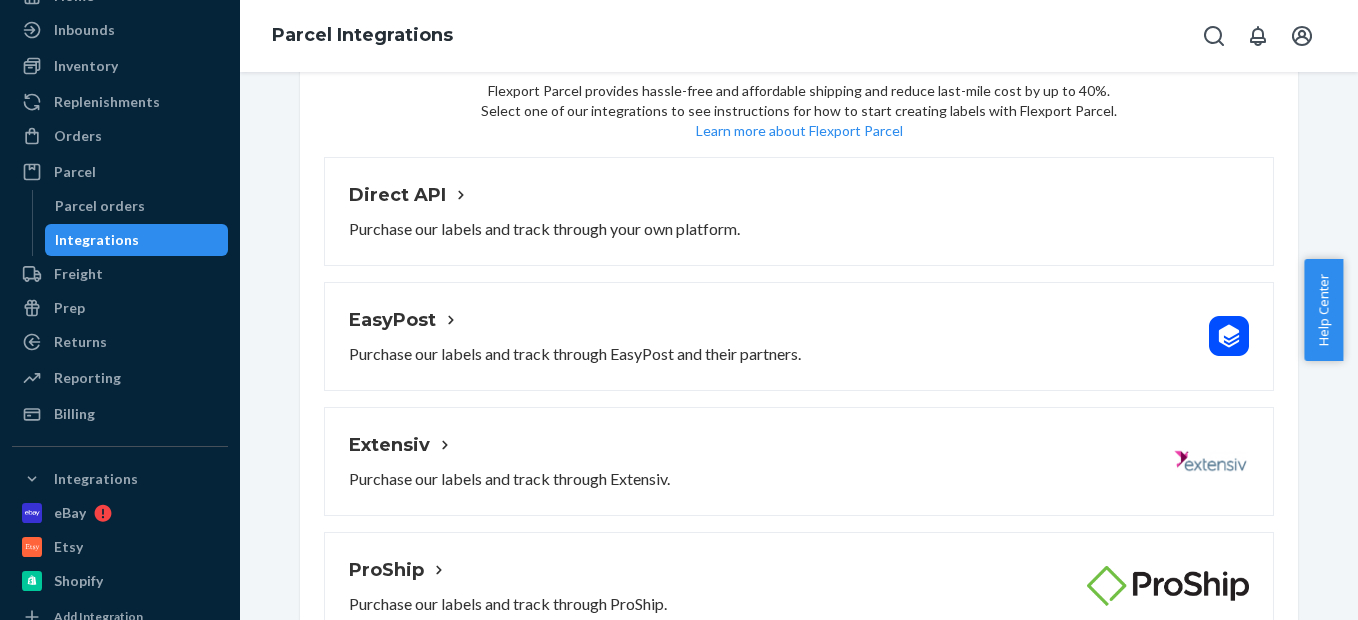 scroll, scrollTop: 155, scrollLeft: 0, axis: vertical 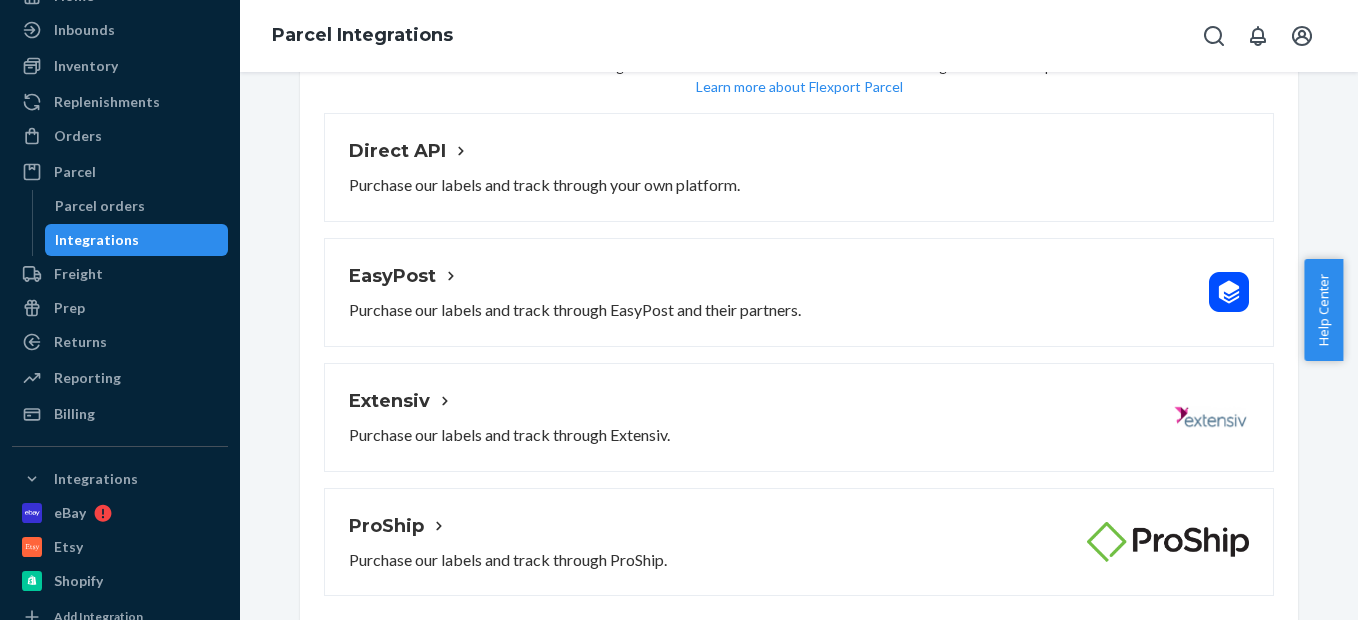 click on "Integrations" at bounding box center [137, 240] 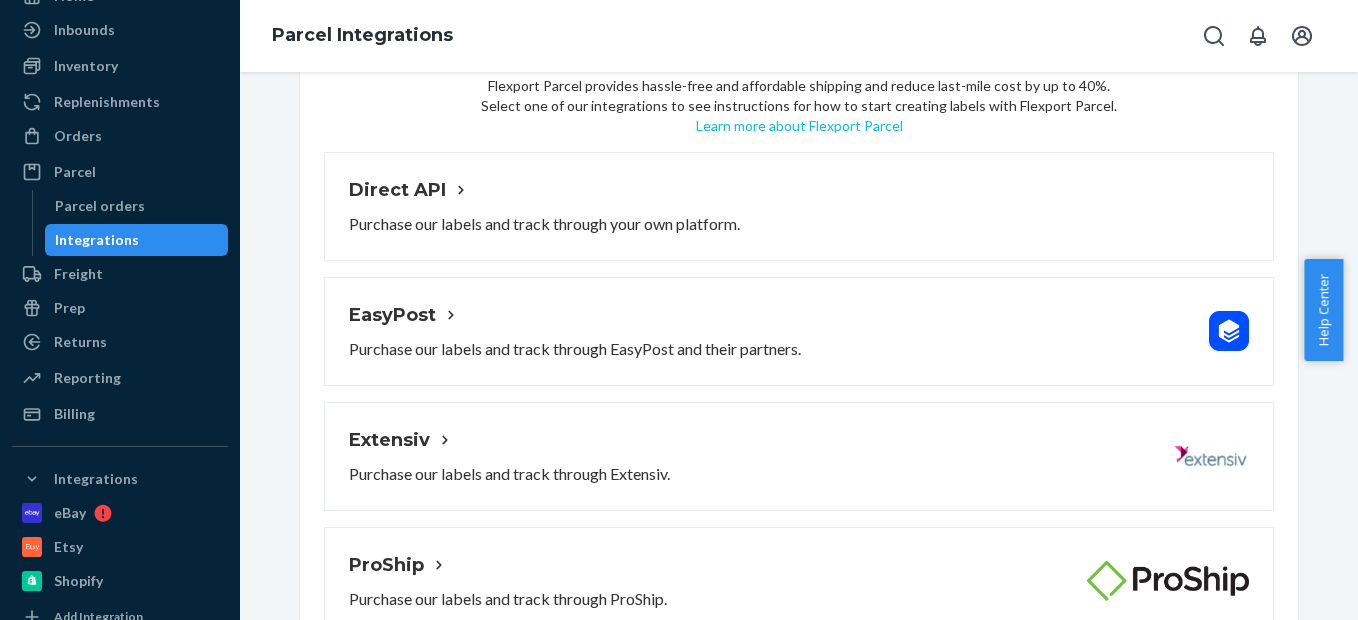 scroll, scrollTop: 0, scrollLeft: 0, axis: both 